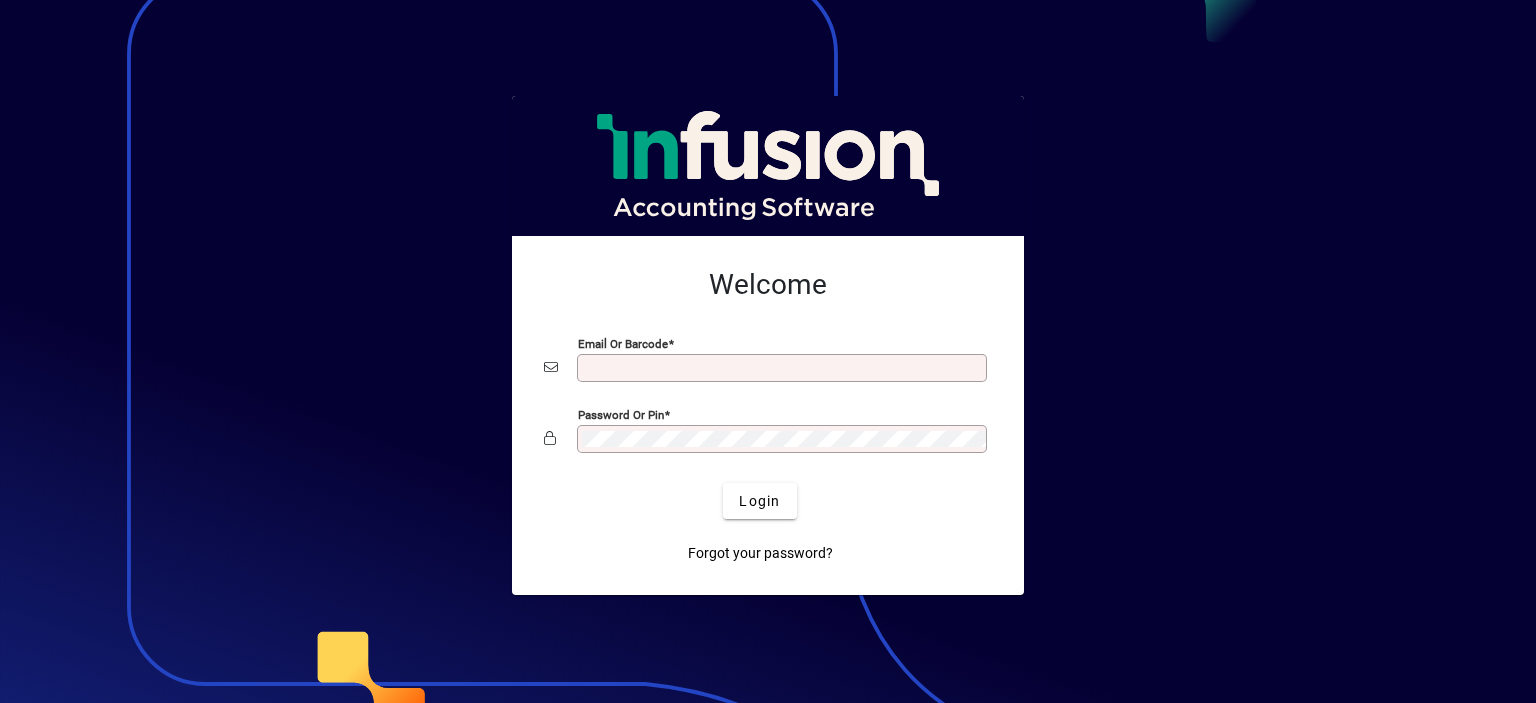 scroll, scrollTop: 0, scrollLeft: 0, axis: both 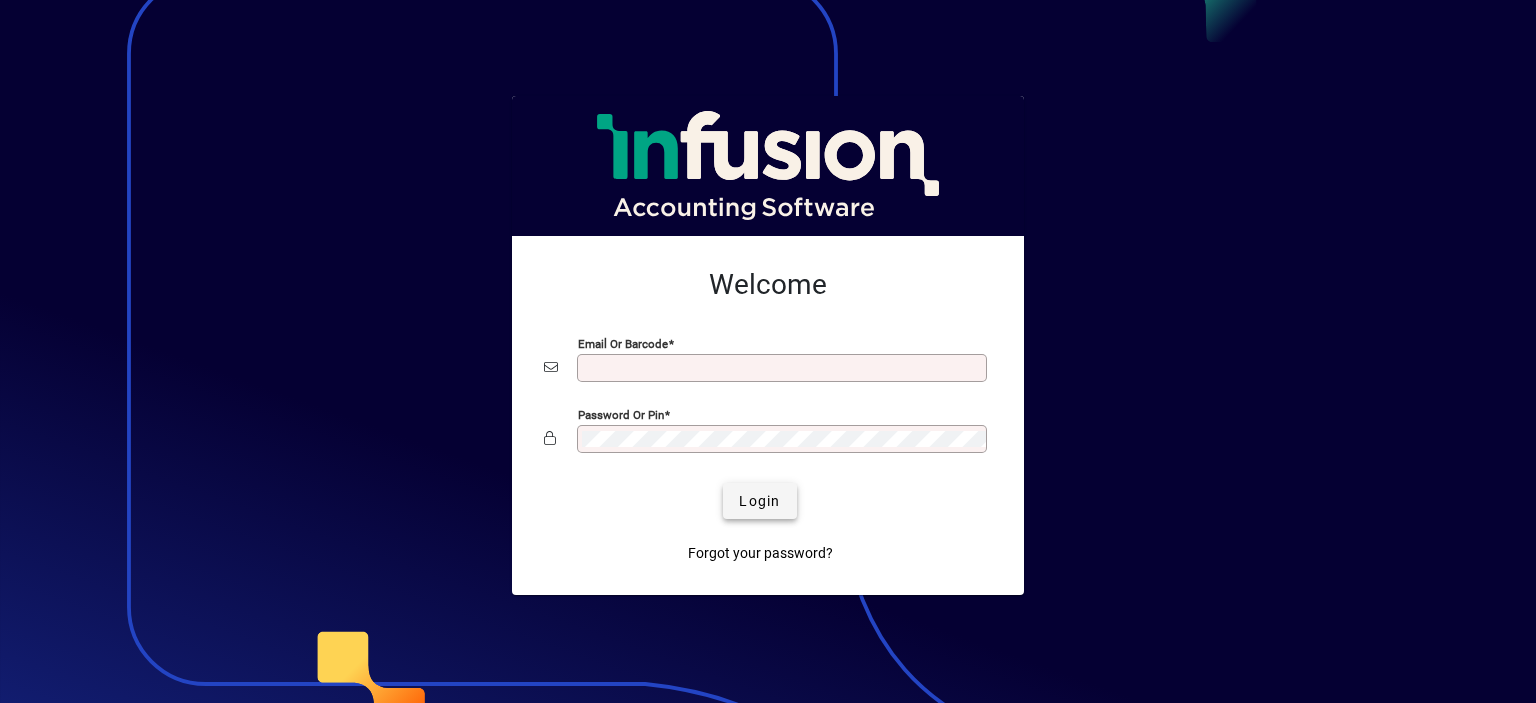 type on "**********" 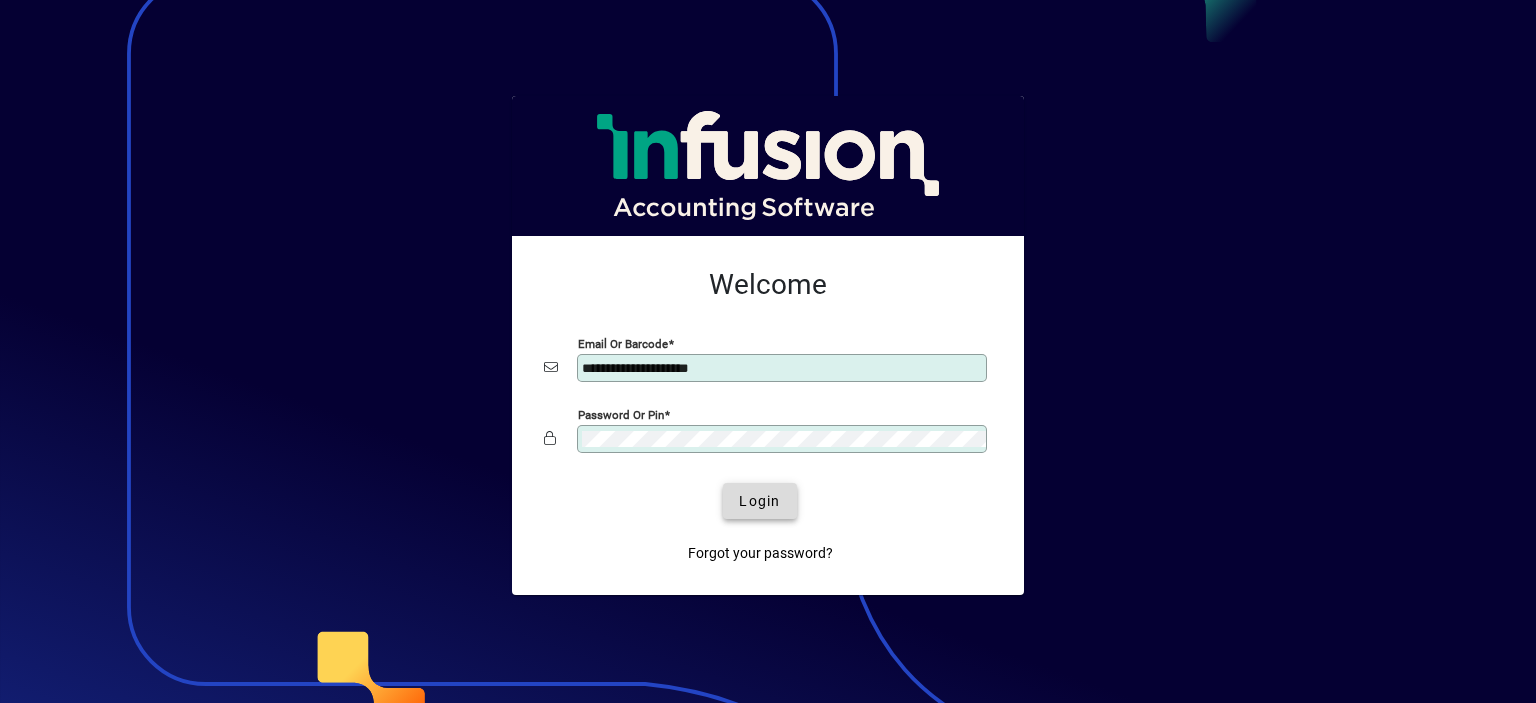 click on "Login" 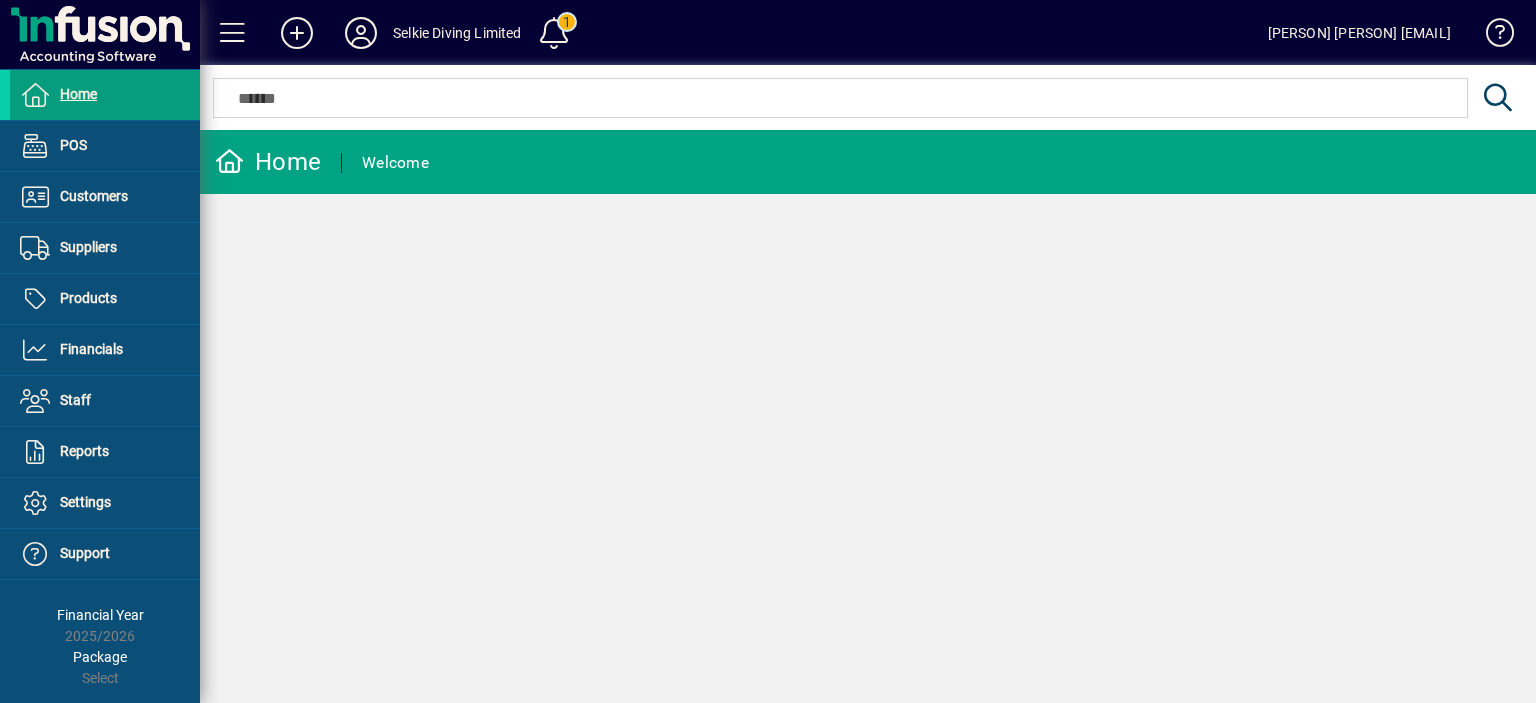 scroll, scrollTop: 0, scrollLeft: 0, axis: both 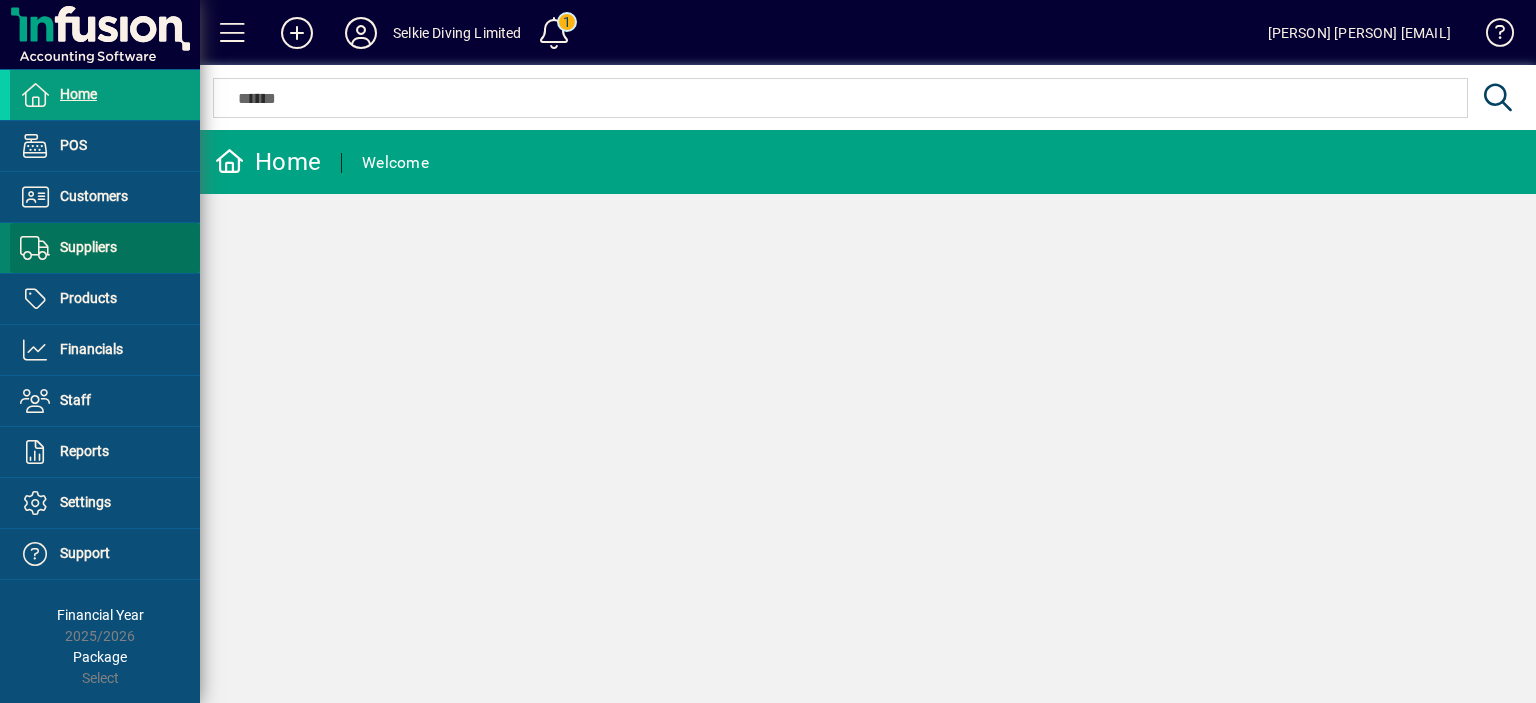 click on "Suppliers" at bounding box center (88, 247) 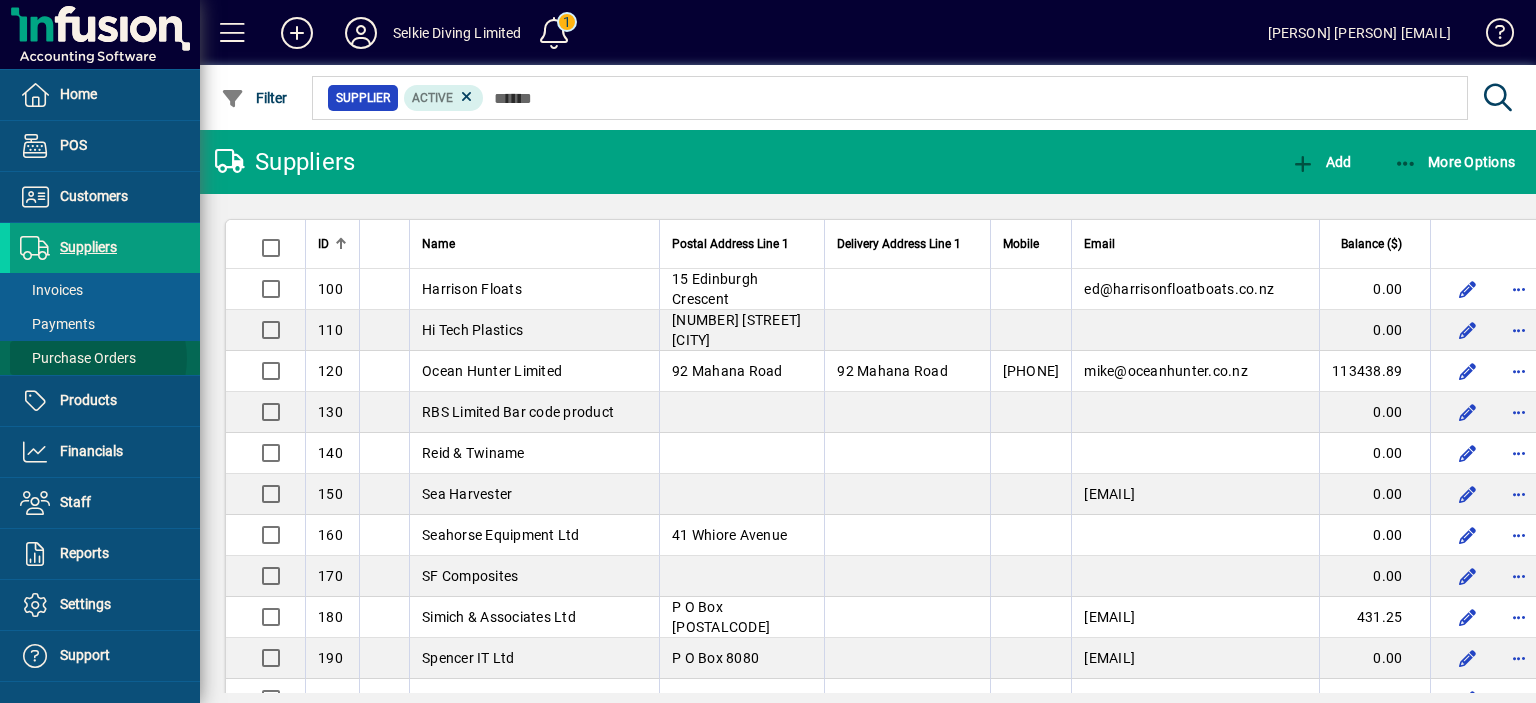 click on "Purchase Orders" at bounding box center (78, 358) 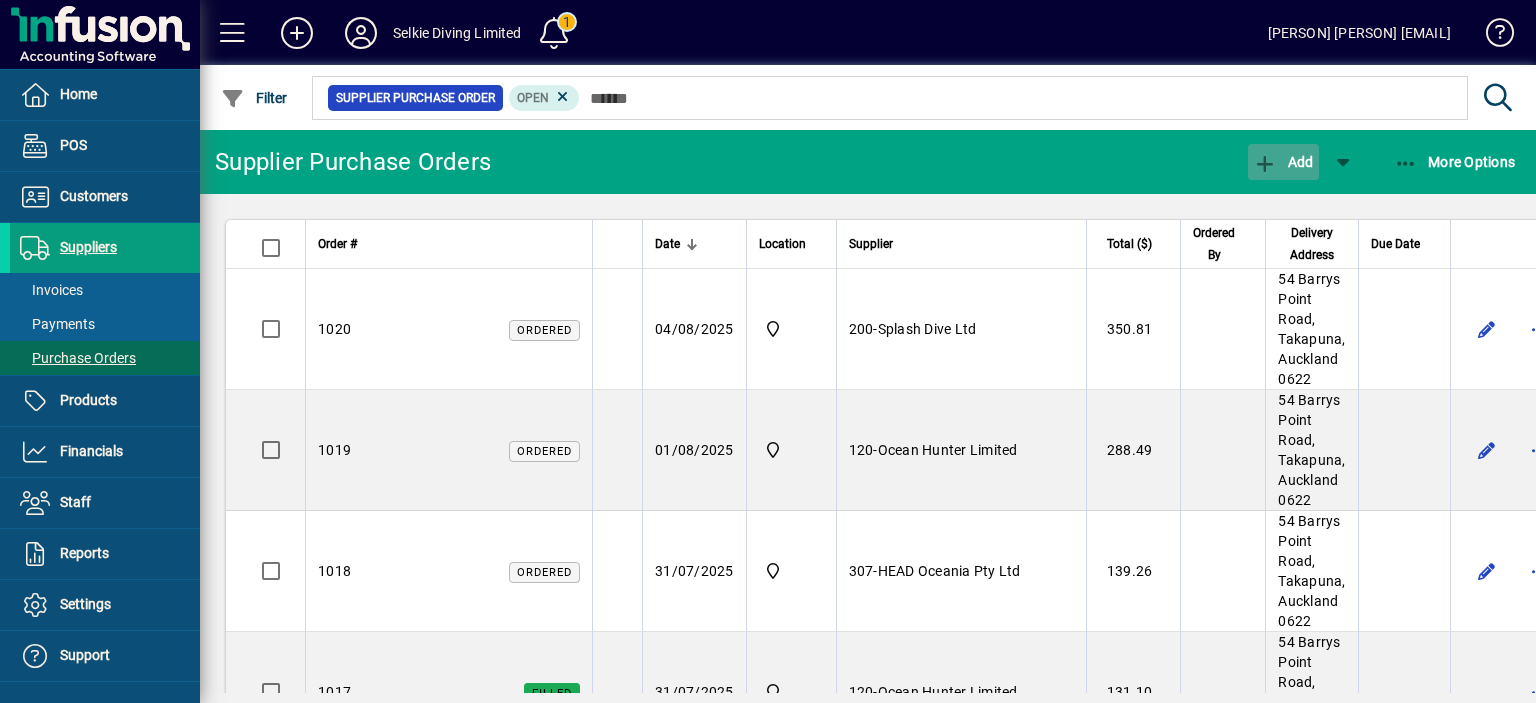 click on "Add" 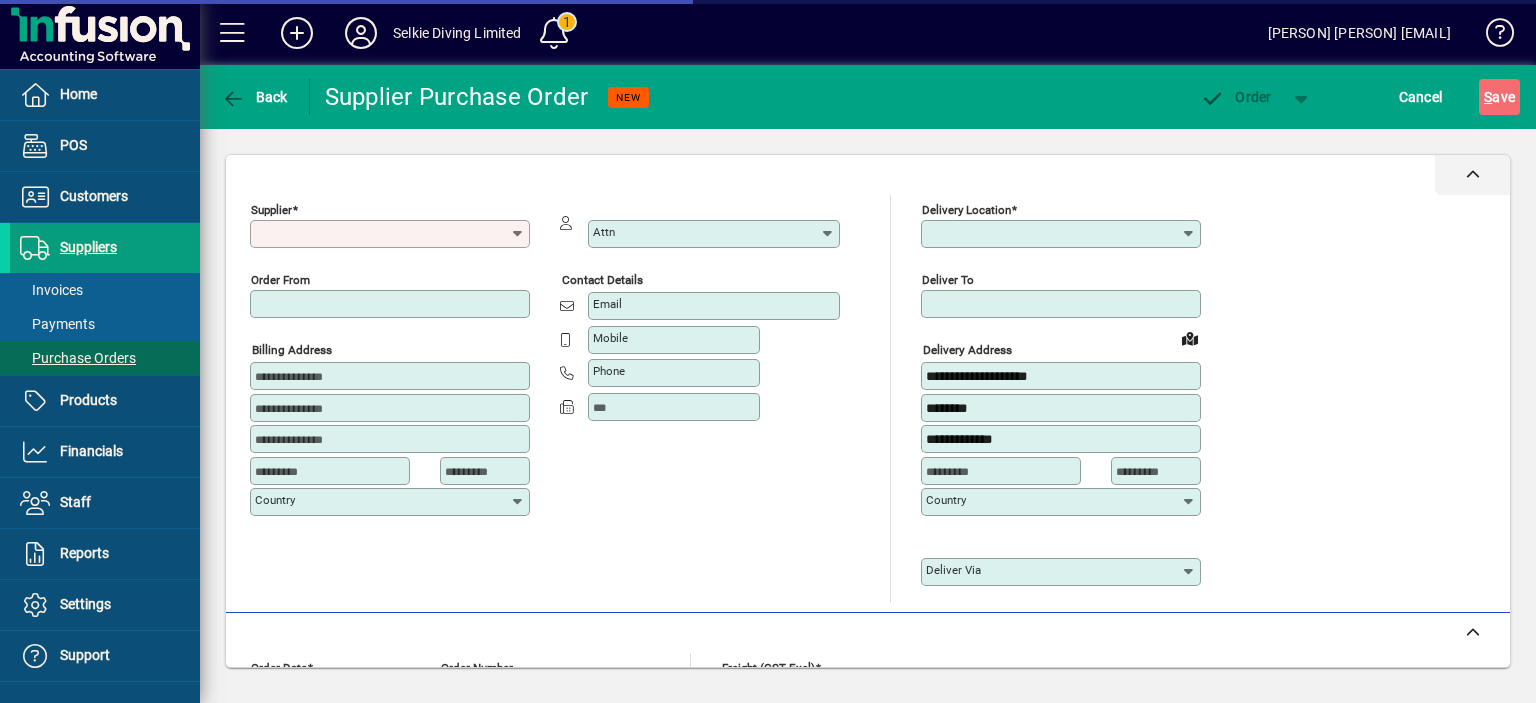 type on "****" 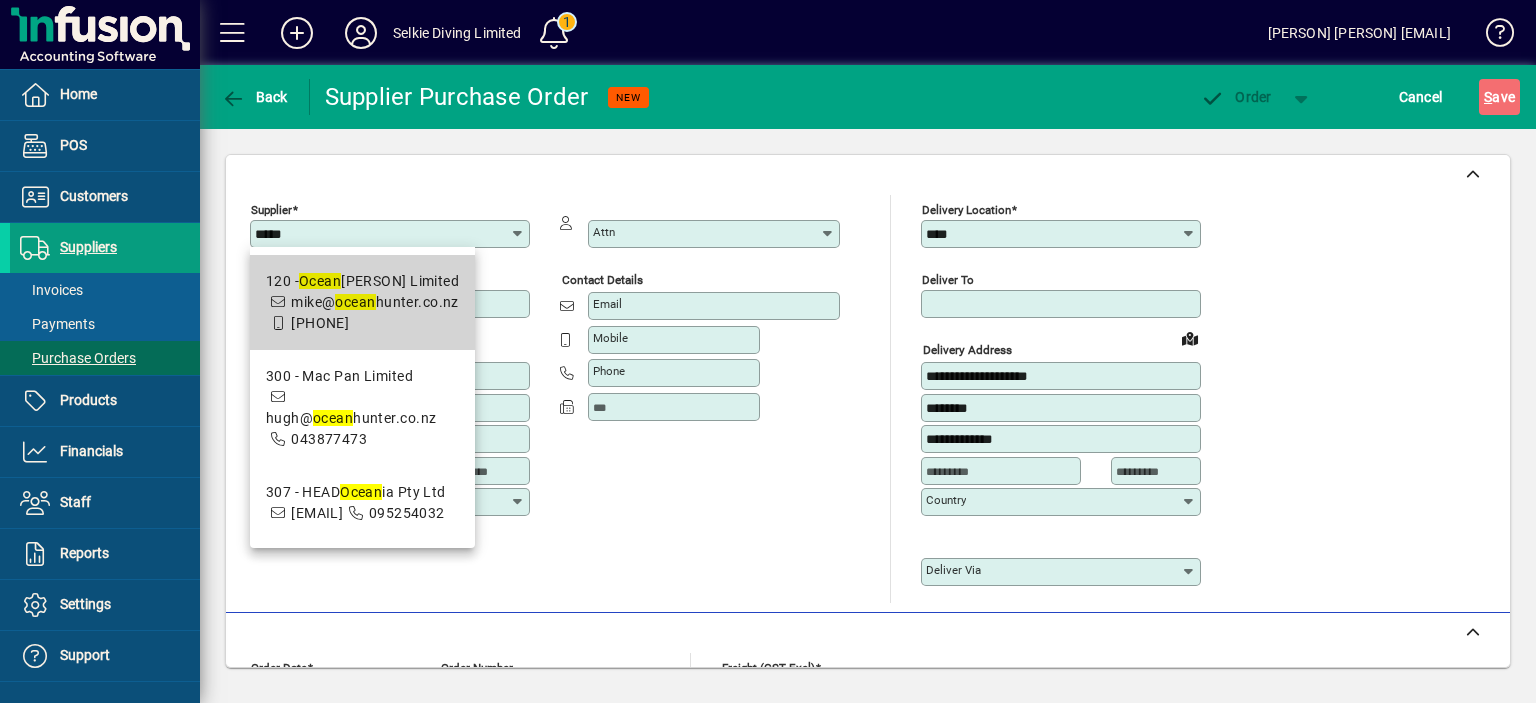 click on "120 - Ocean Hunter Limited" at bounding box center (362, 281) 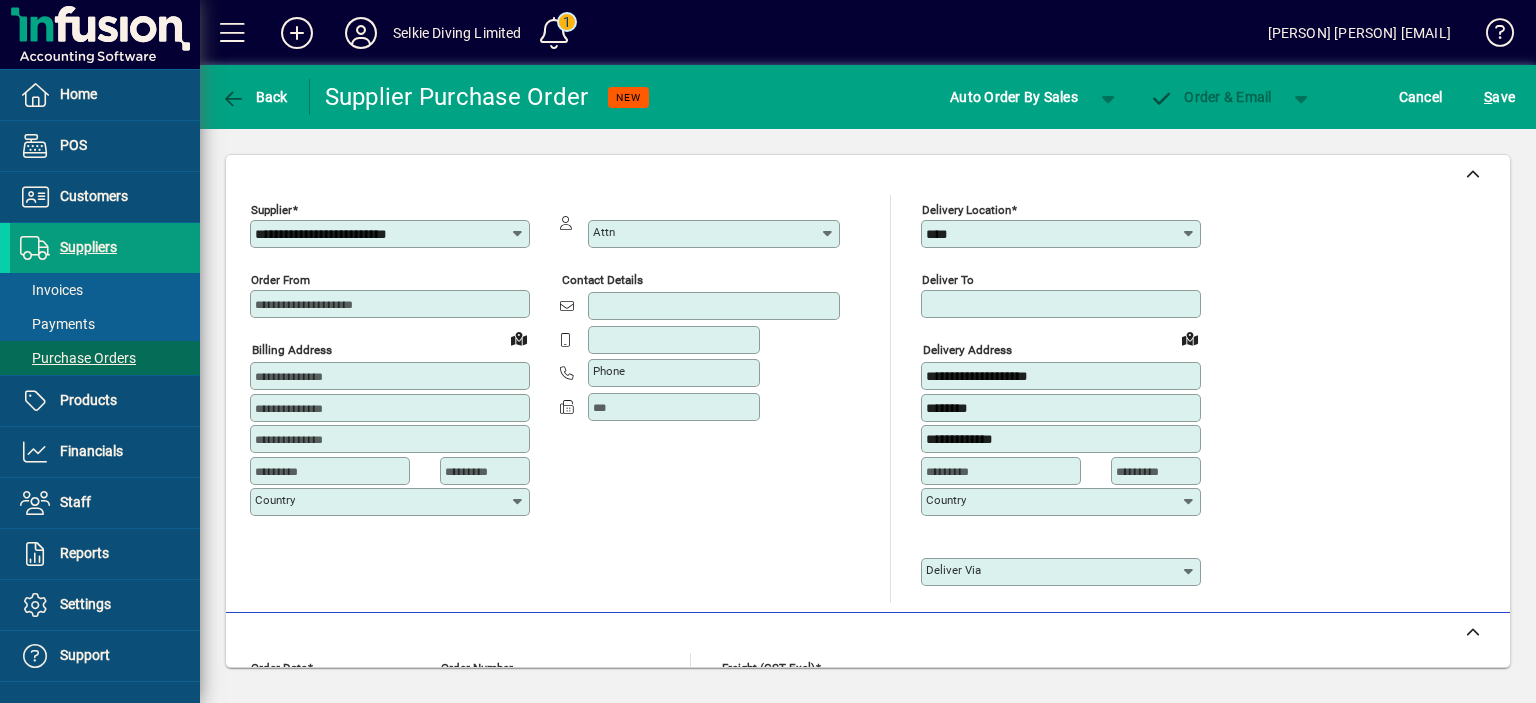 type on "**********" 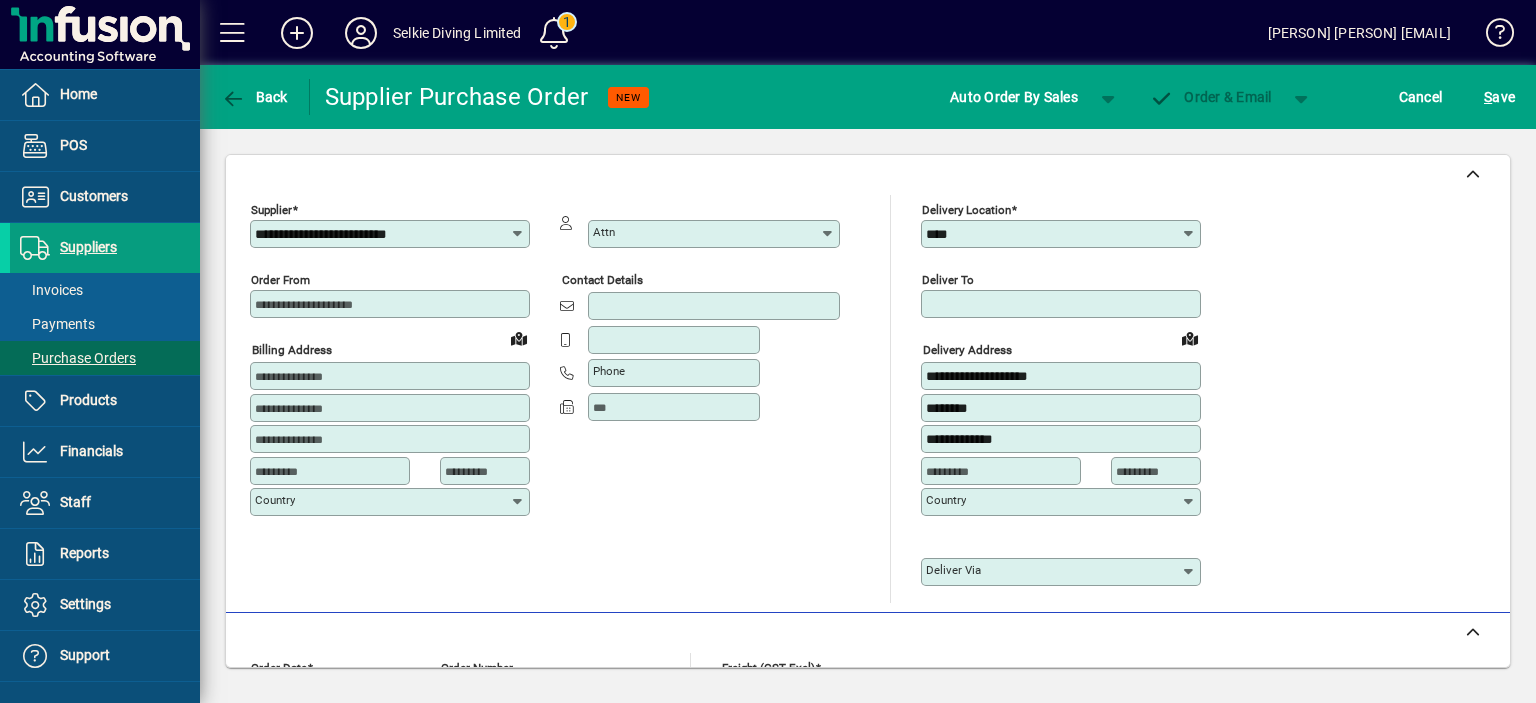 type on "********" 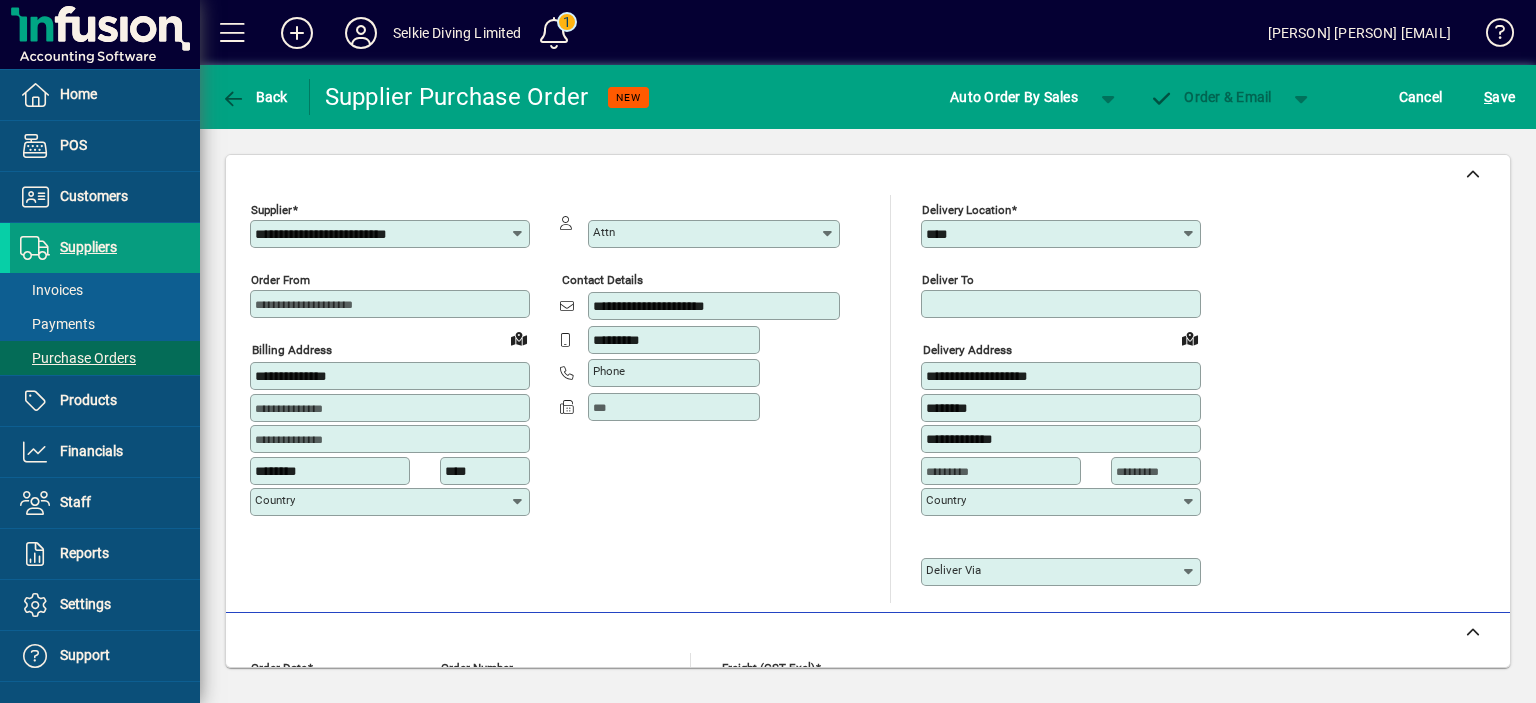 type on "**********" 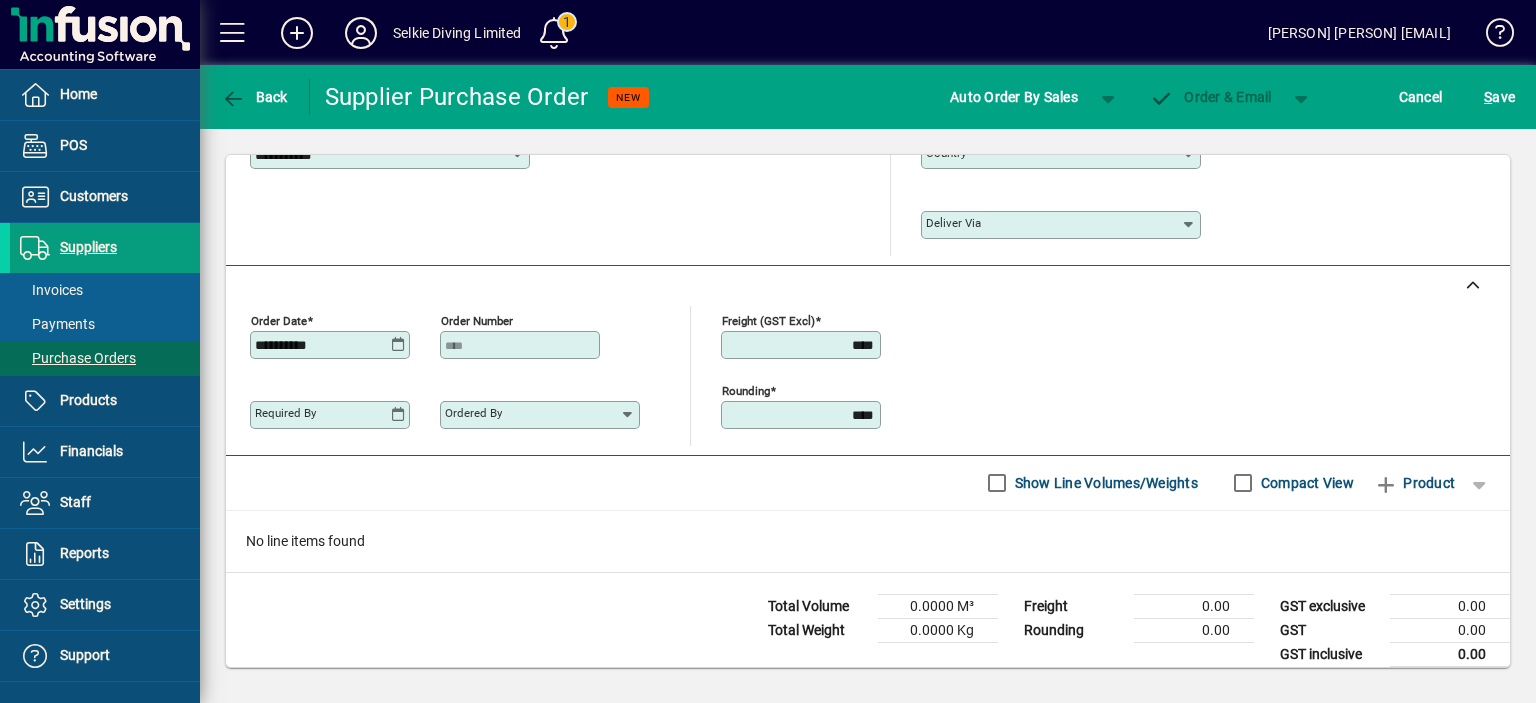 scroll, scrollTop: 360, scrollLeft: 0, axis: vertical 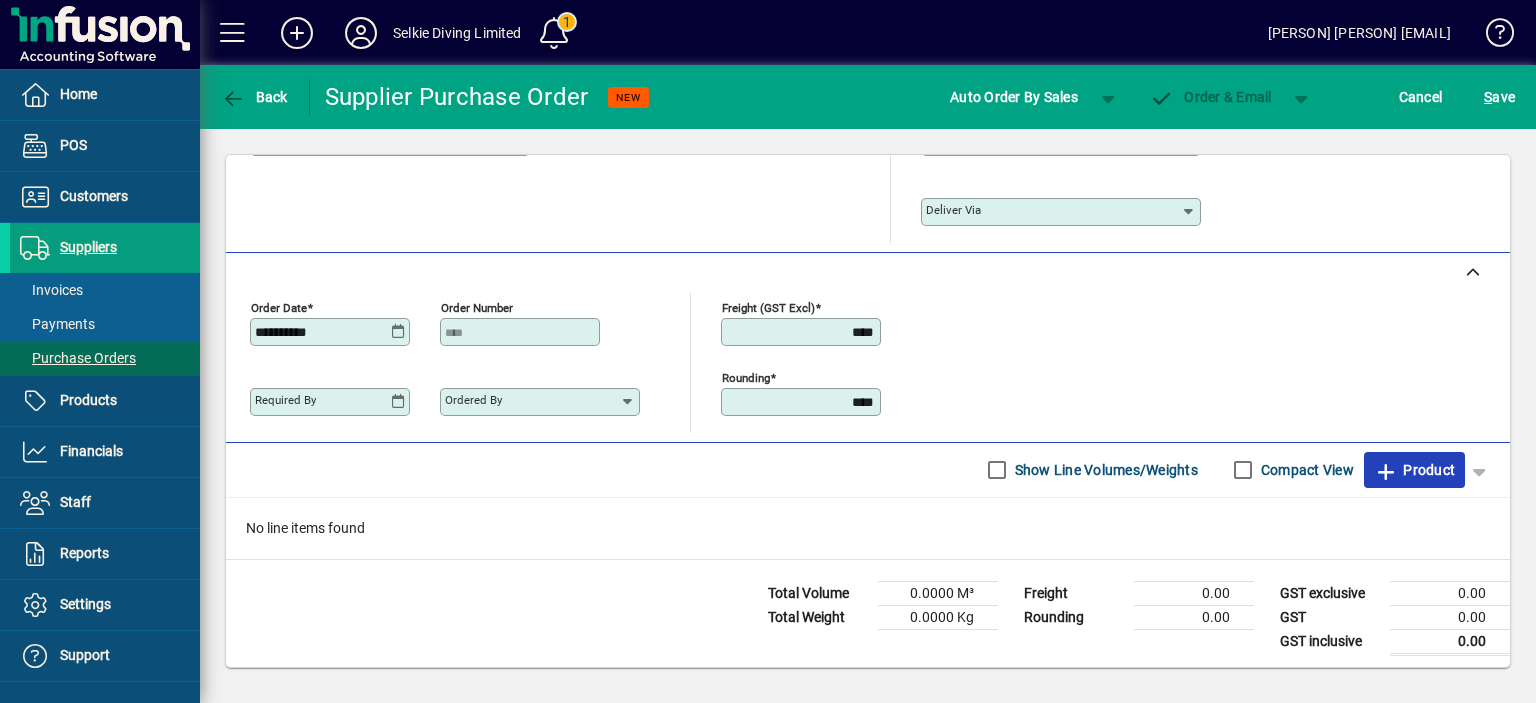 click on "Product" 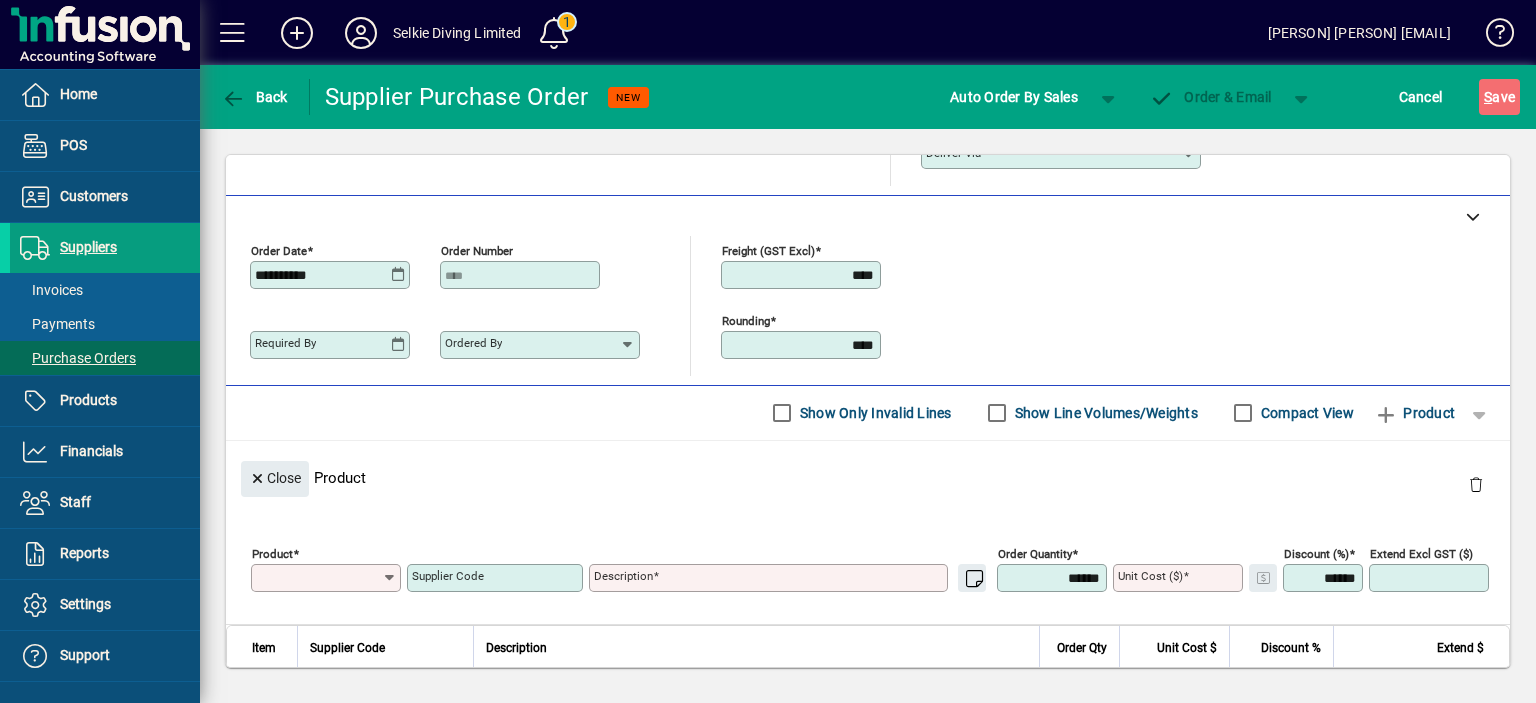 scroll, scrollTop: 98, scrollLeft: 0, axis: vertical 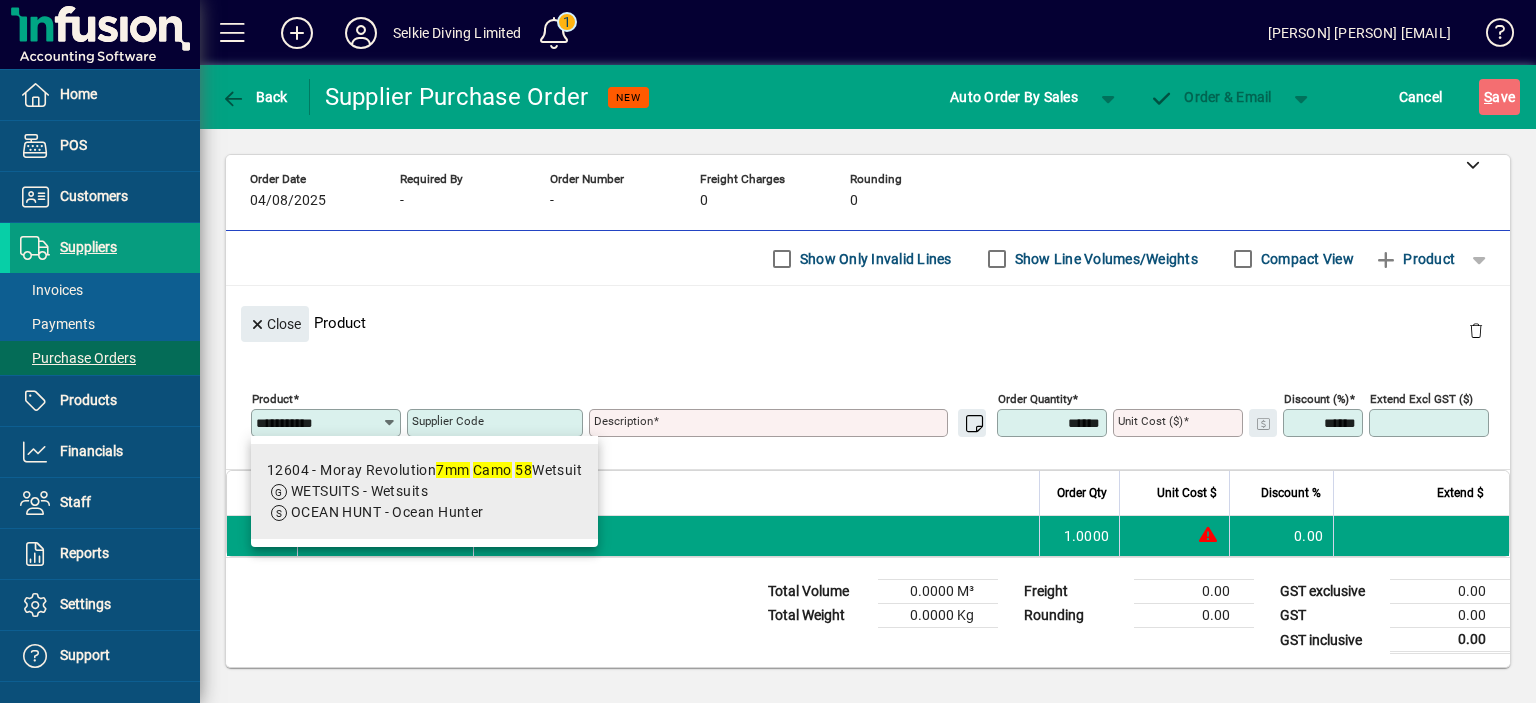 click on "12604 - Moray Revolution 7mm Camo 58 Wetsuit" at bounding box center [424, 470] 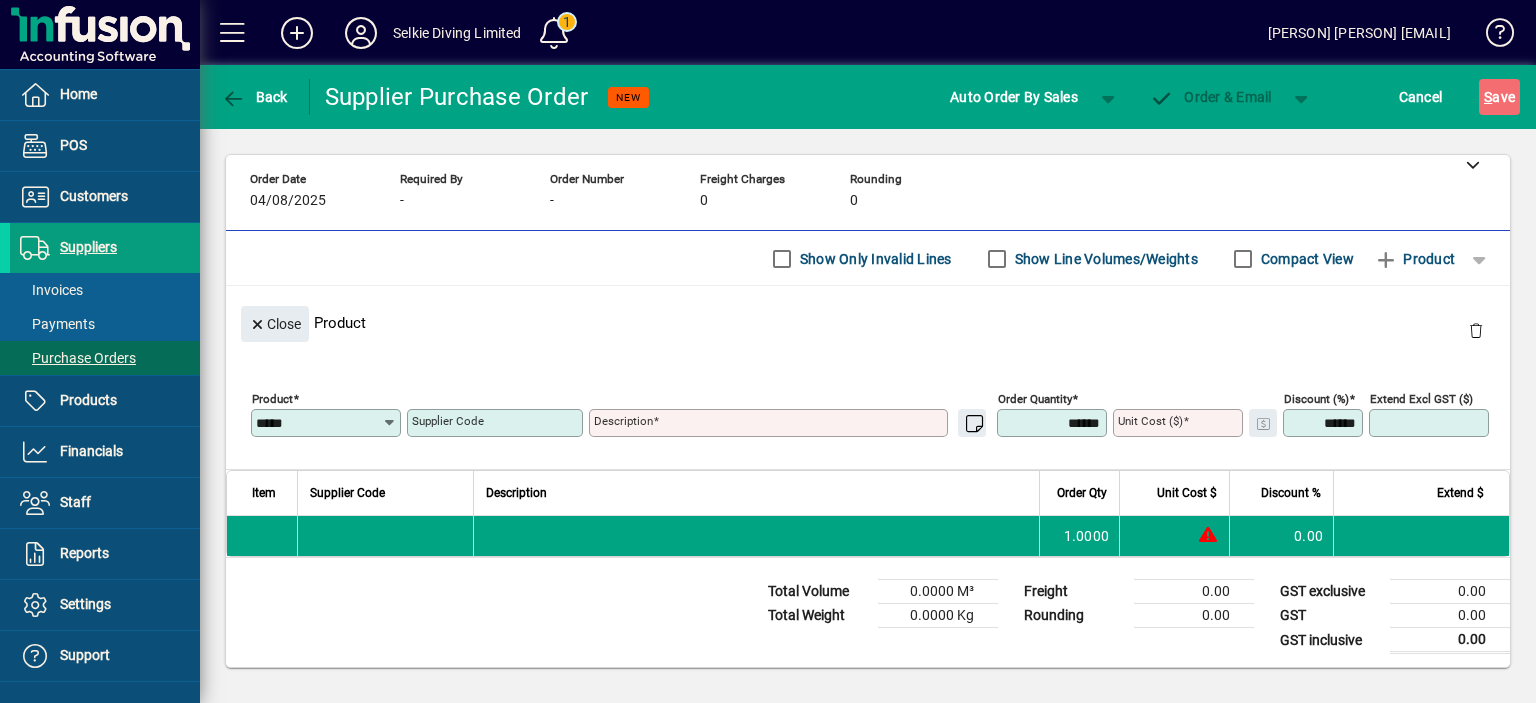 type on "**********" 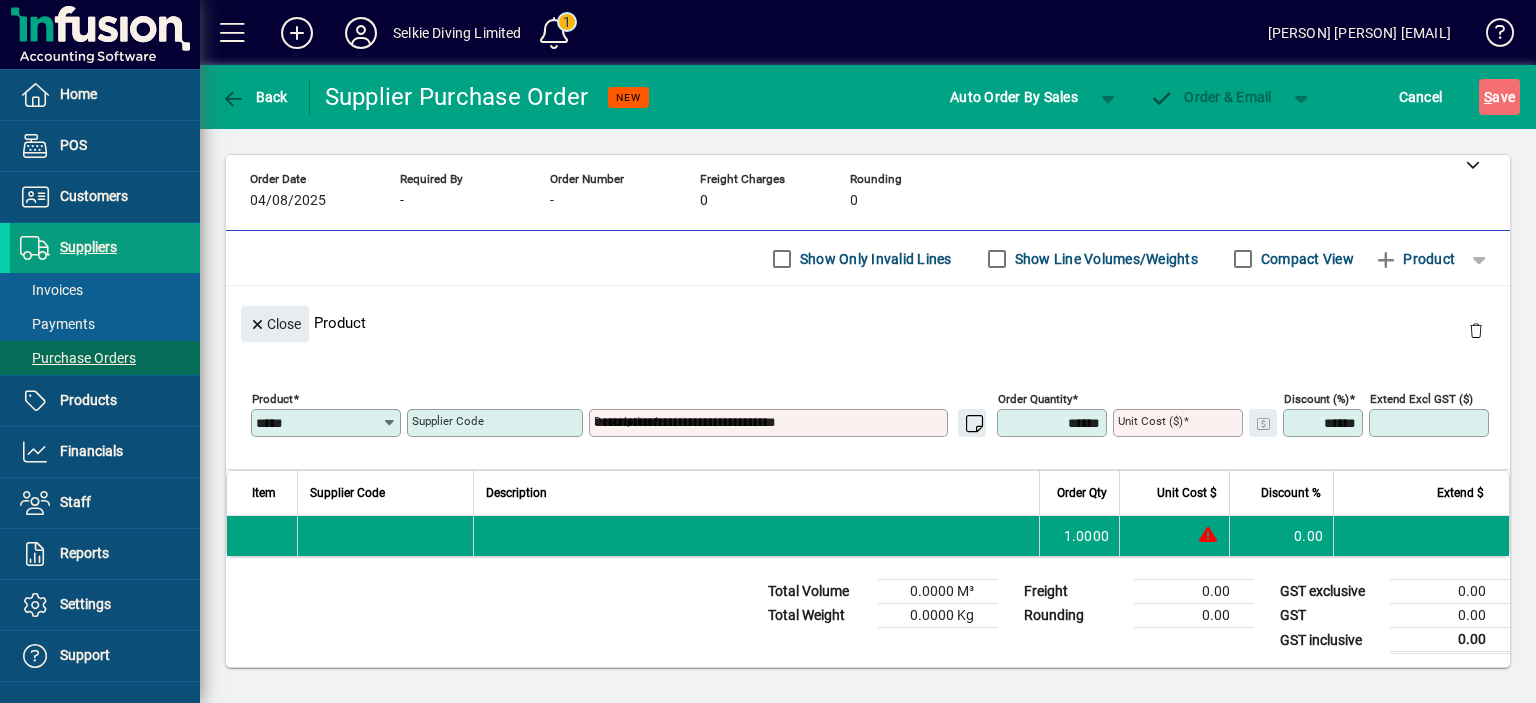 type on "********" 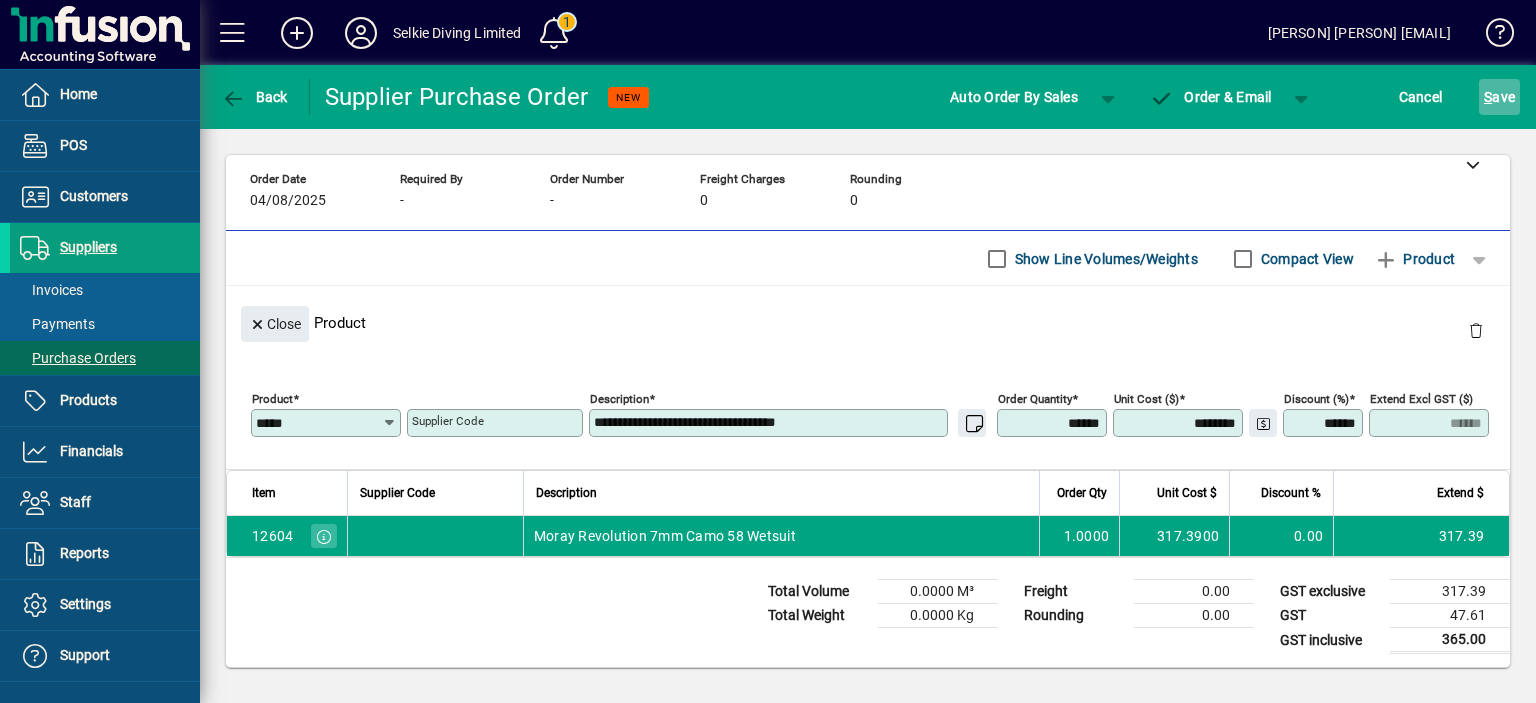 click on "S ave" 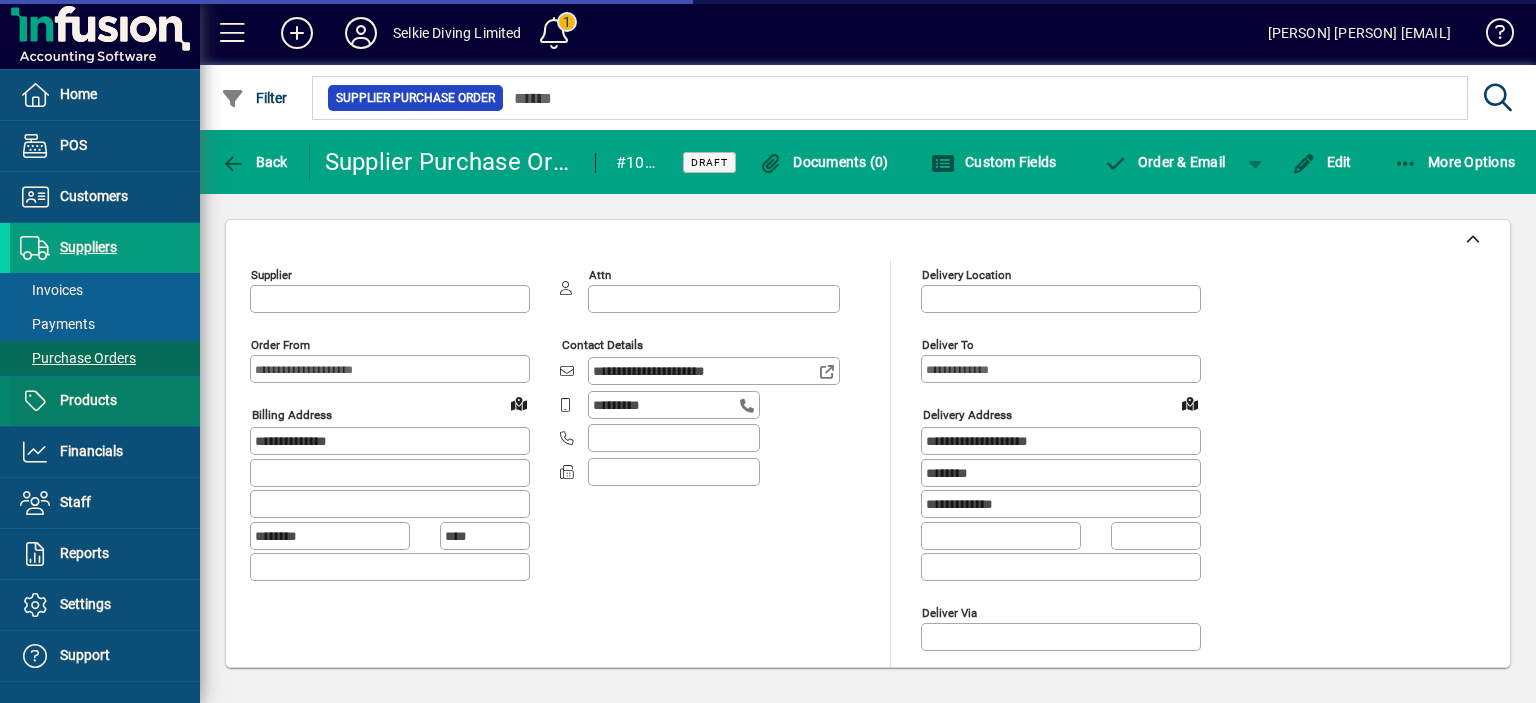 type on "**********" 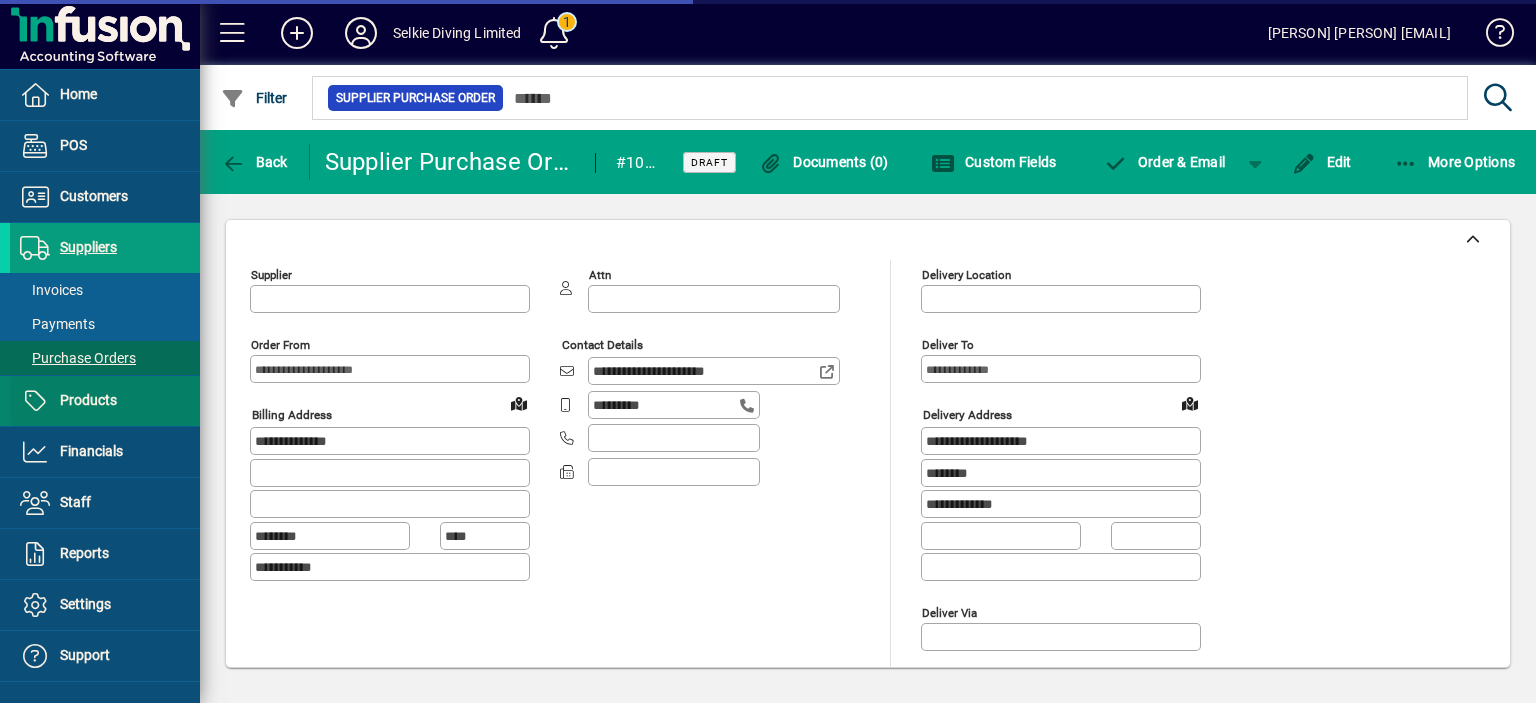 type on "****" 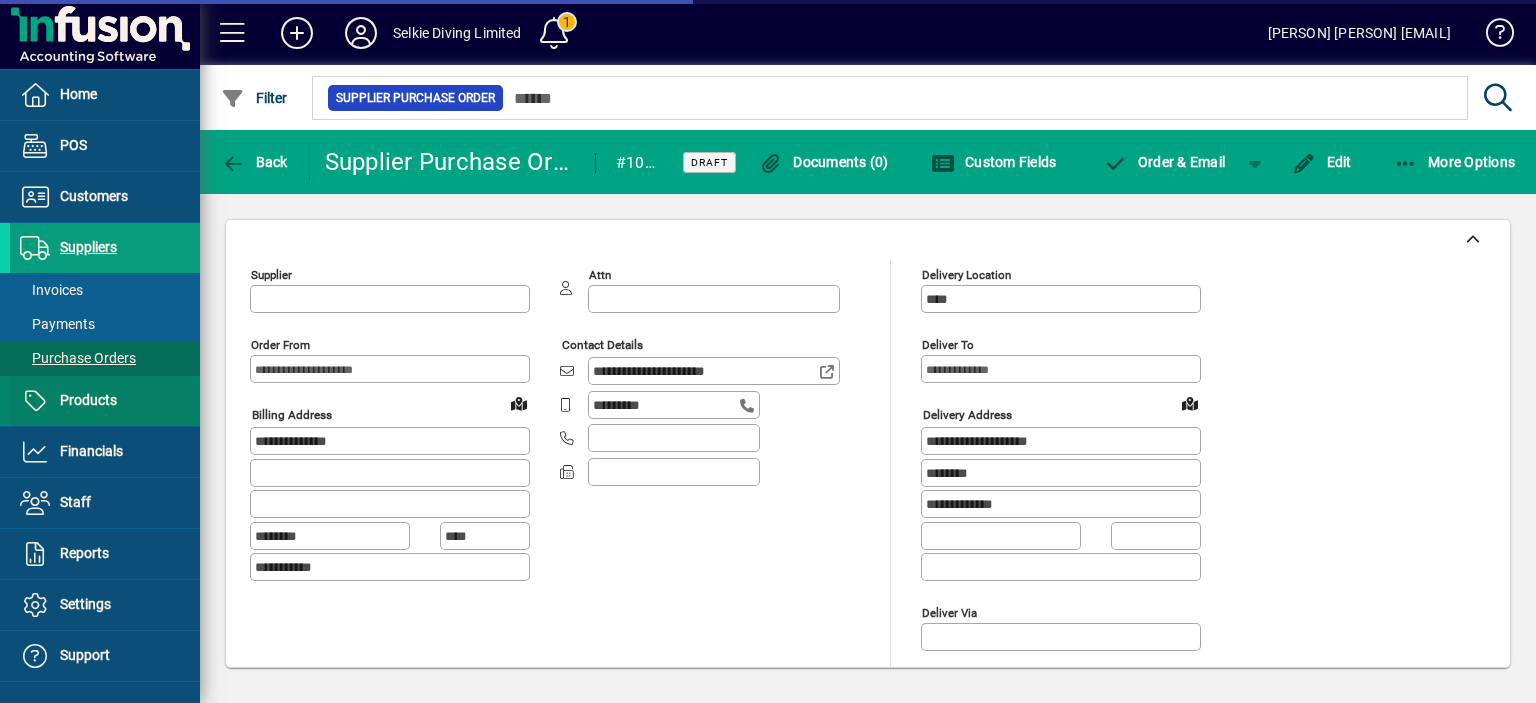 type on "**********" 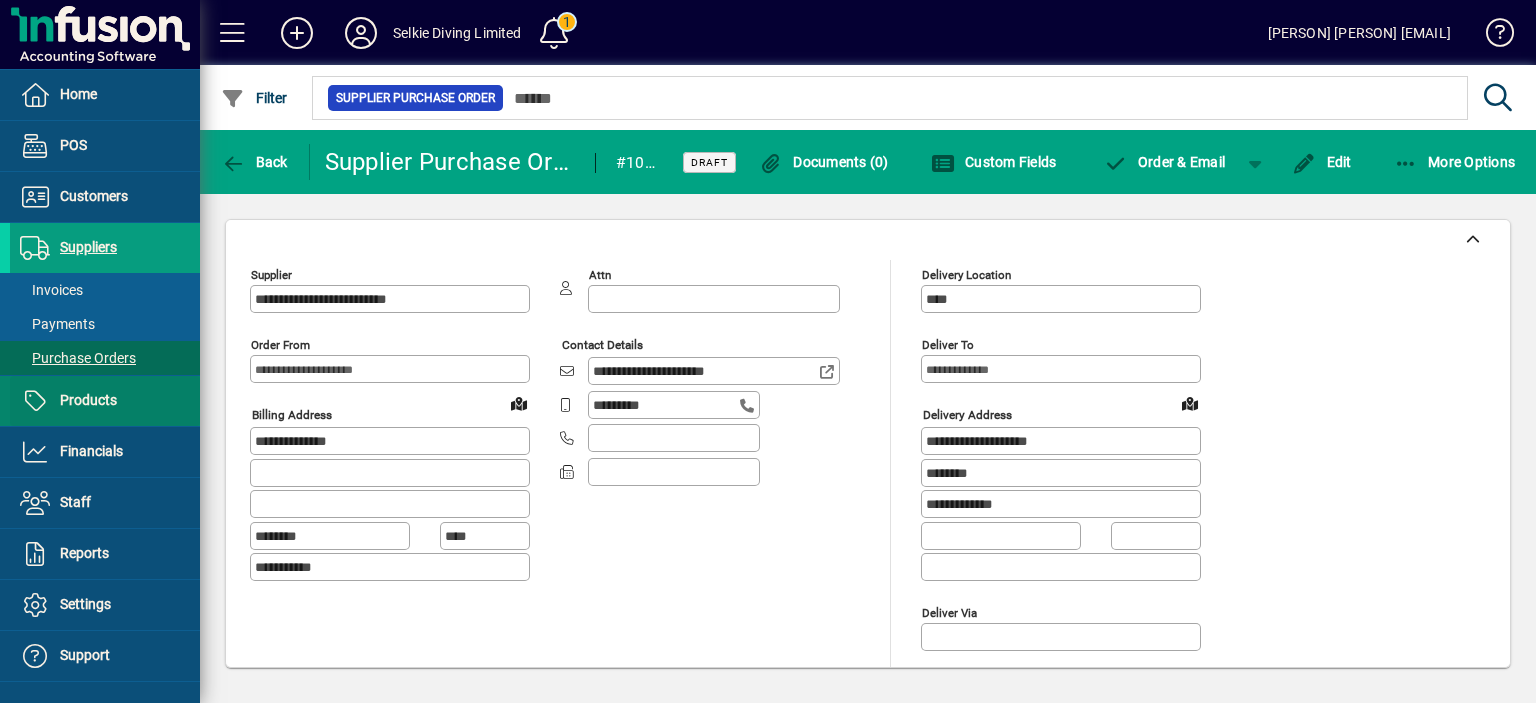 click on "Products" at bounding box center (63, 401) 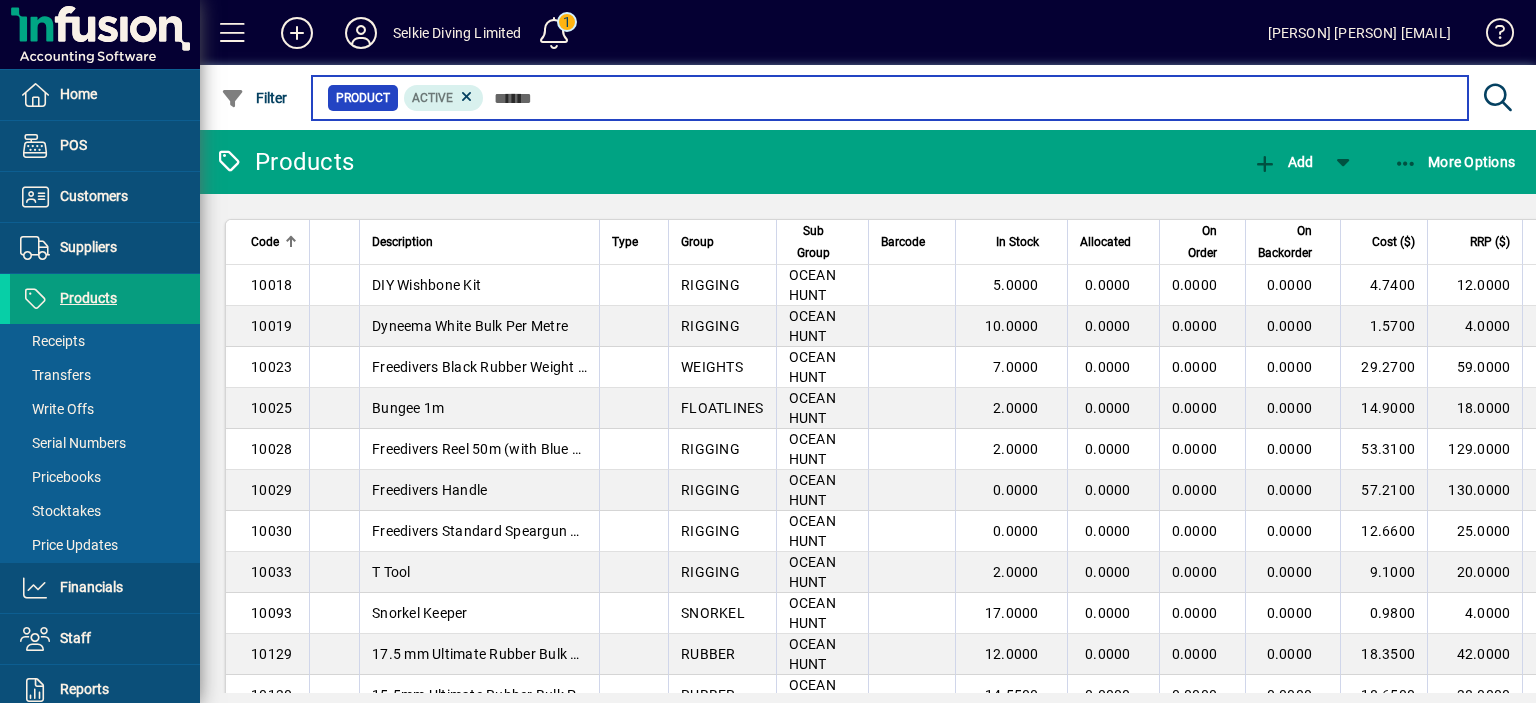 click at bounding box center (968, 98) 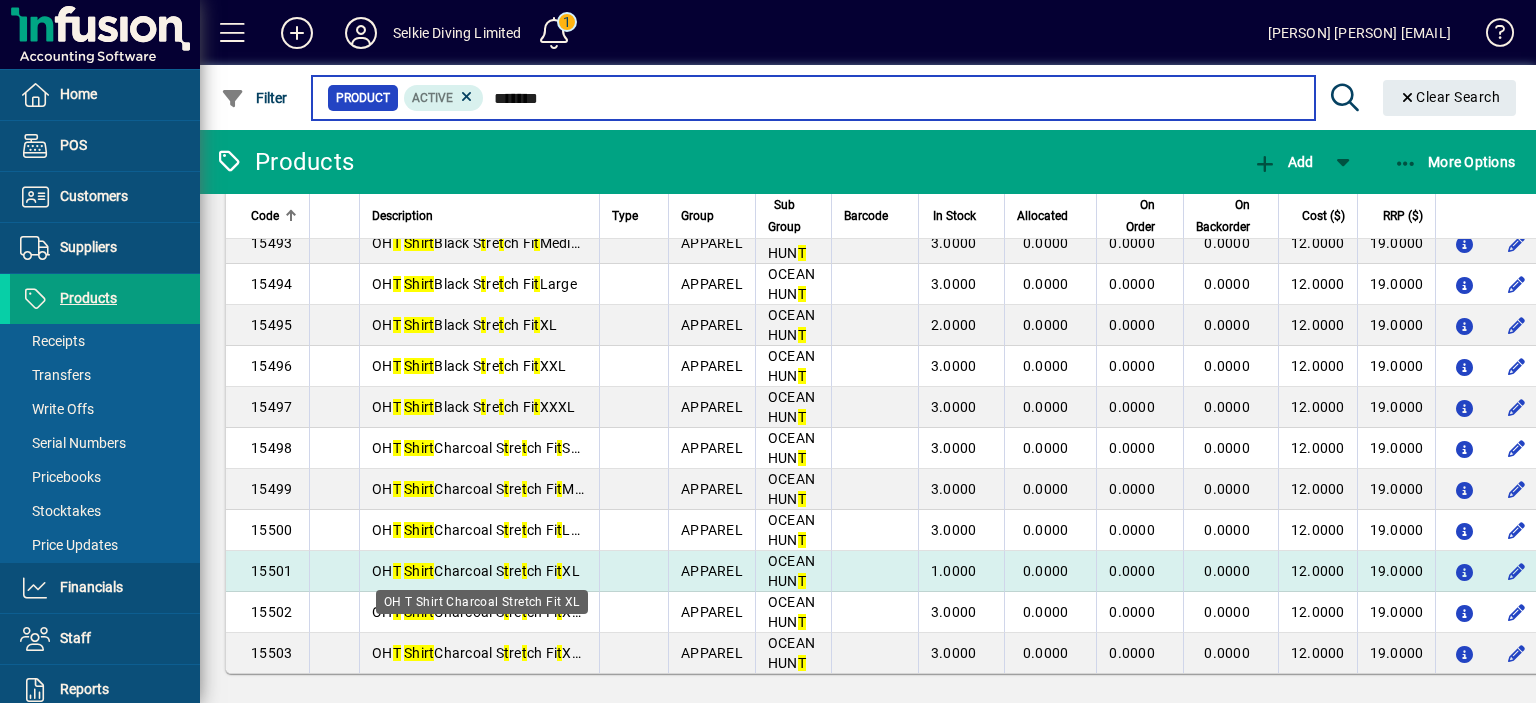 scroll, scrollTop: 85, scrollLeft: 0, axis: vertical 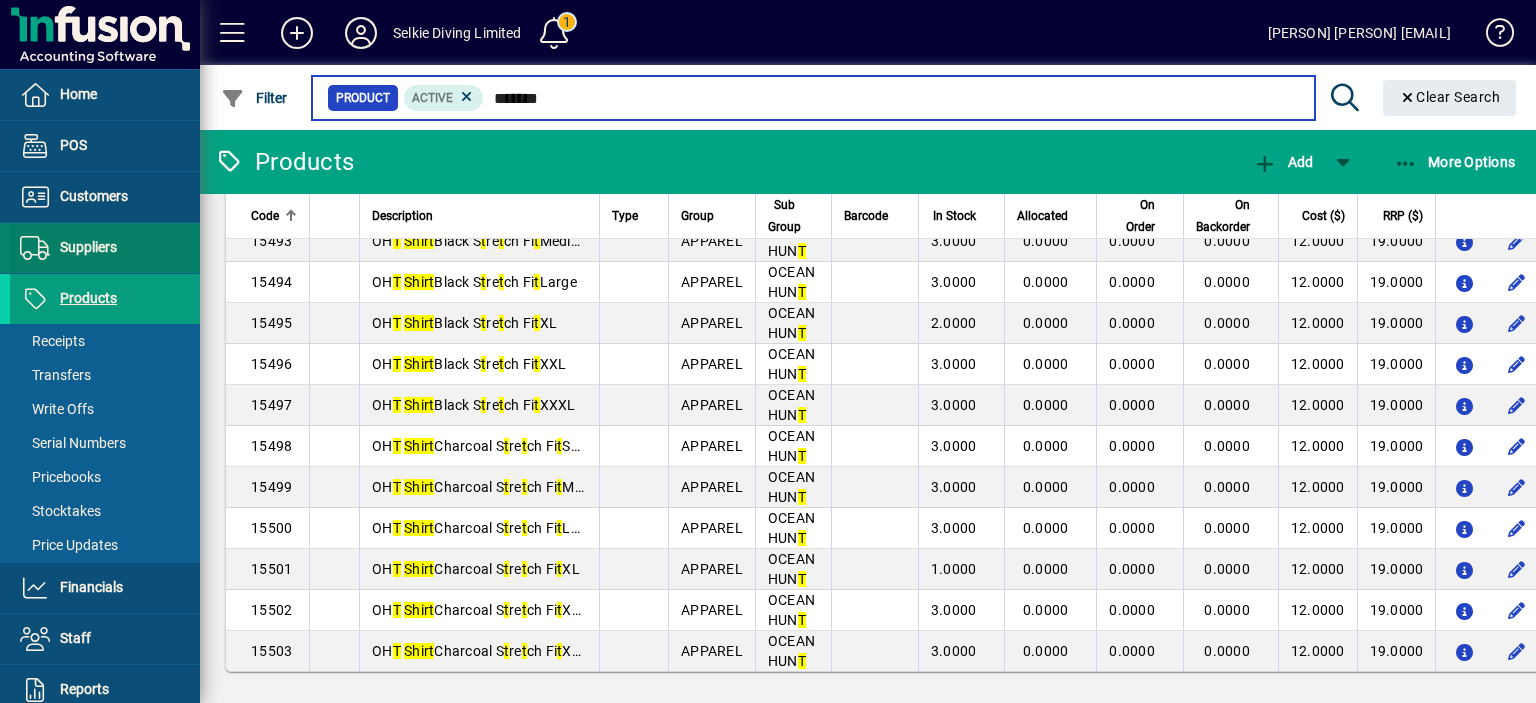 type on "*******" 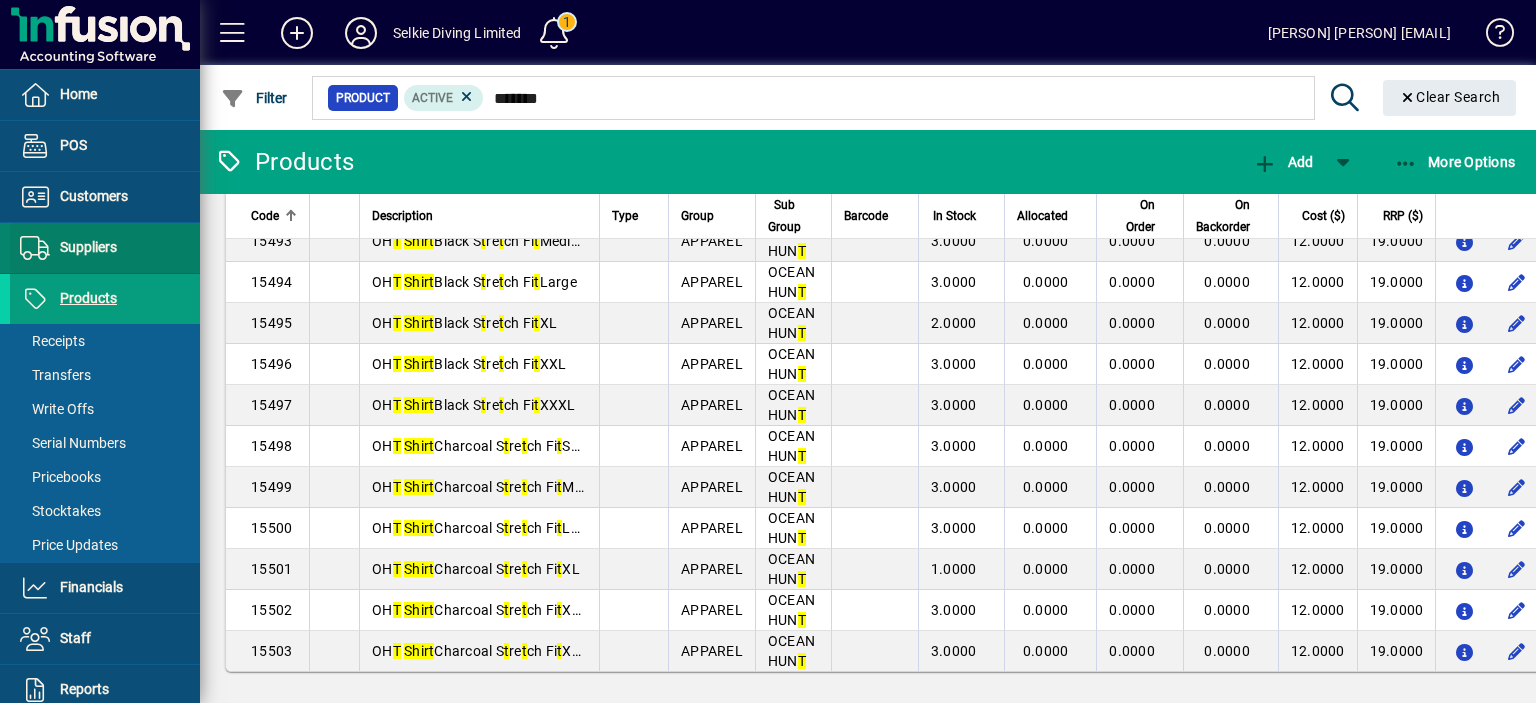click on "Suppliers" at bounding box center [88, 247] 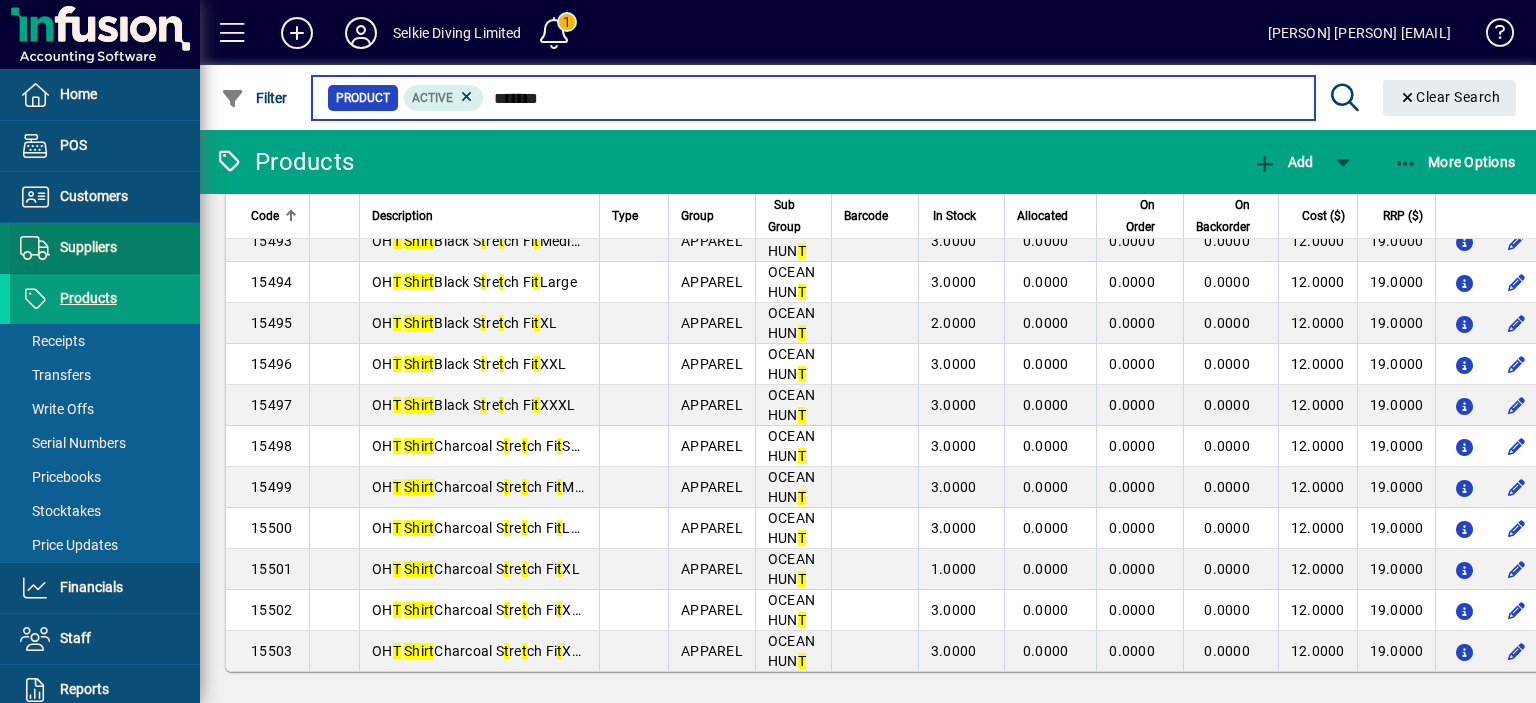 type 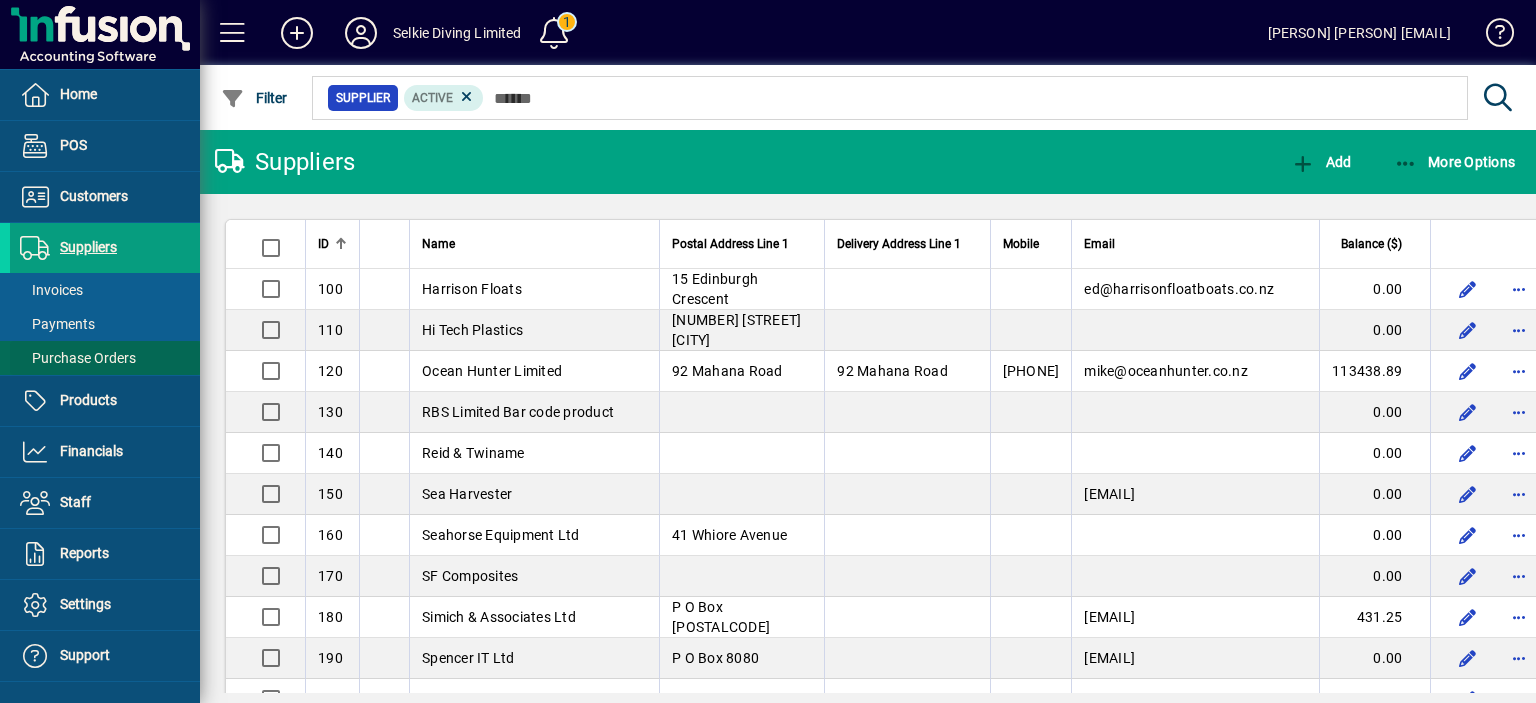 click on "Purchase Orders" at bounding box center [78, 358] 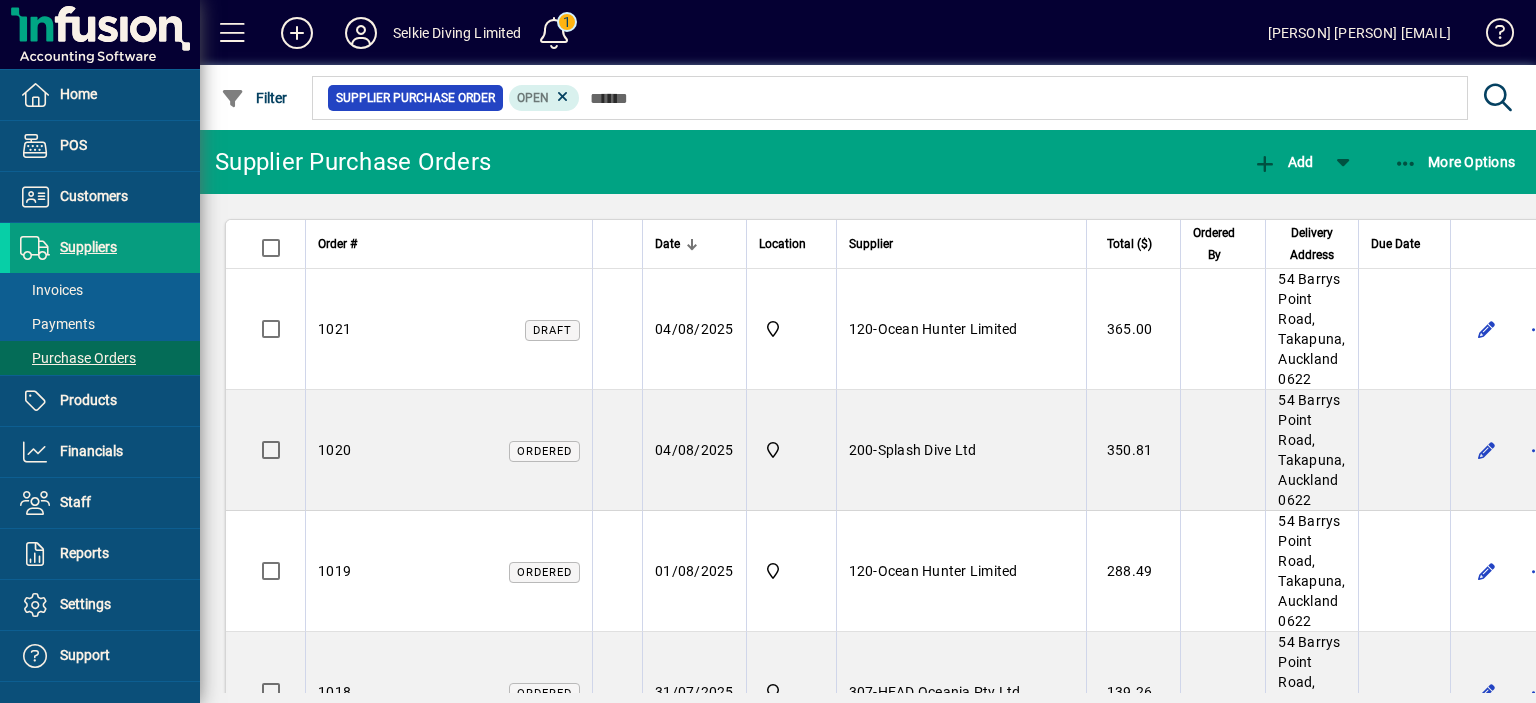 click on "120 - Ocean Hunter Limited" at bounding box center [961, 329] 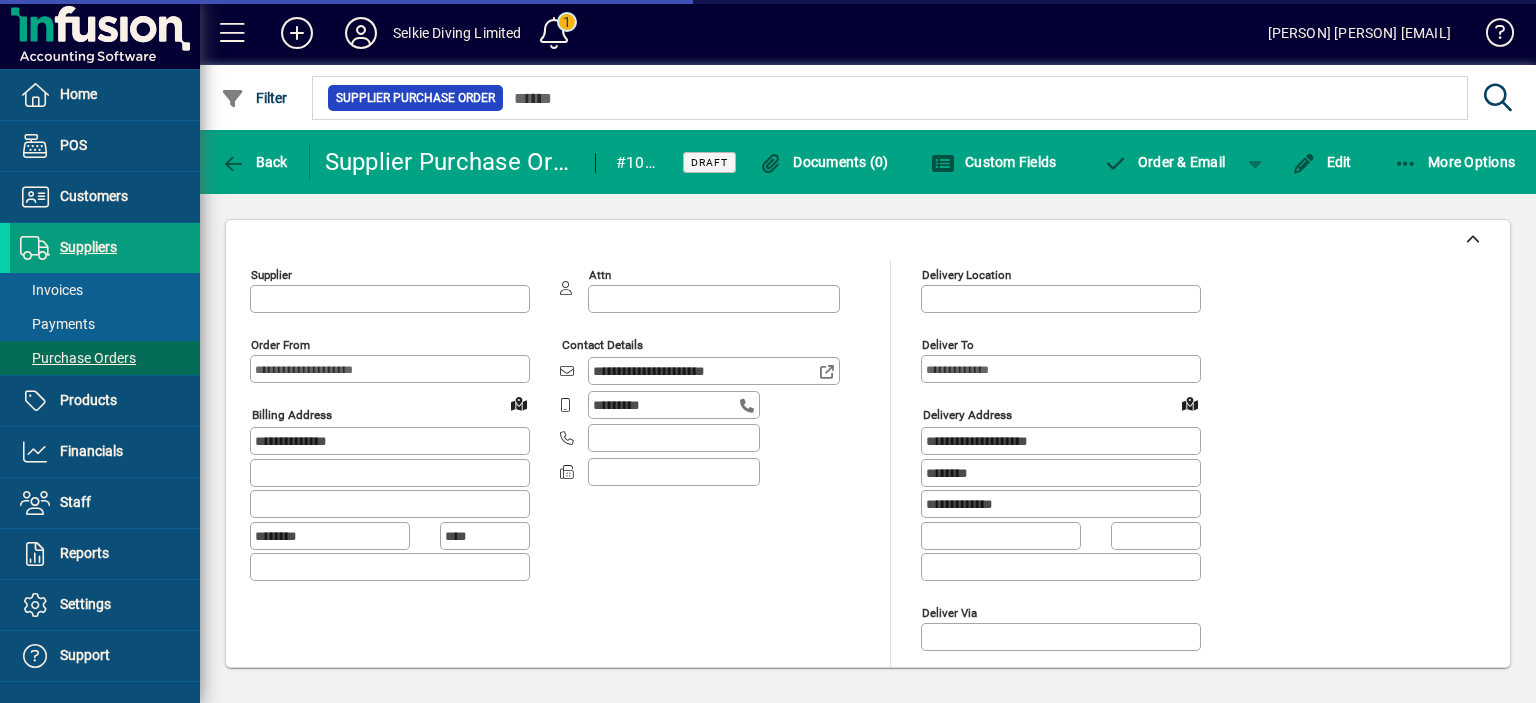 type on "**********" 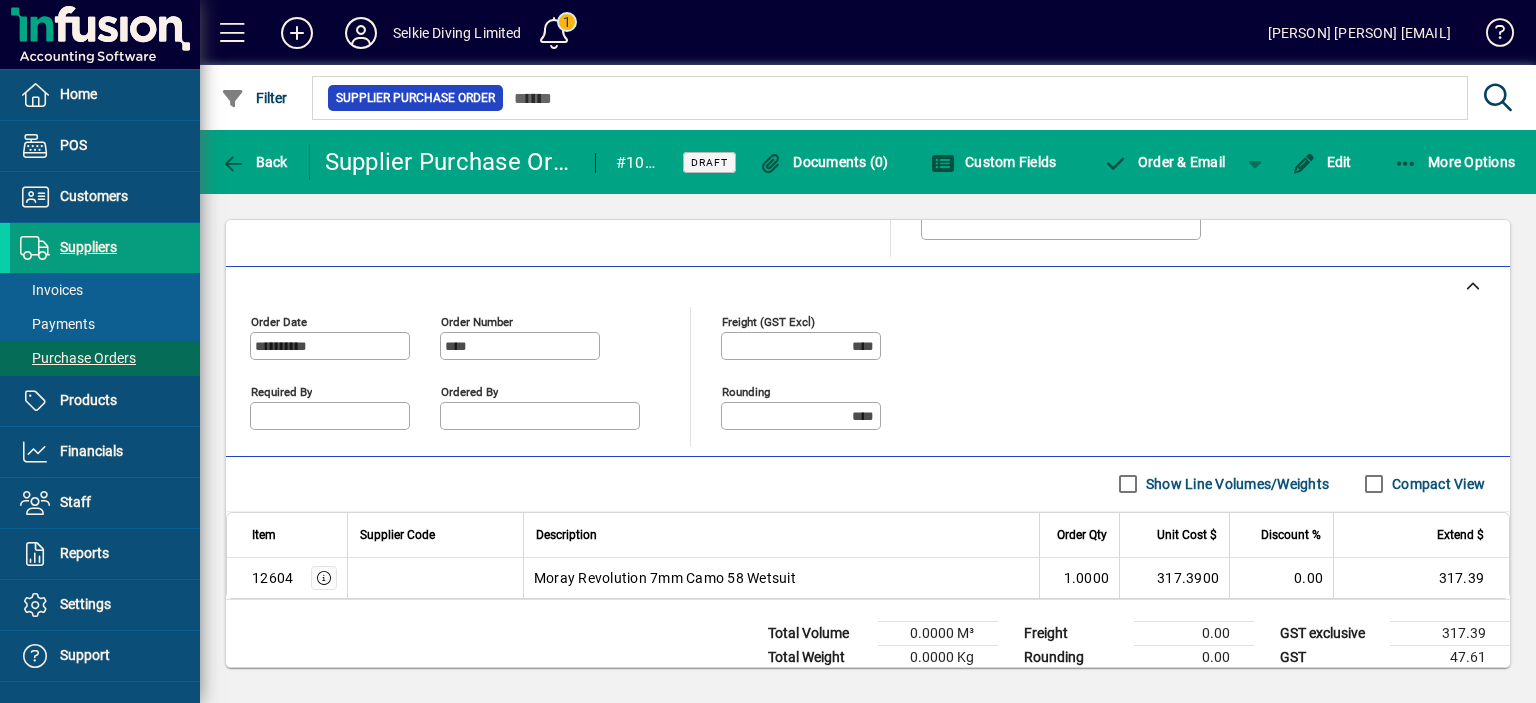 scroll, scrollTop: 450, scrollLeft: 0, axis: vertical 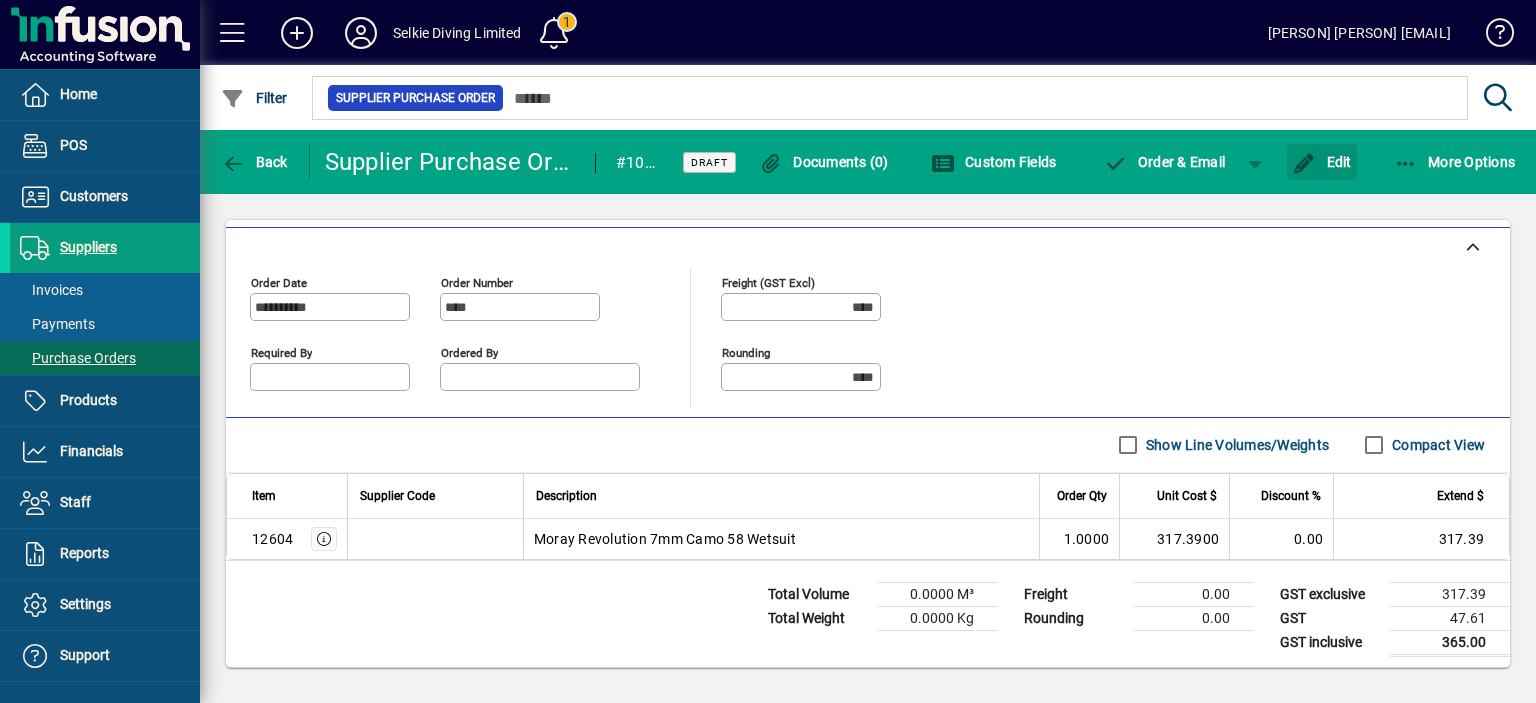drag, startPoint x: 1327, startPoint y: 157, endPoint x: 934, endPoint y: 357, distance: 440.9637 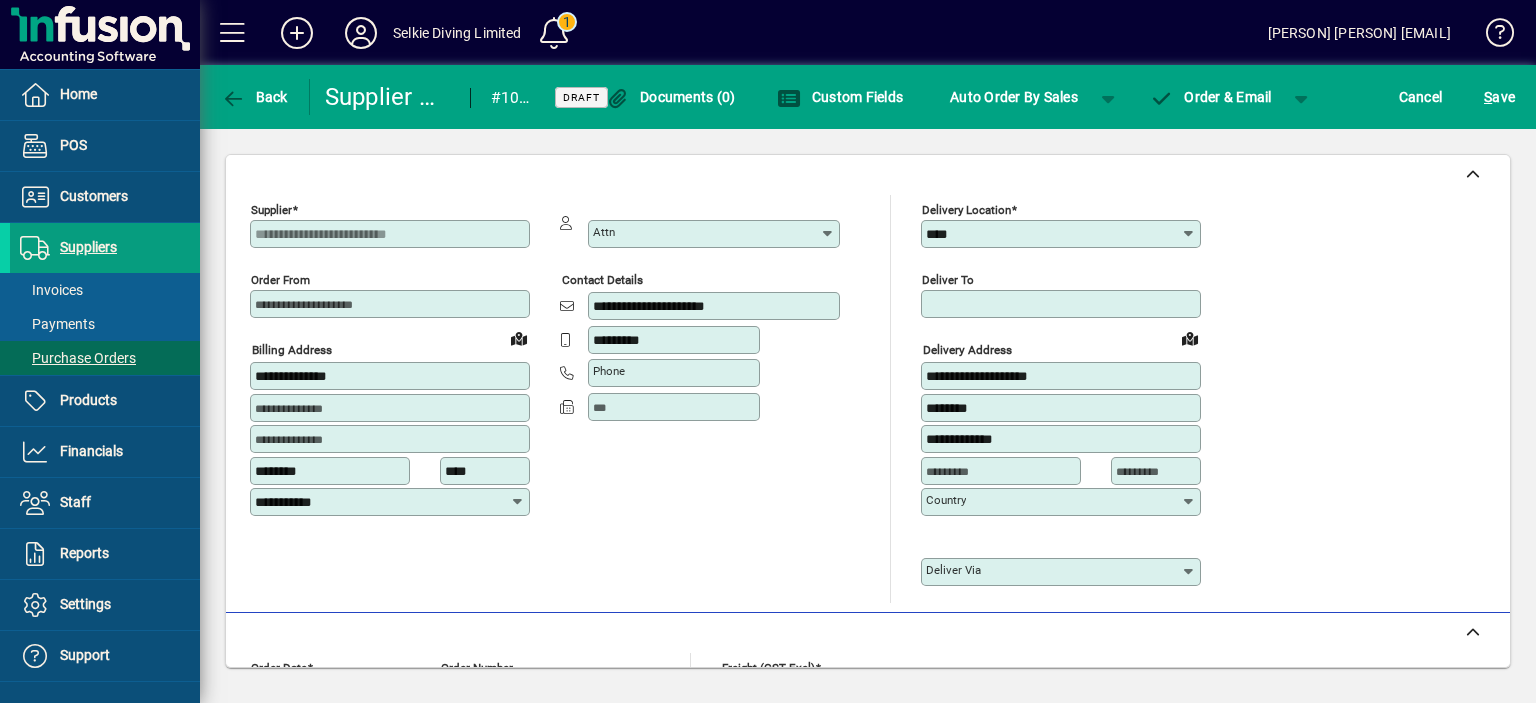 scroll, scrollTop: 389, scrollLeft: 0, axis: vertical 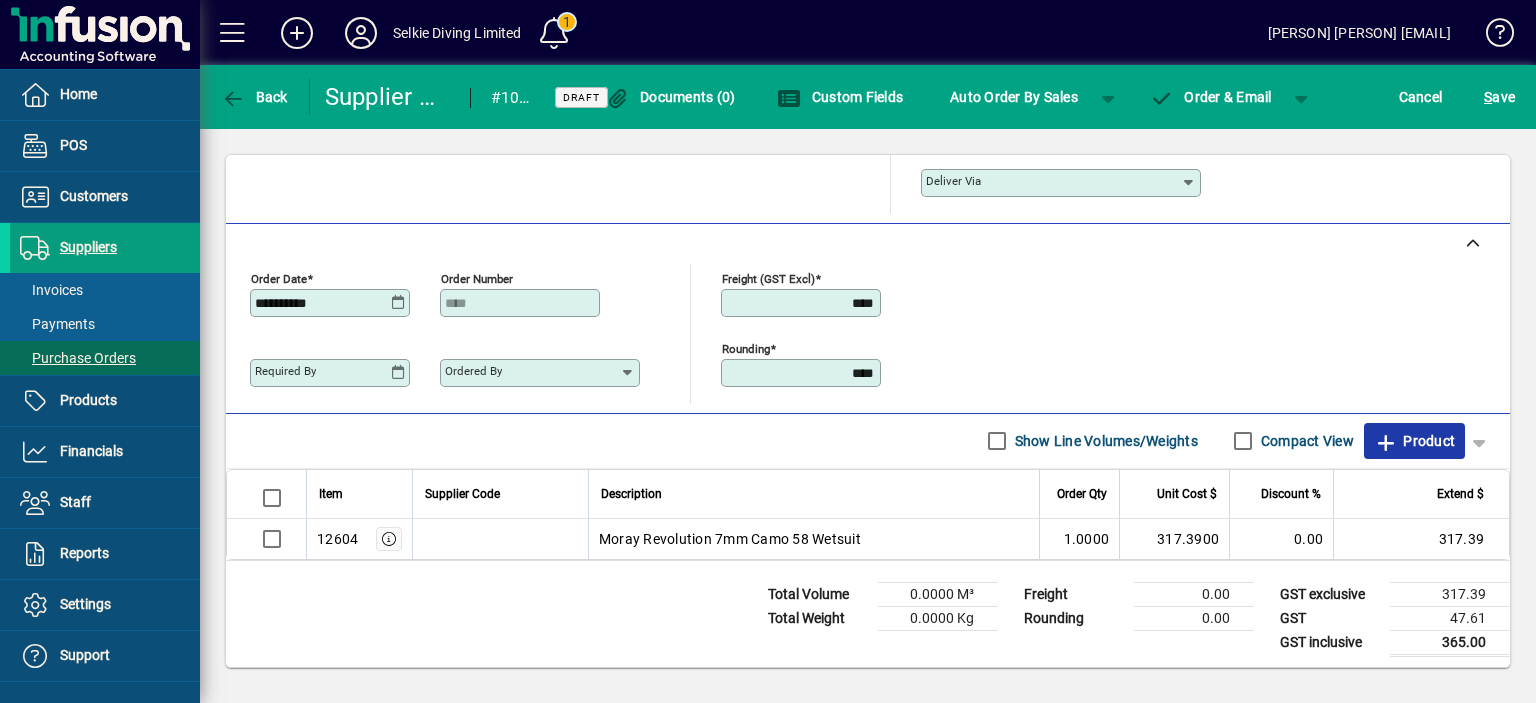 click on "Product" 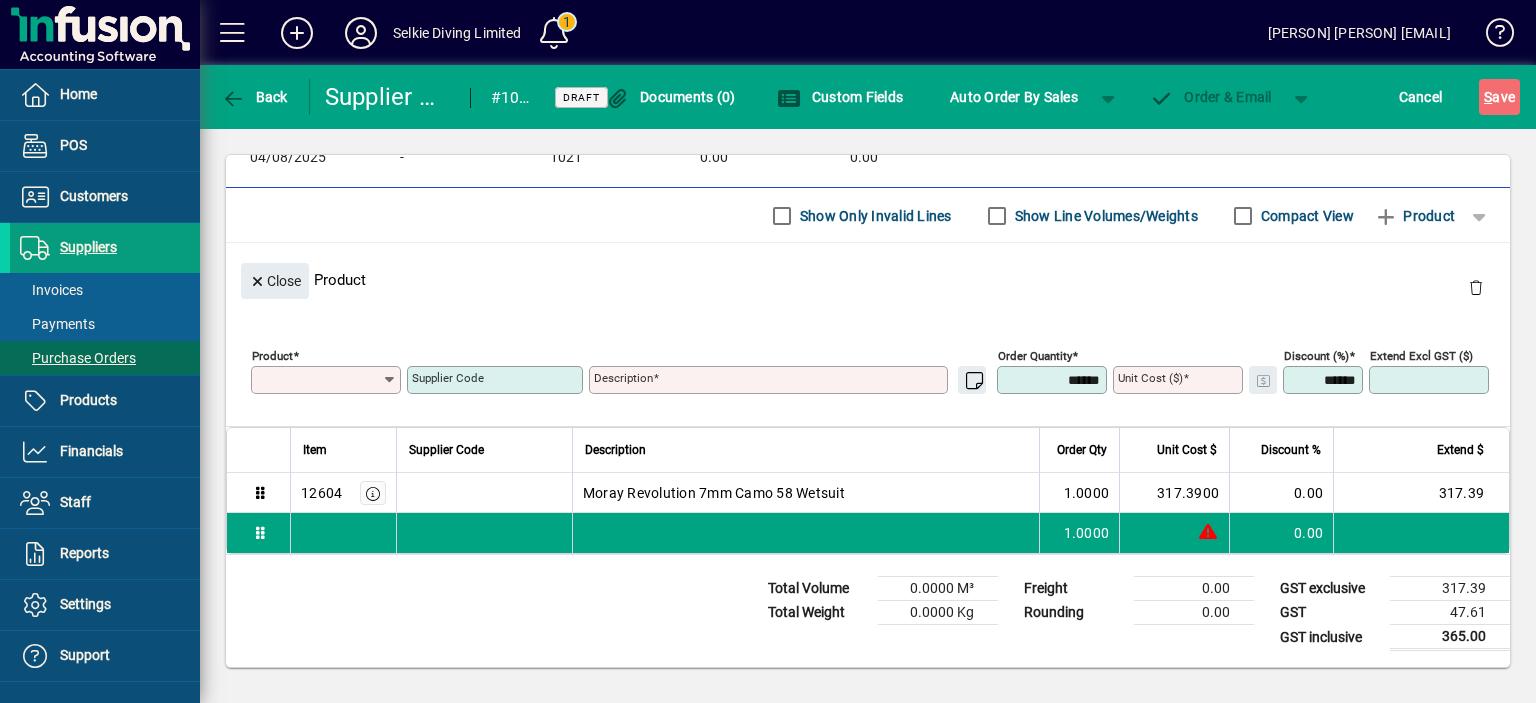 scroll, scrollTop: 138, scrollLeft: 0, axis: vertical 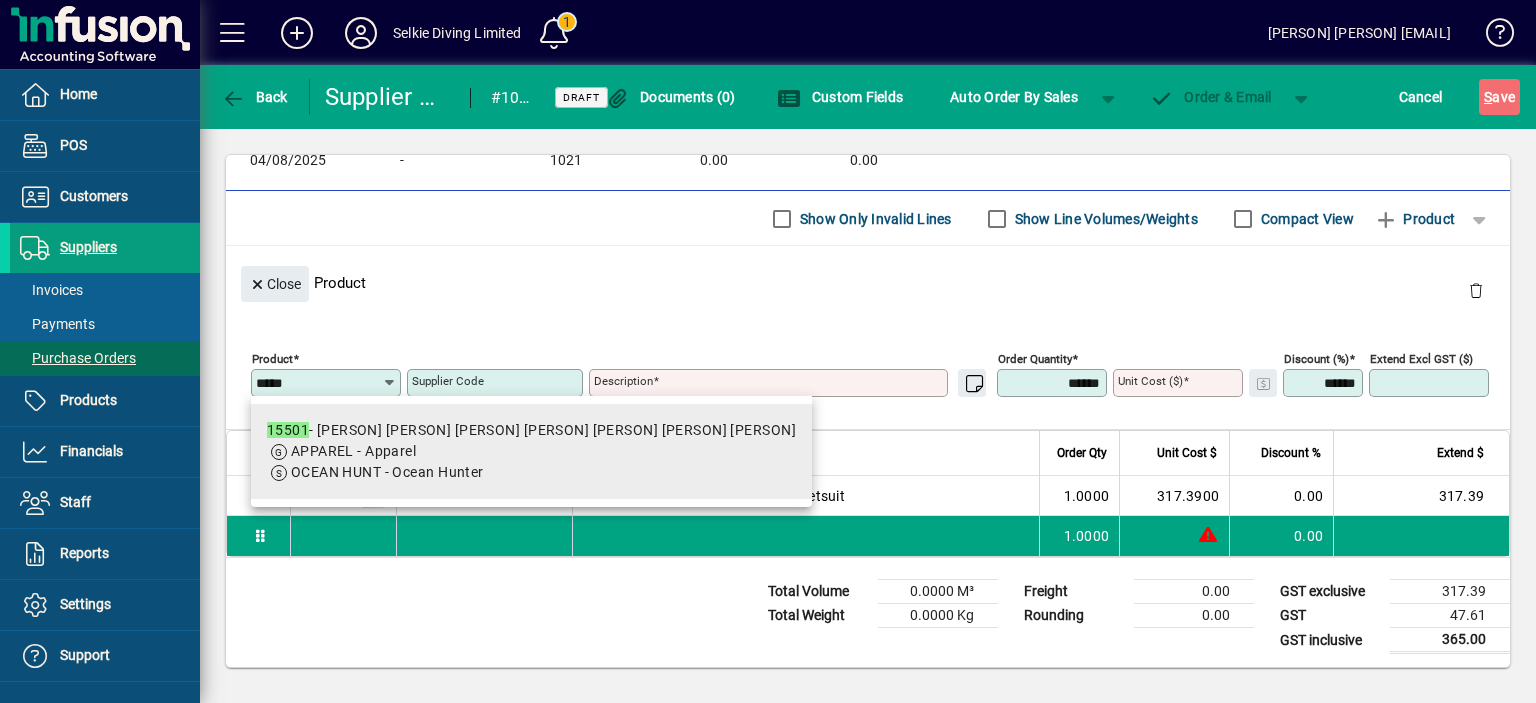 type on "*****" 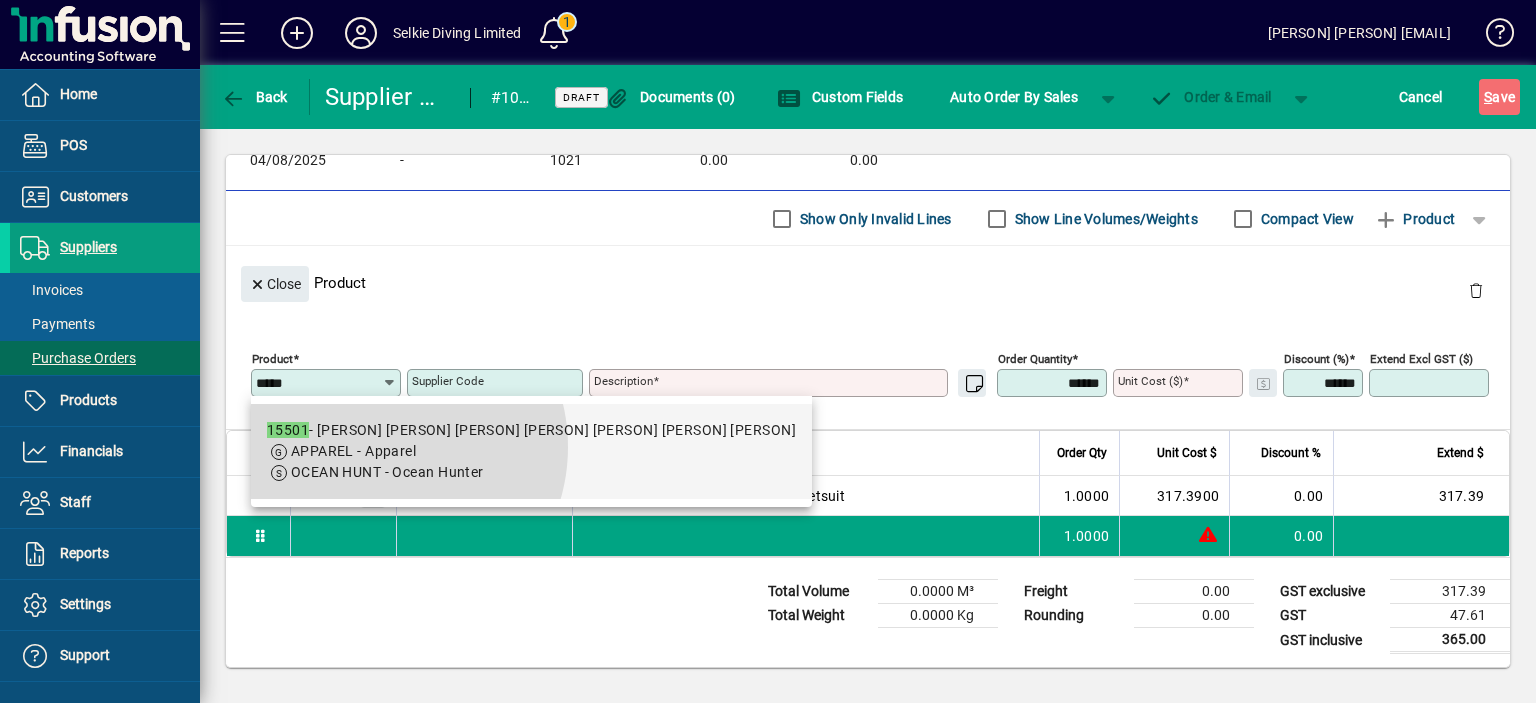 click on "APPAREL - Apparel" at bounding box center [353, 451] 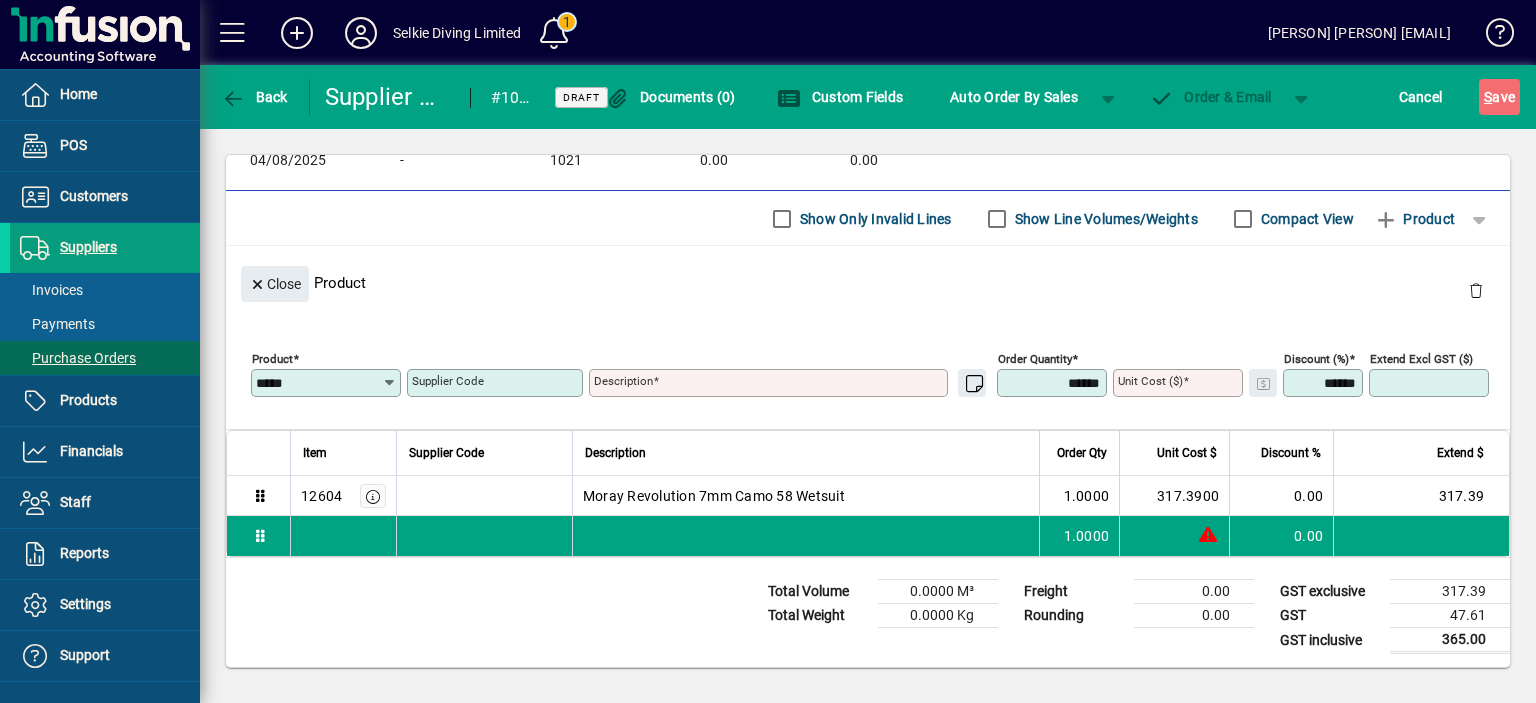 type on "**********" 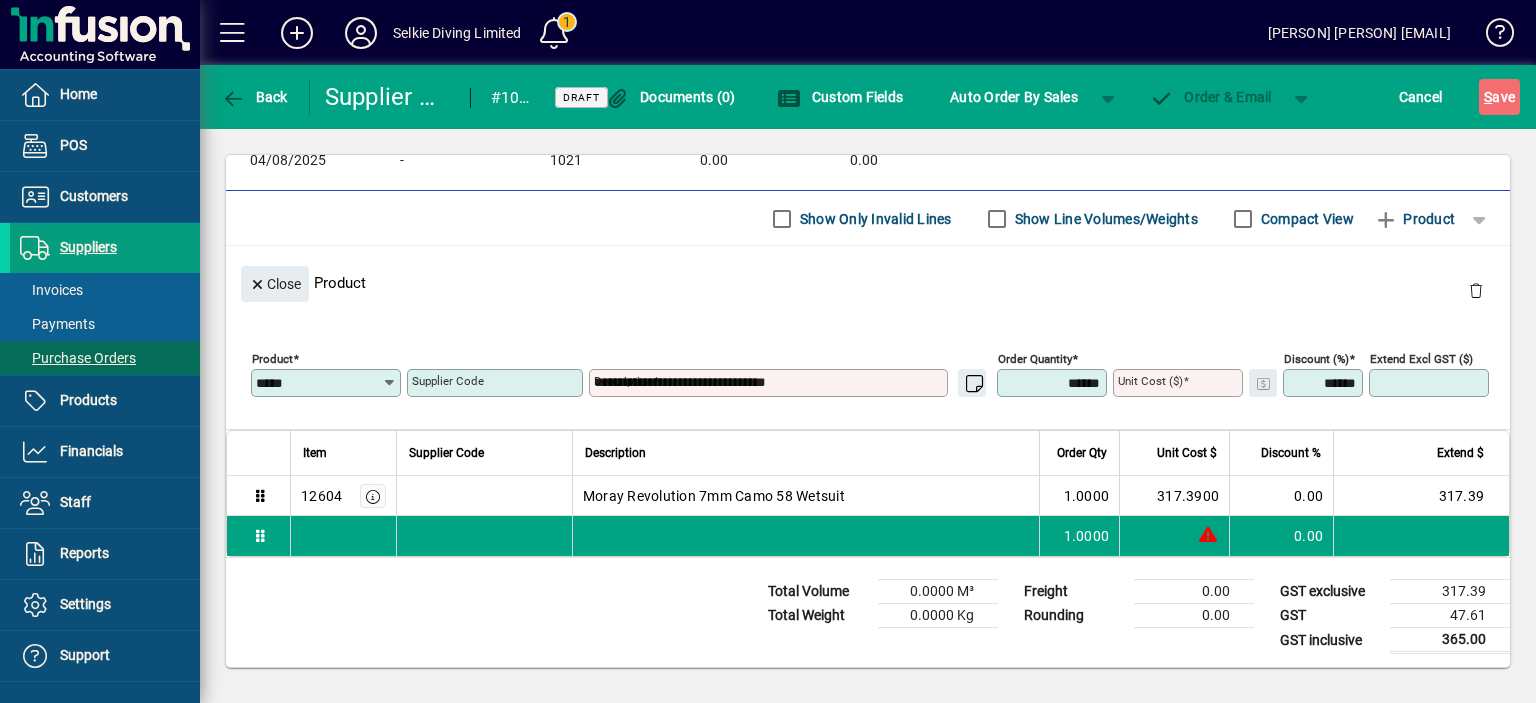 type on "*******" 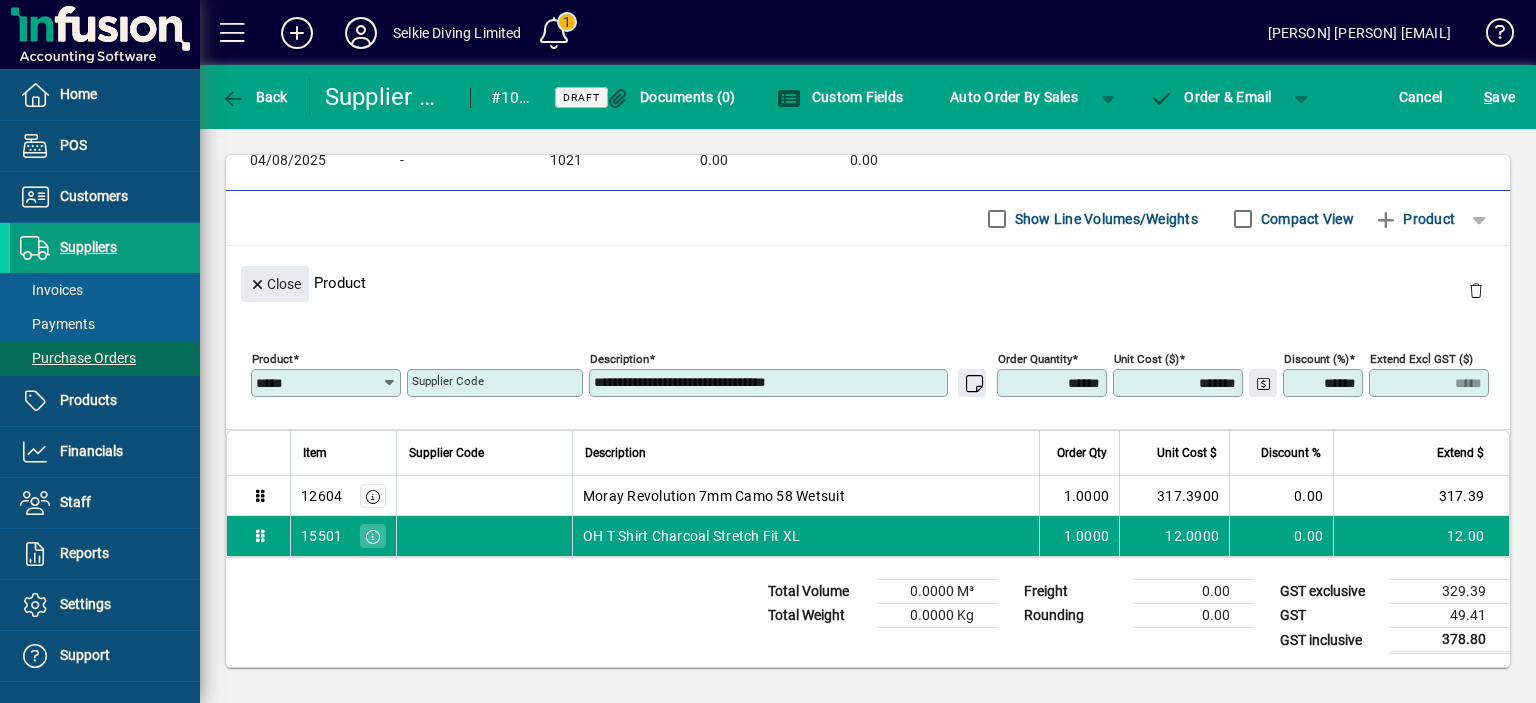 drag, startPoint x: 1033, startPoint y: 385, endPoint x: 1152, endPoint y: 379, distance: 119.15116 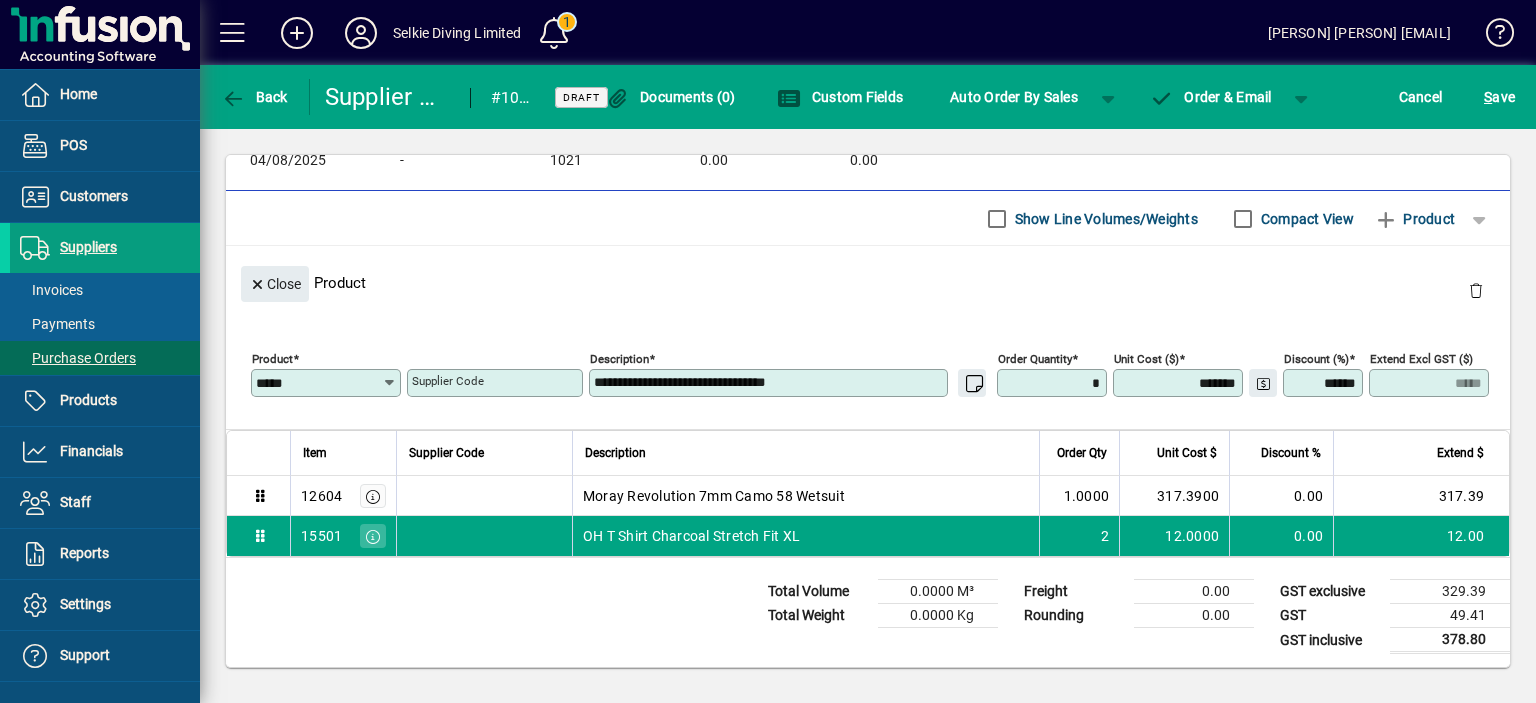 type on "*****" 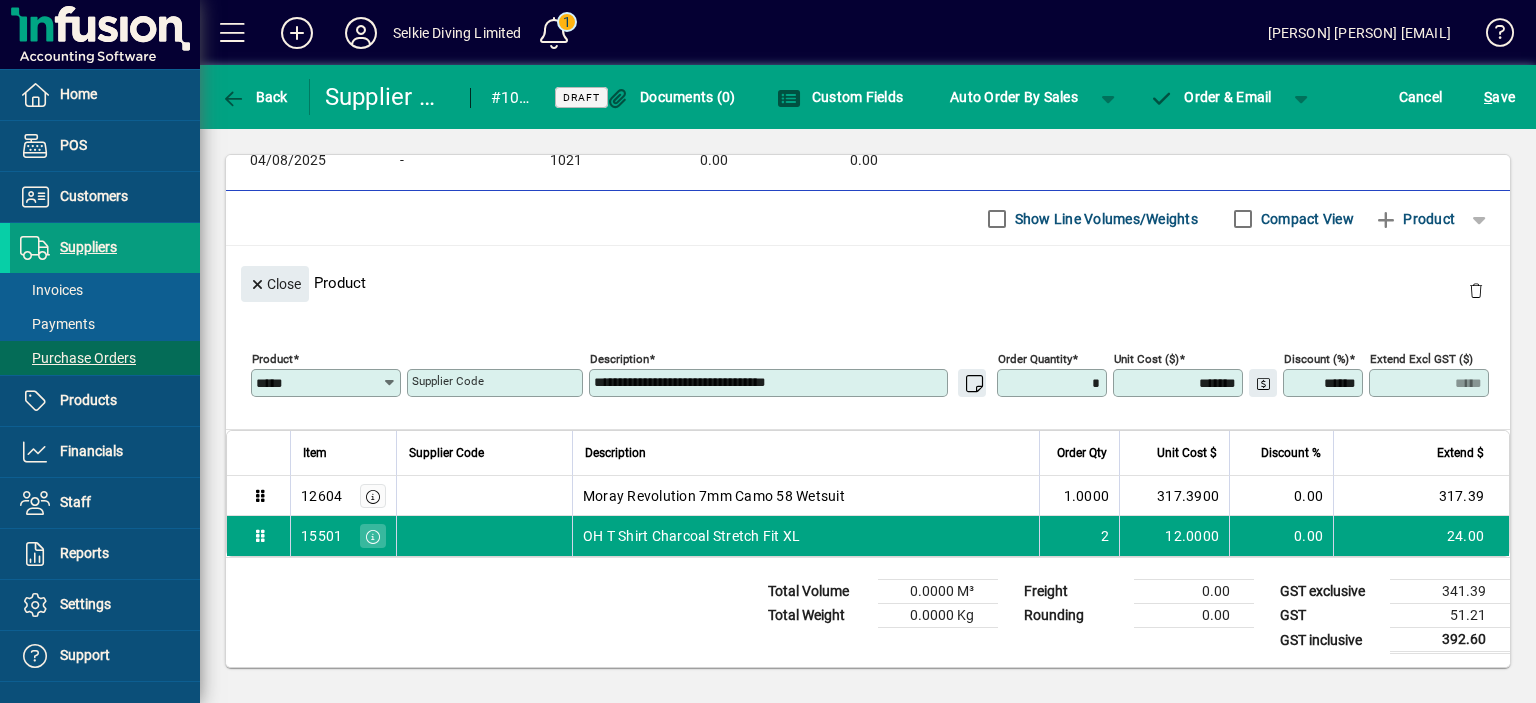type on "******" 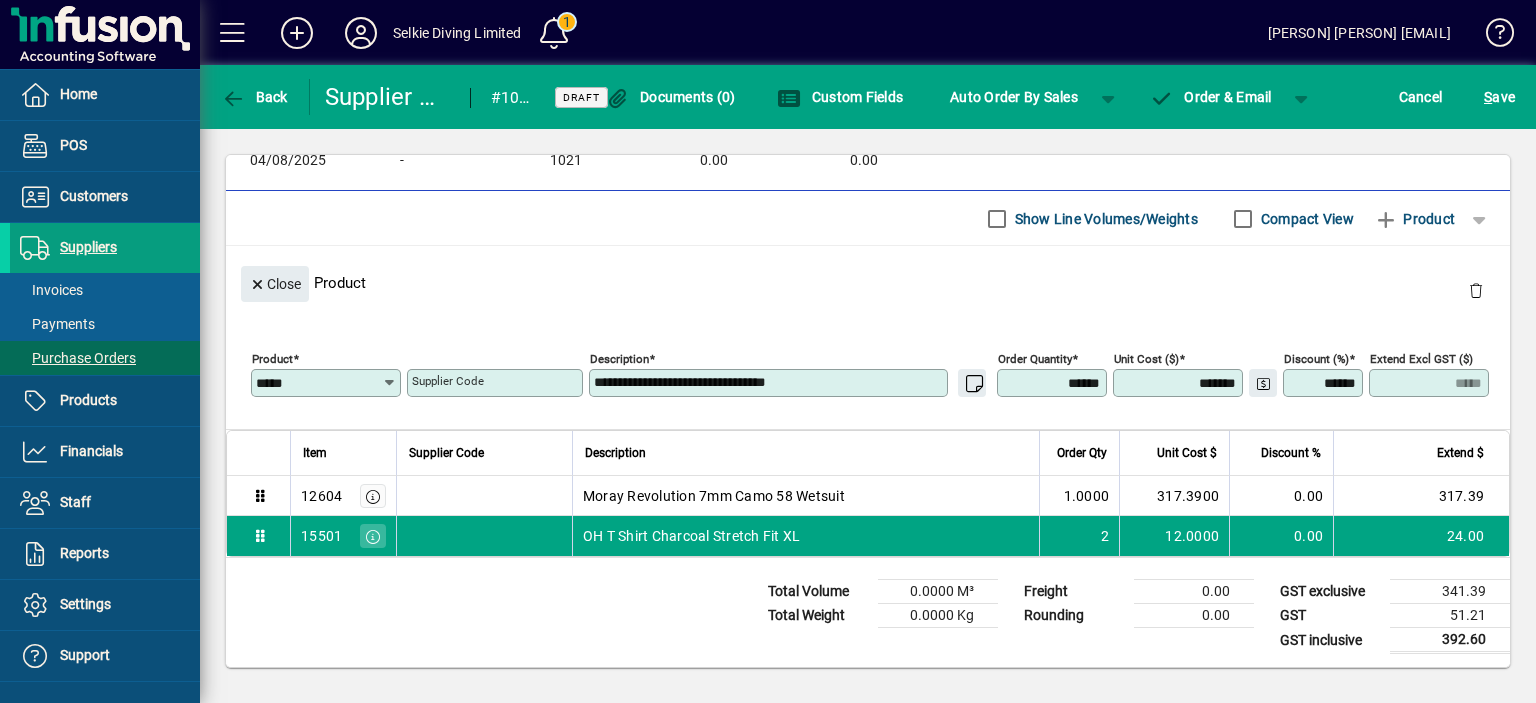 drag, startPoint x: 1086, startPoint y: 307, endPoint x: 1124, endPoint y: 311, distance: 38.209946 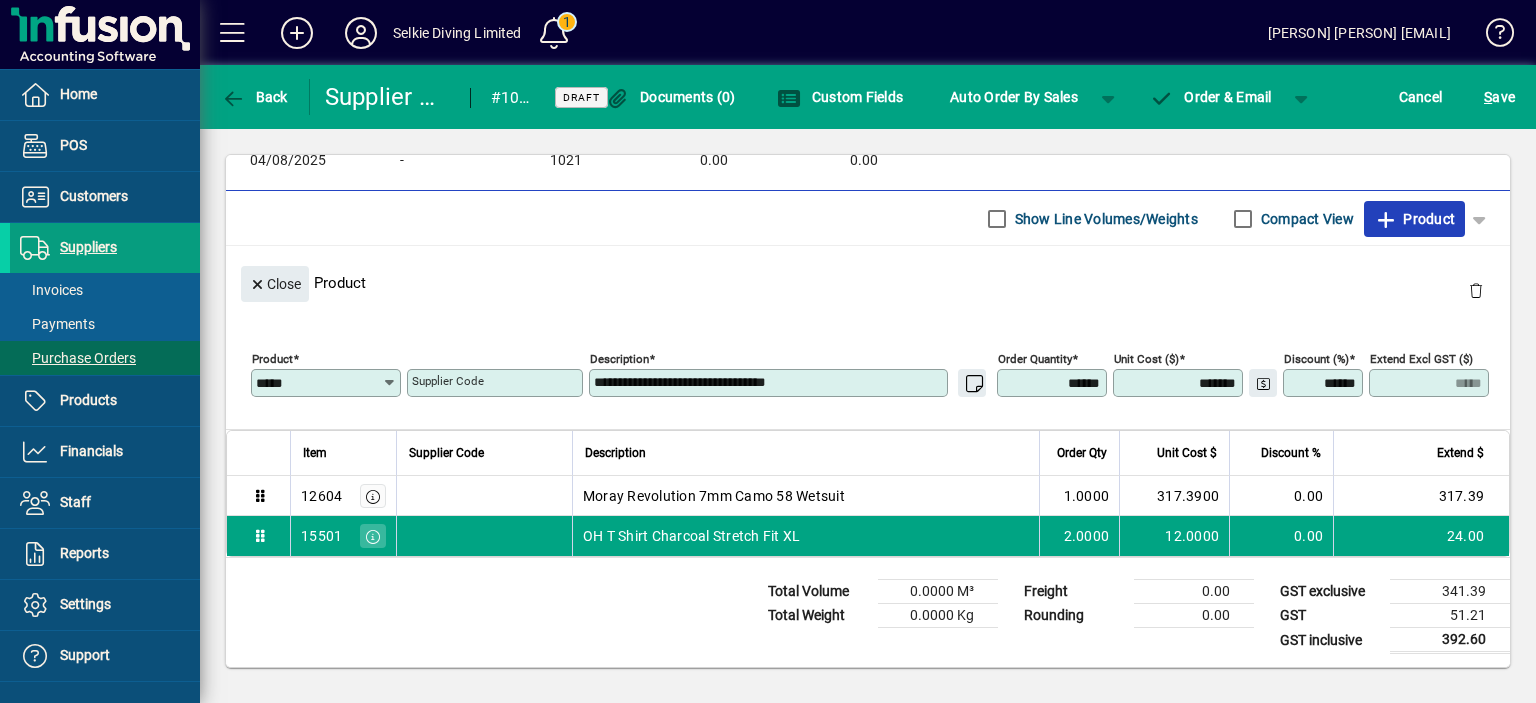 click on "Product" 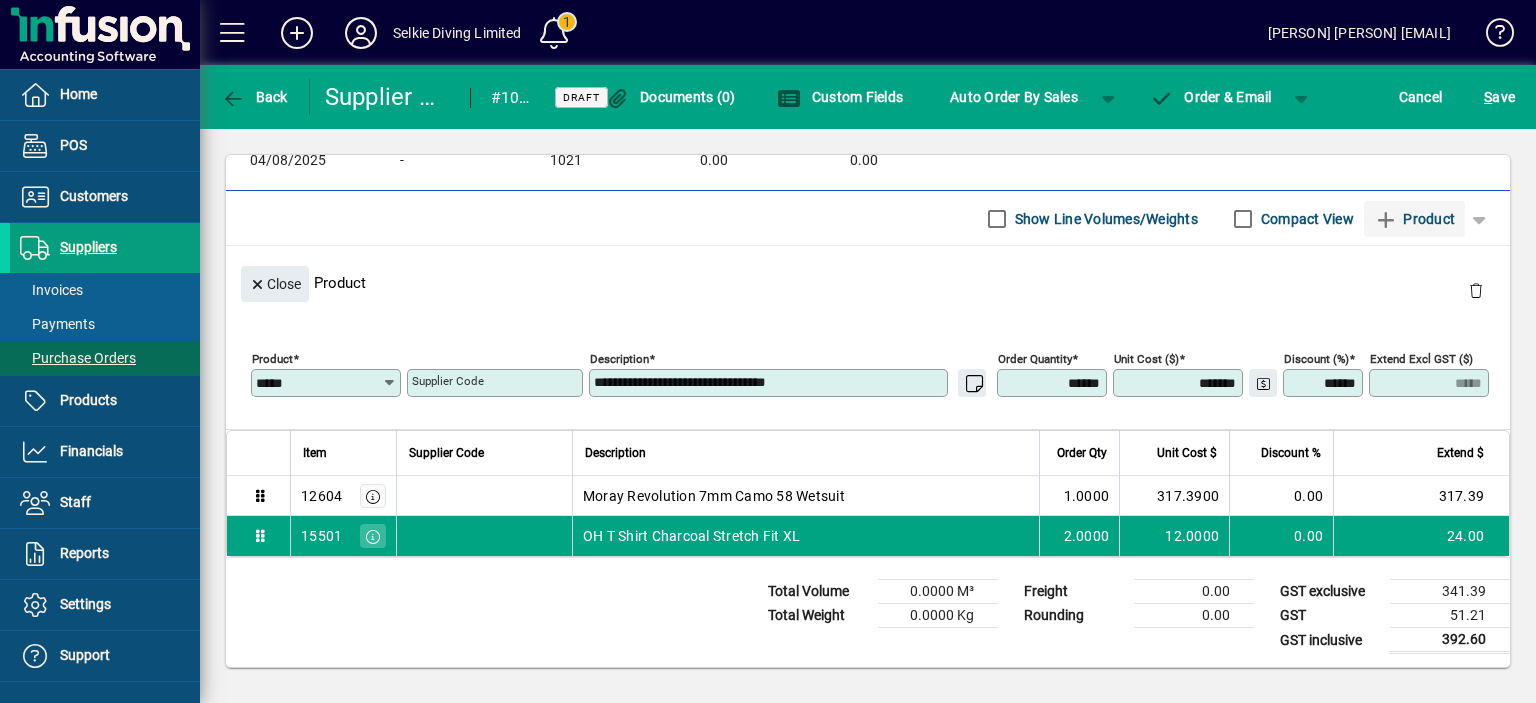 type 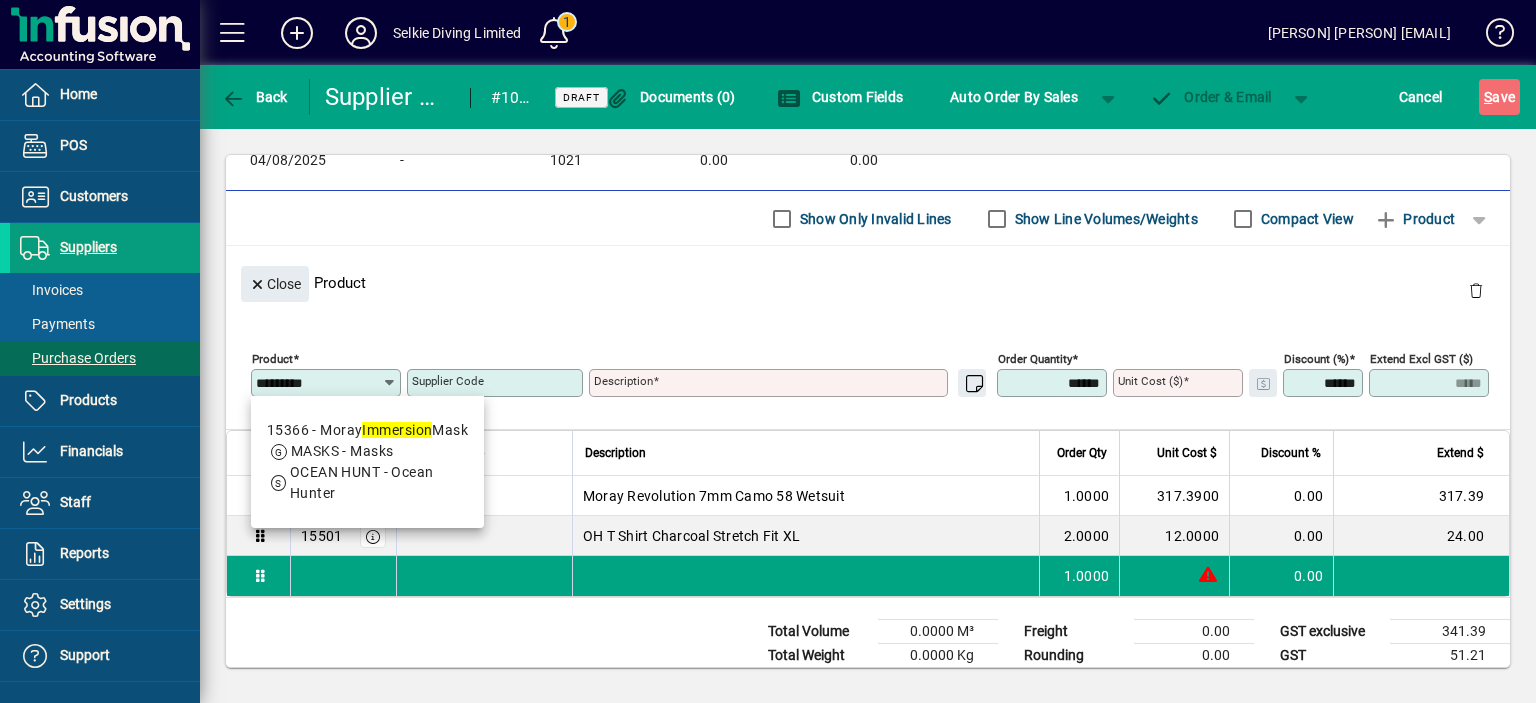 click on "15366 - Moray Immersion Mask" at bounding box center (367, 430) 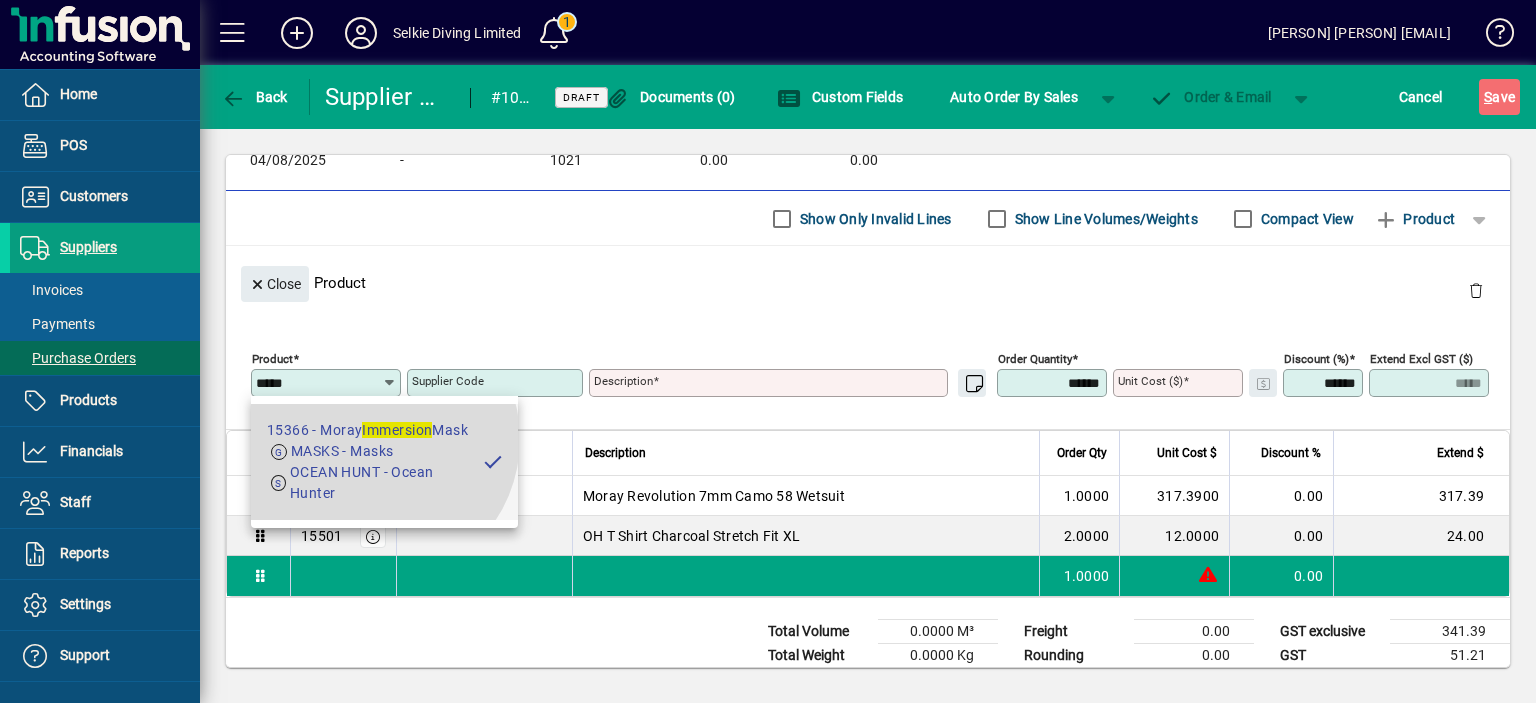 type on "**********" 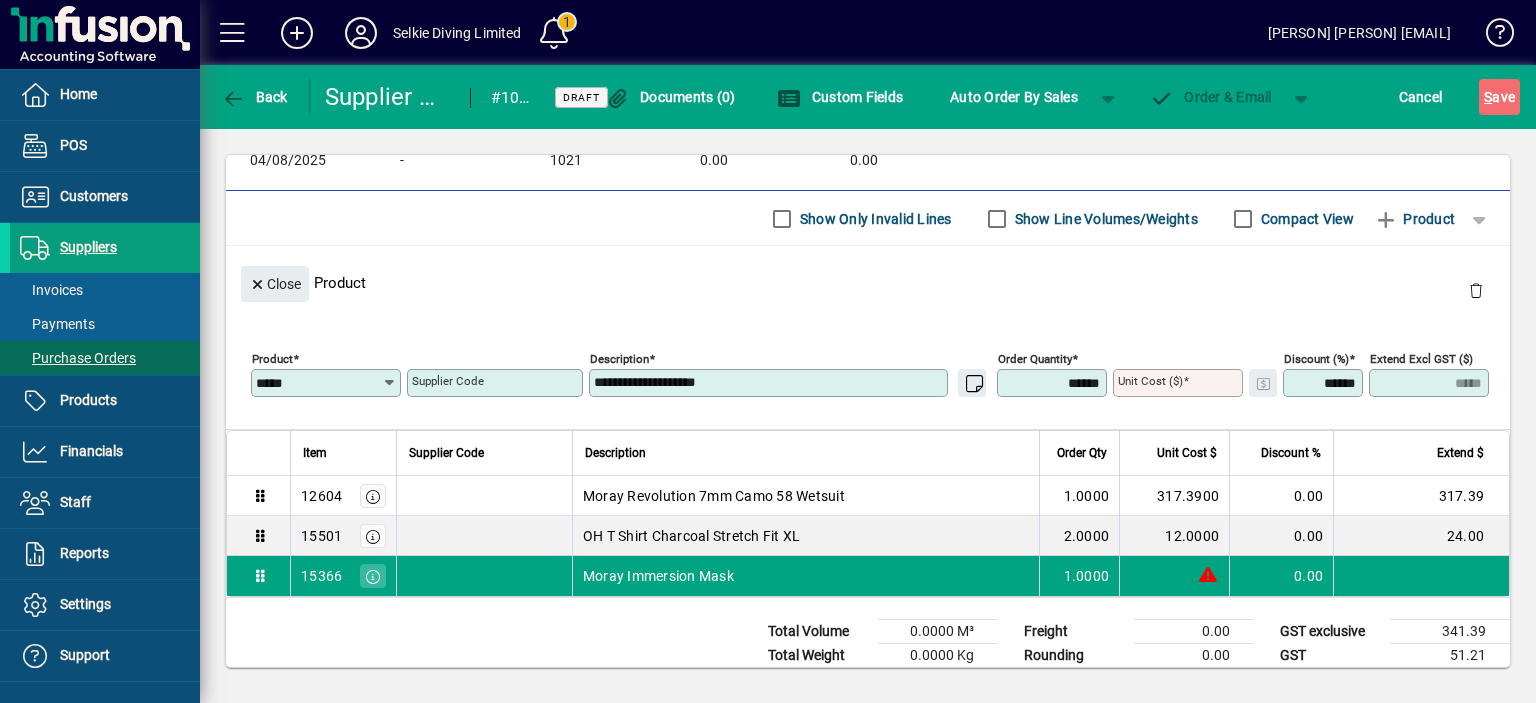 type on "*******" 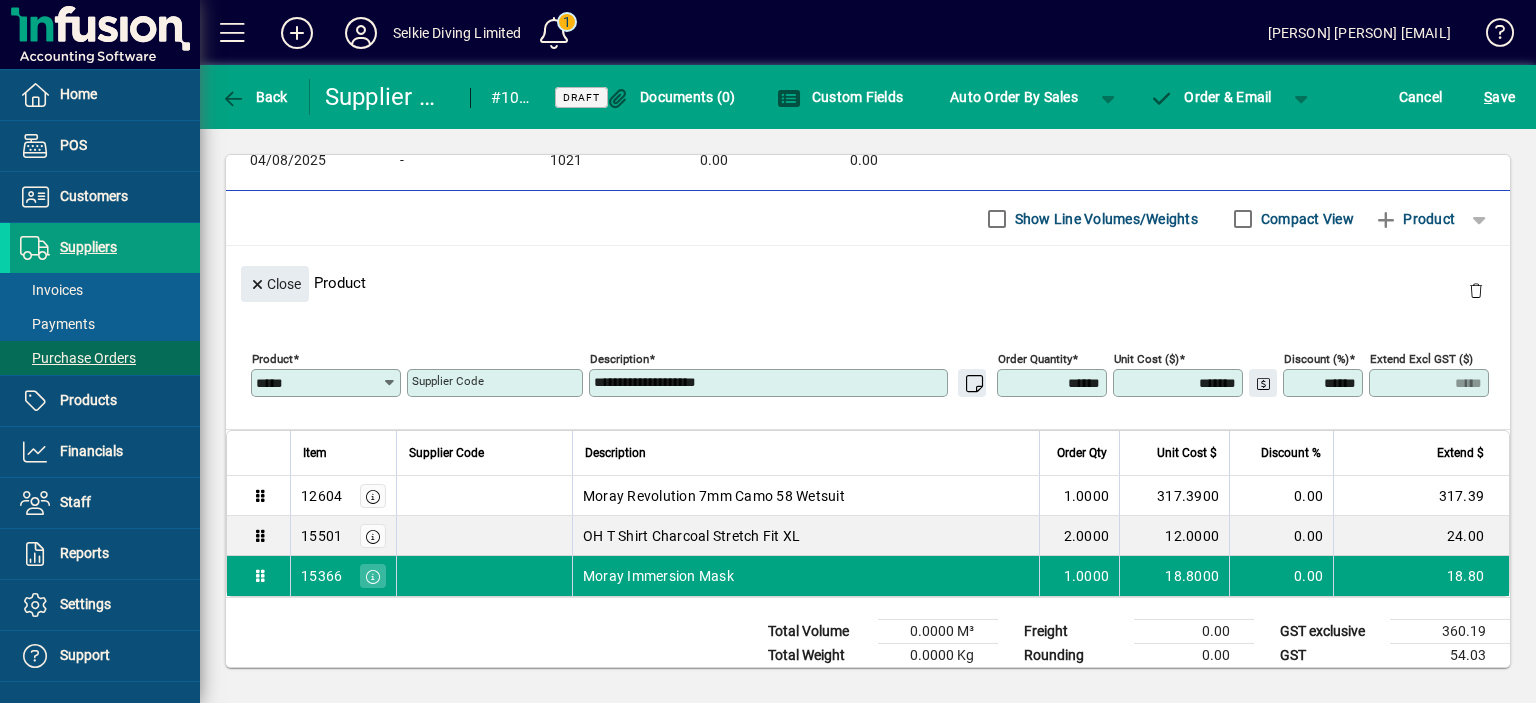 drag, startPoint x: 1028, startPoint y: 389, endPoint x: 1102, endPoint y: 379, distance: 74.672615 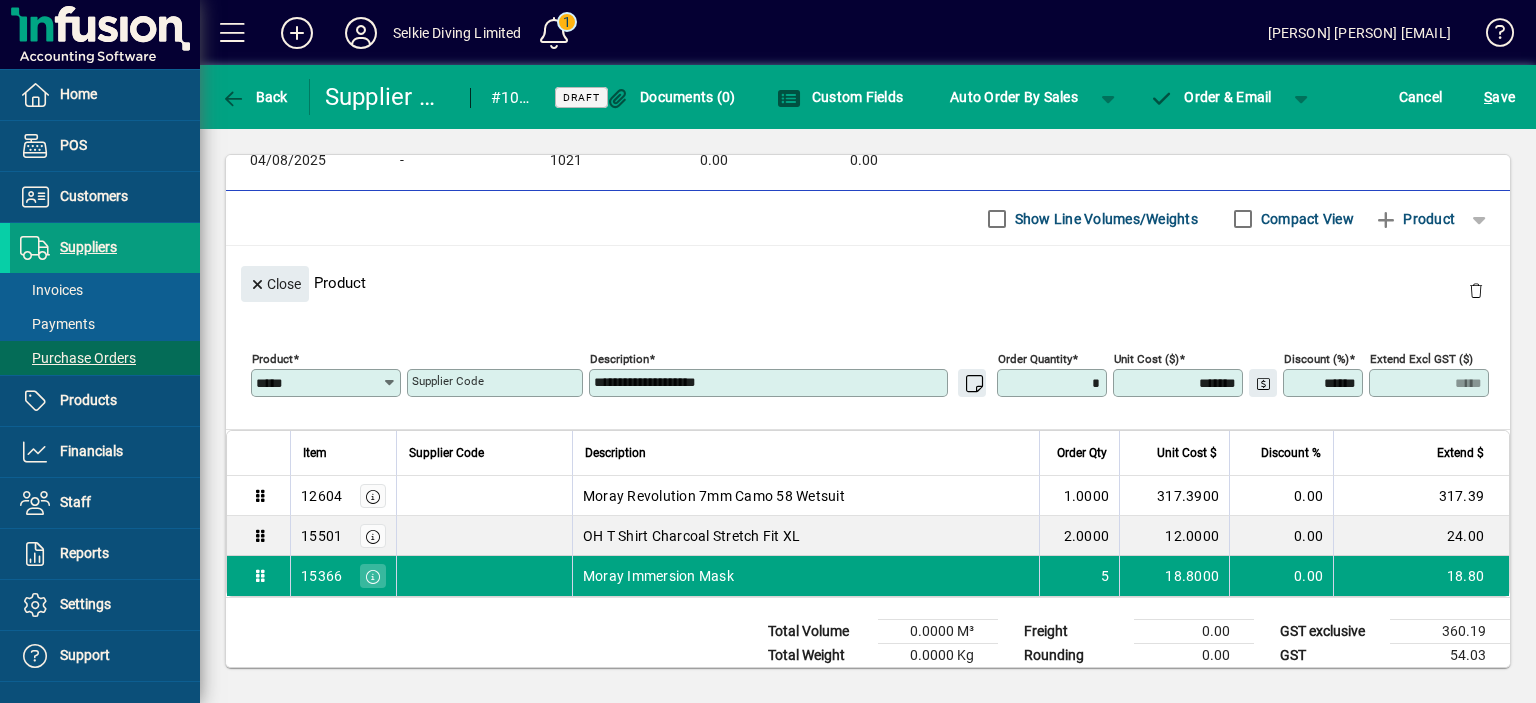 type on "*****" 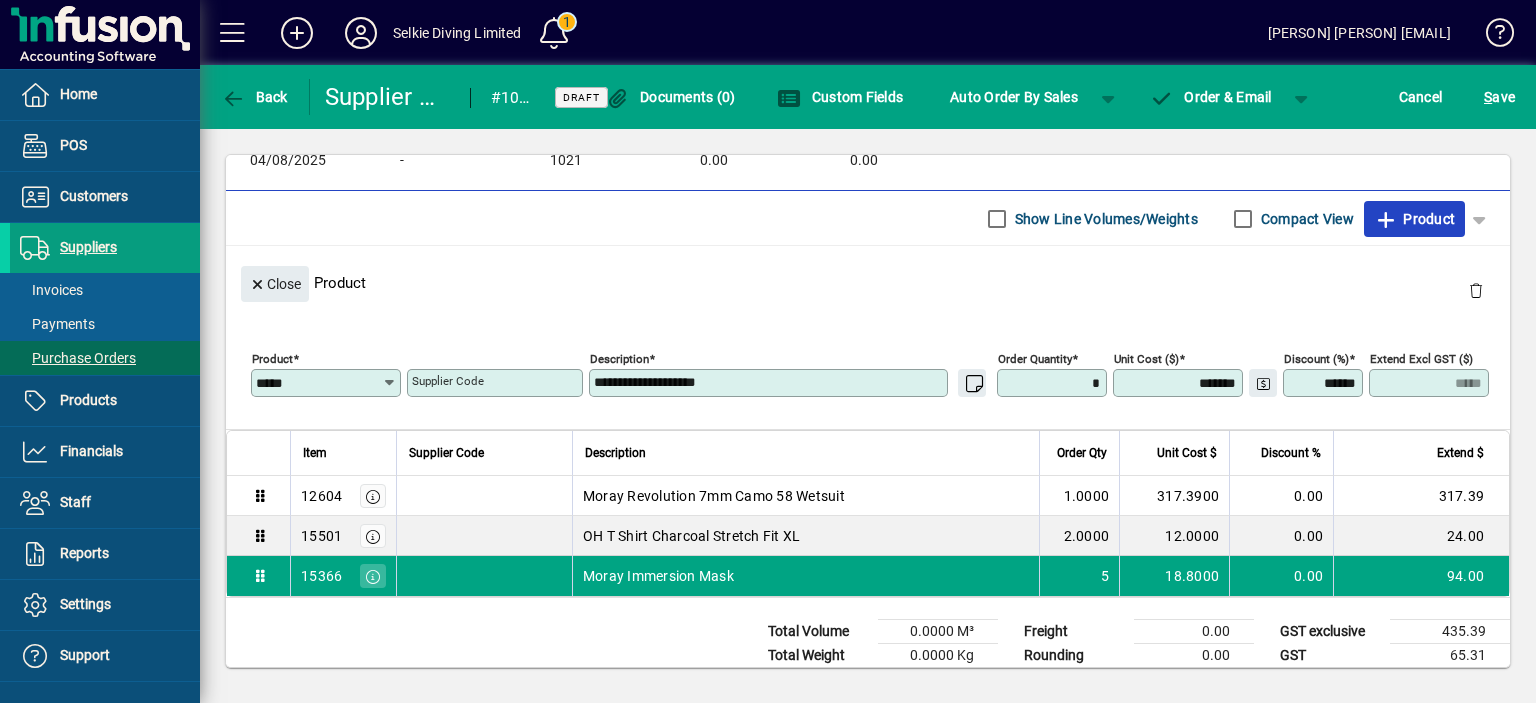 type on "******" 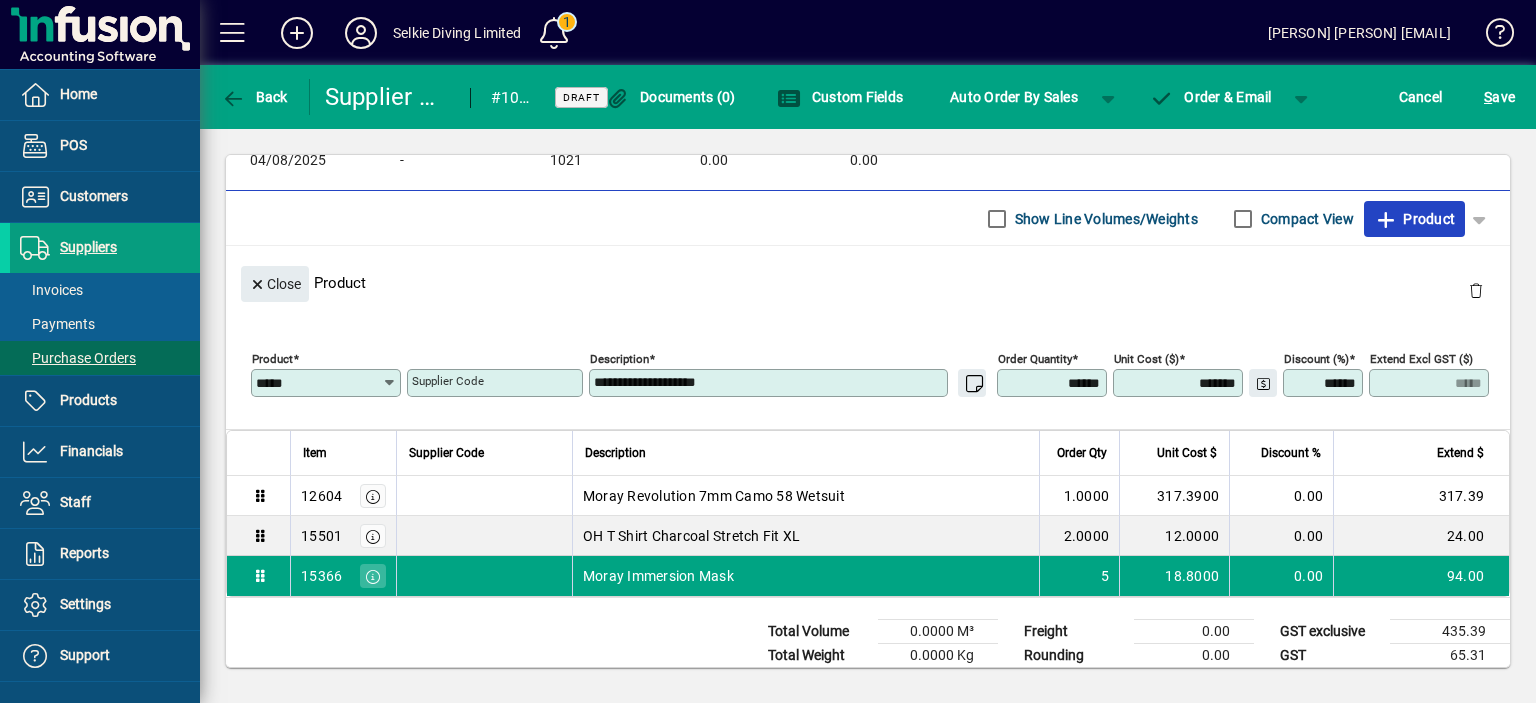 click 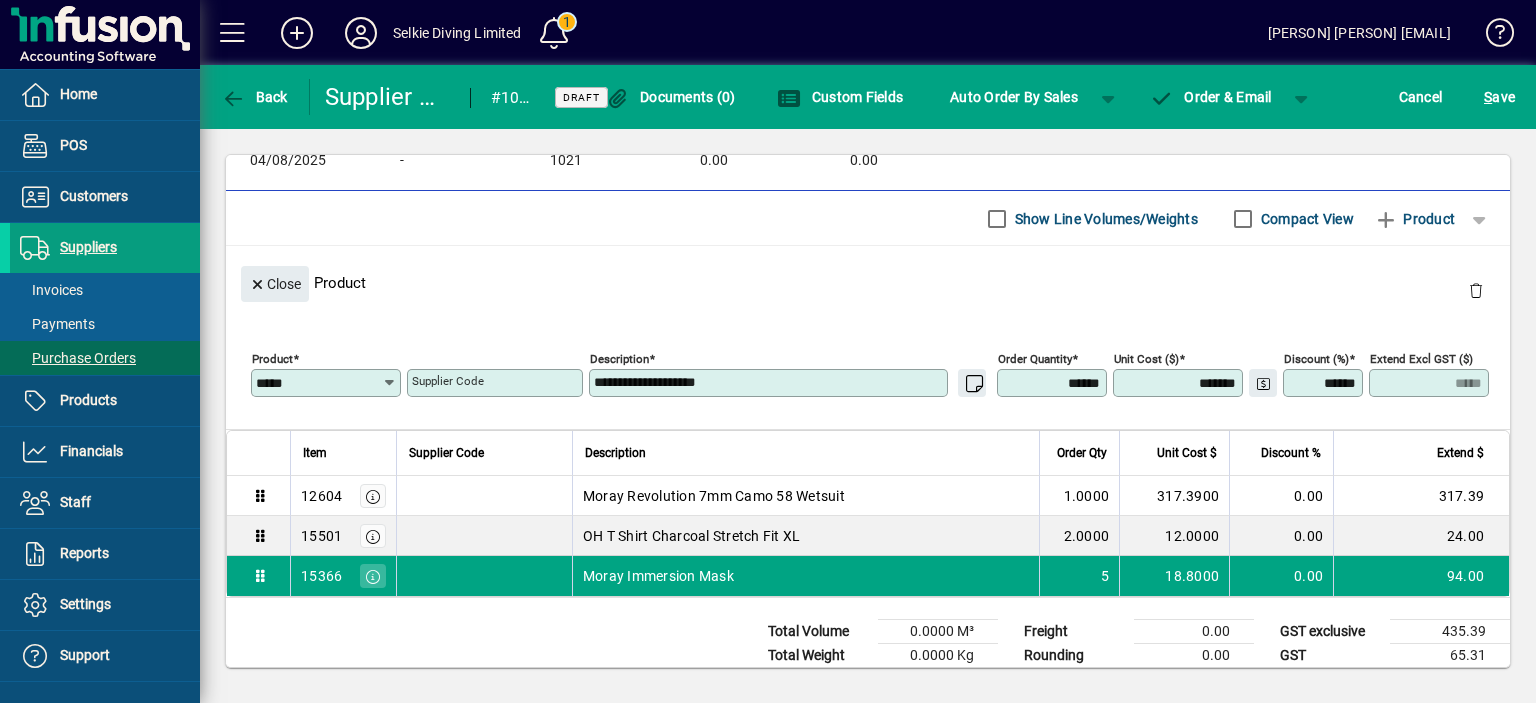 type 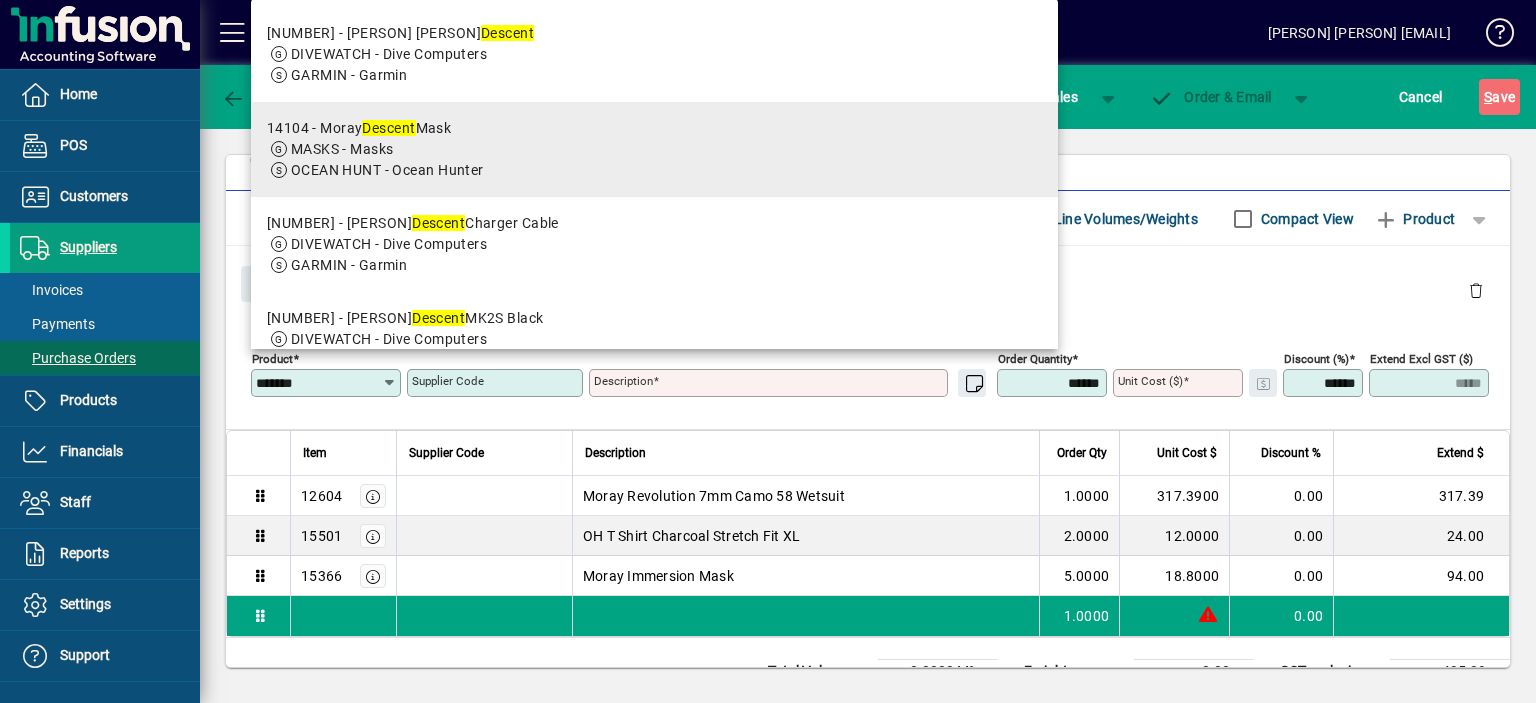 click on "Descent" at bounding box center [388, 128] 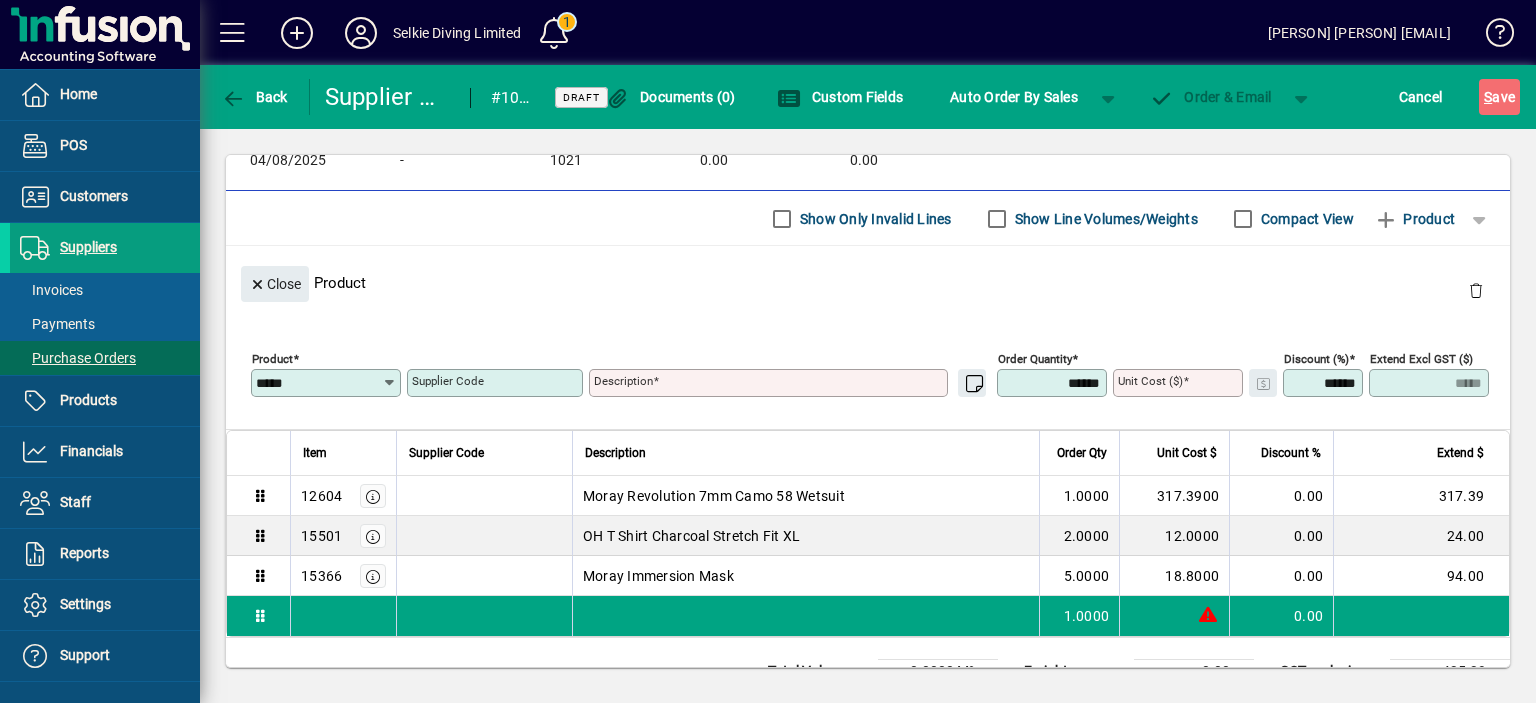type on "**********" 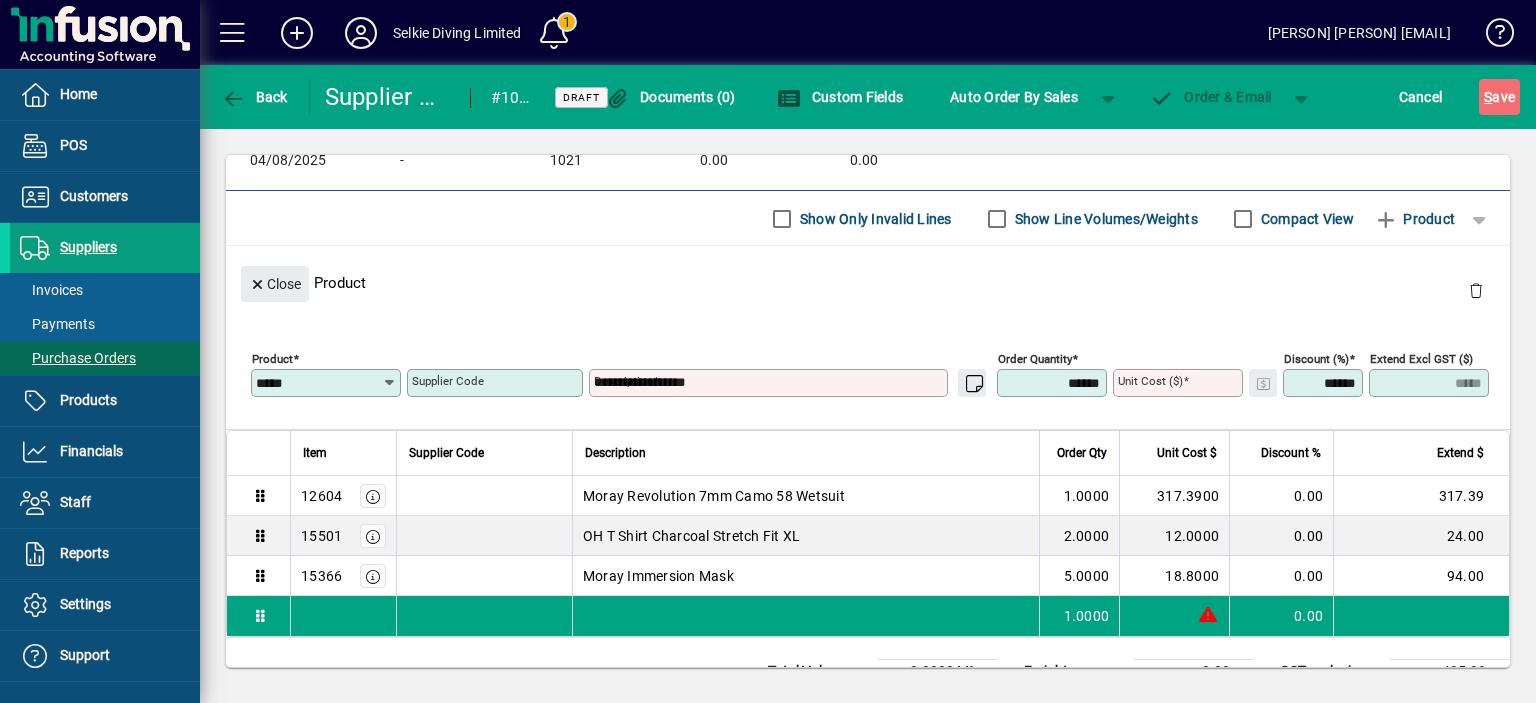 type on "*****" 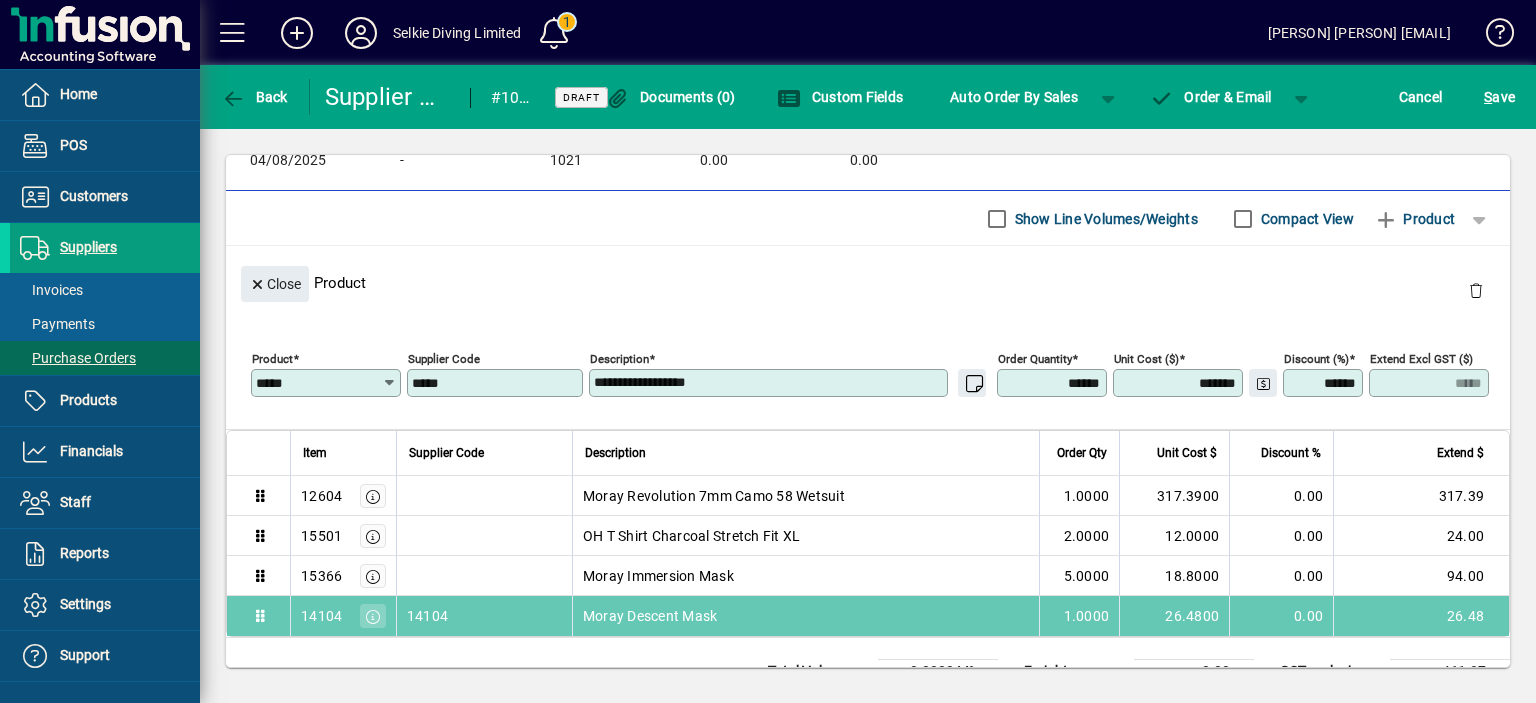 drag, startPoint x: 1043, startPoint y: 609, endPoint x: 1107, endPoint y: 611, distance: 64.03124 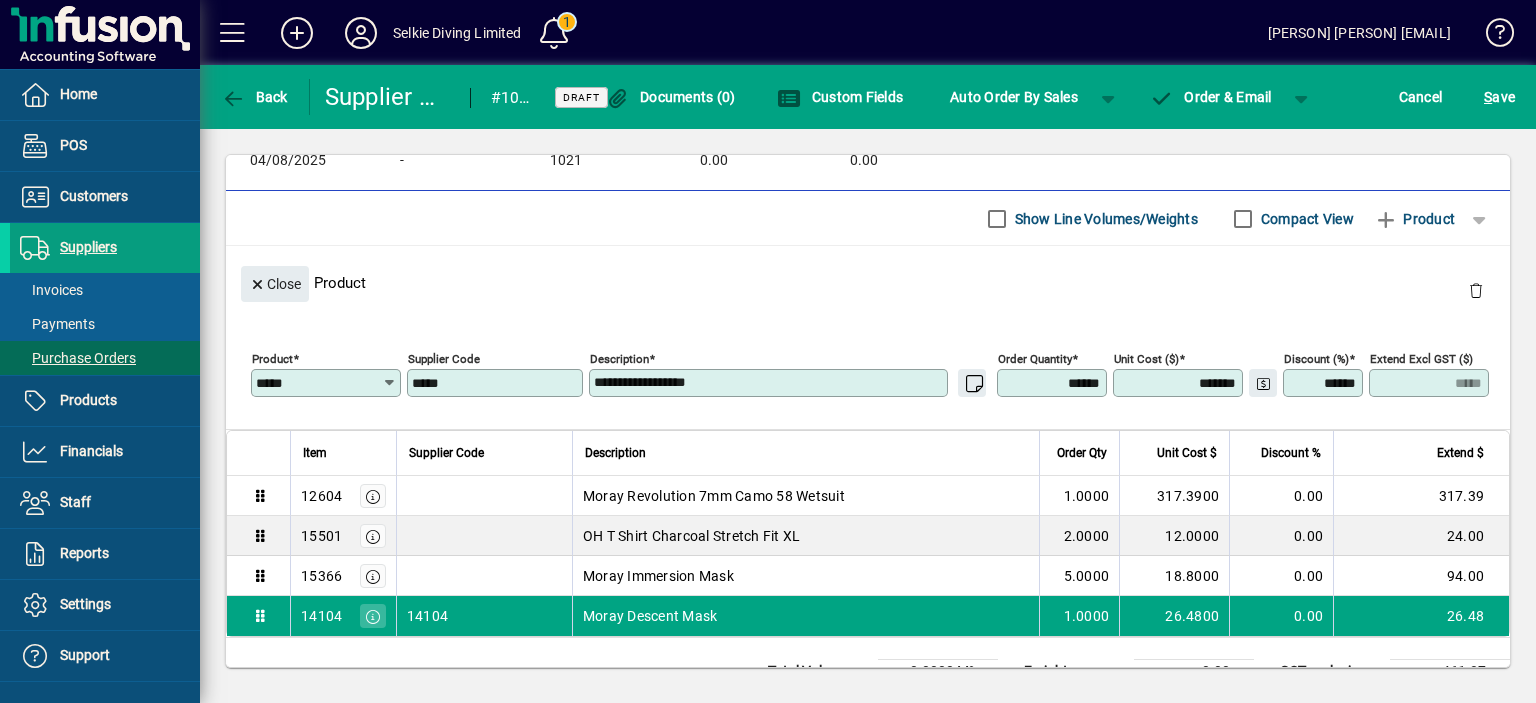 drag, startPoint x: 1036, startPoint y: 384, endPoint x: 1078, endPoint y: 381, distance: 42.107006 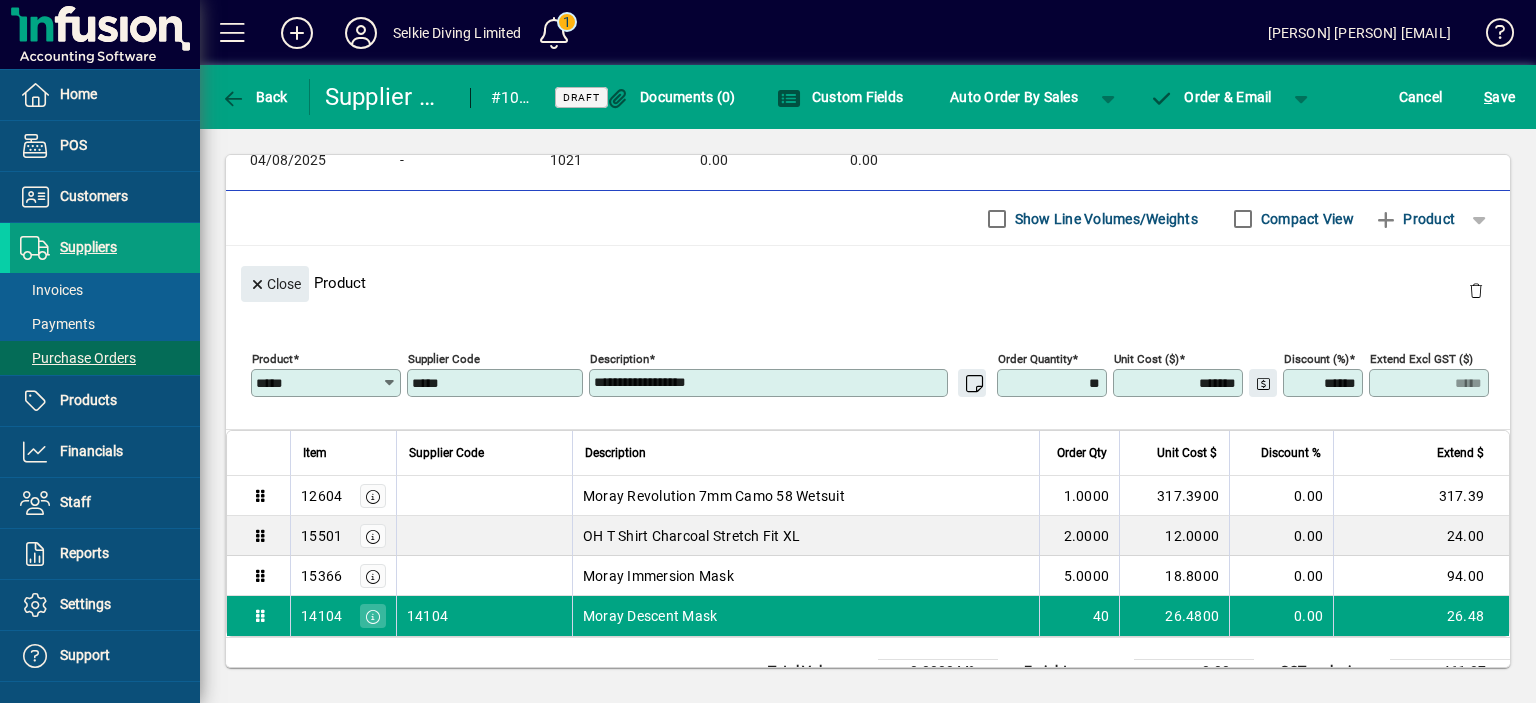 click on "S ave" 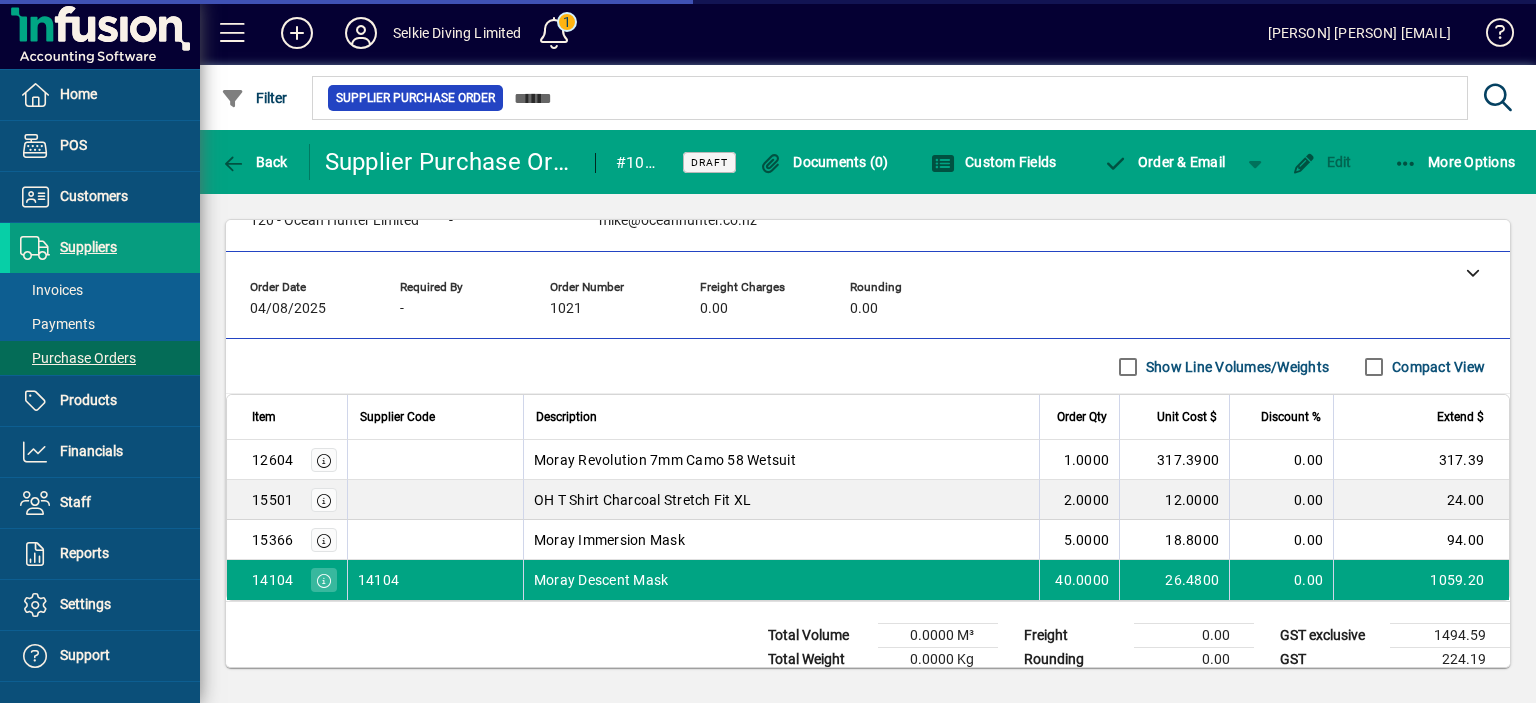 scroll, scrollTop: 99, scrollLeft: 0, axis: vertical 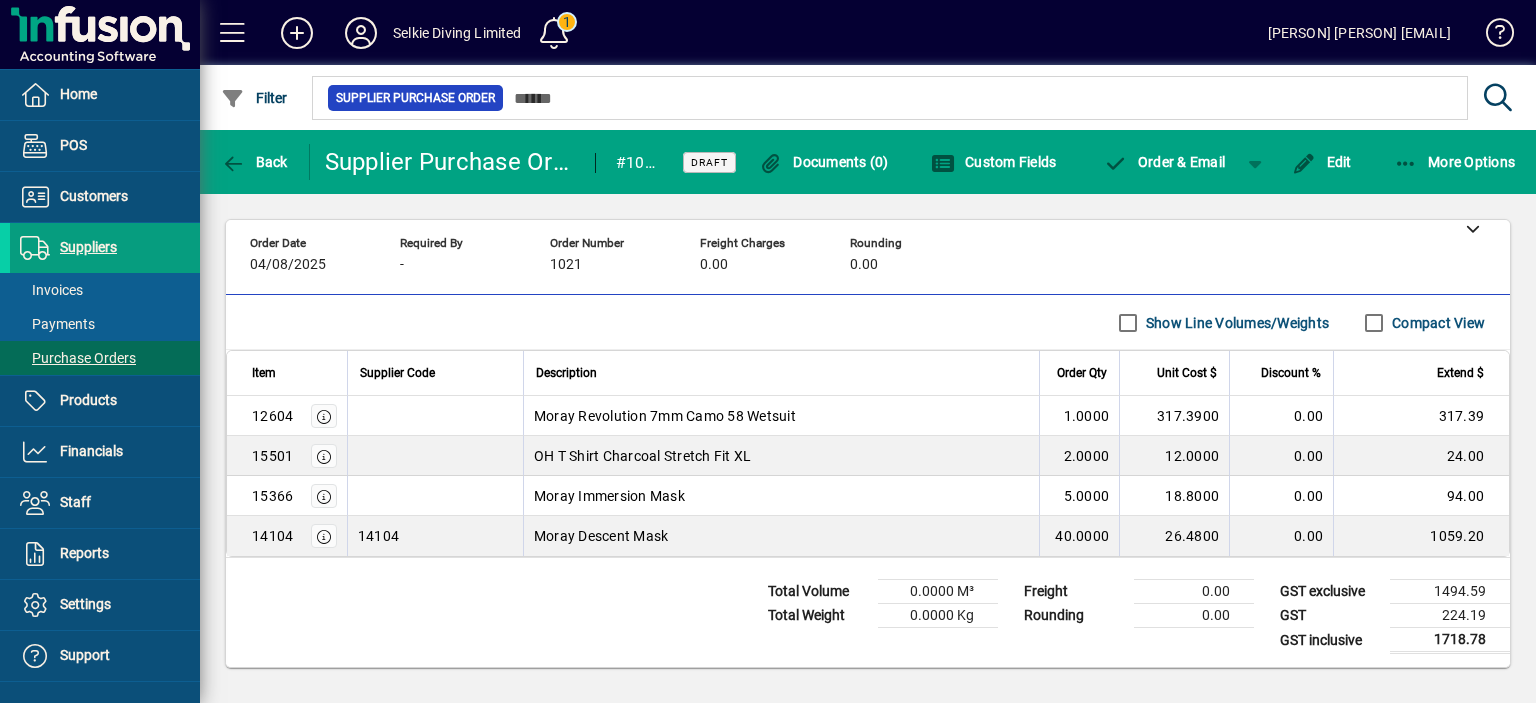 click on "40.0000" at bounding box center [1079, 536] 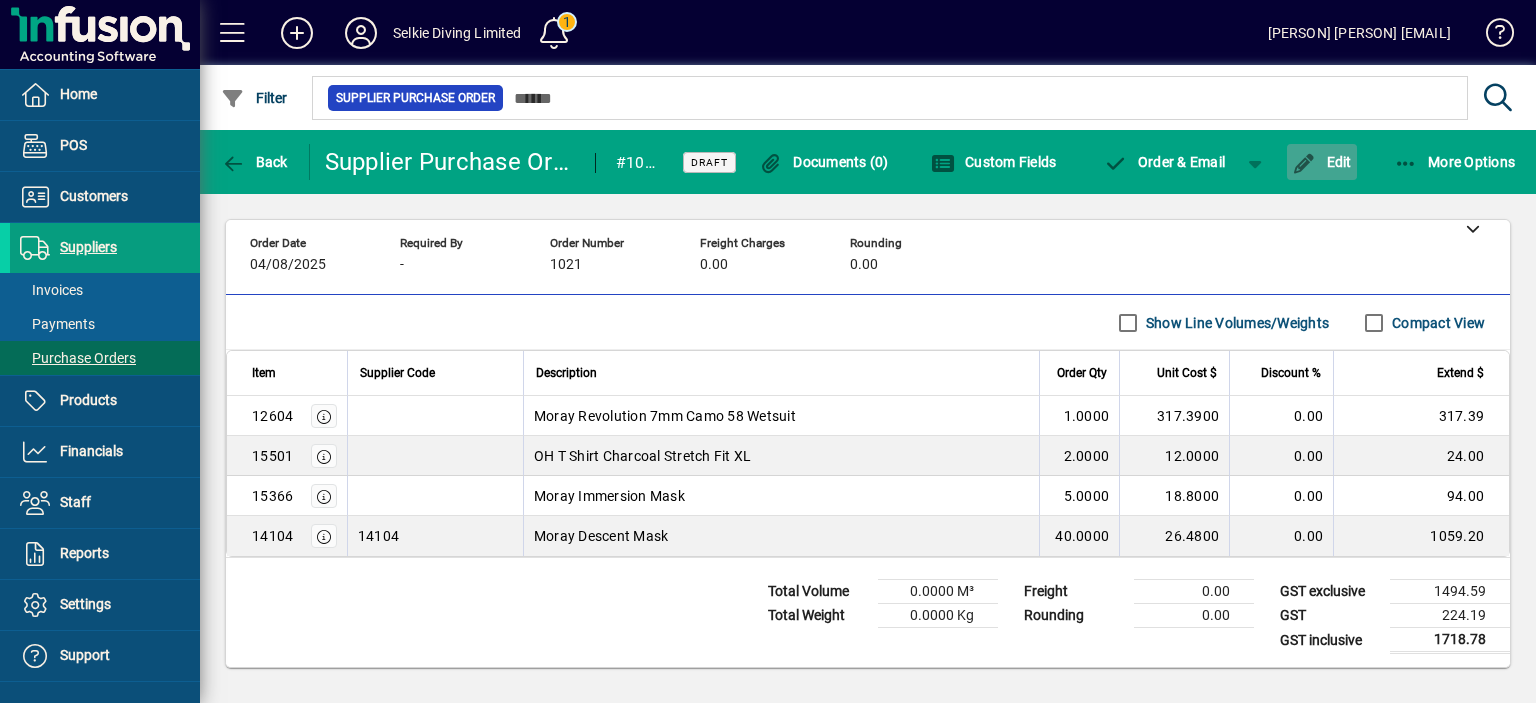 click 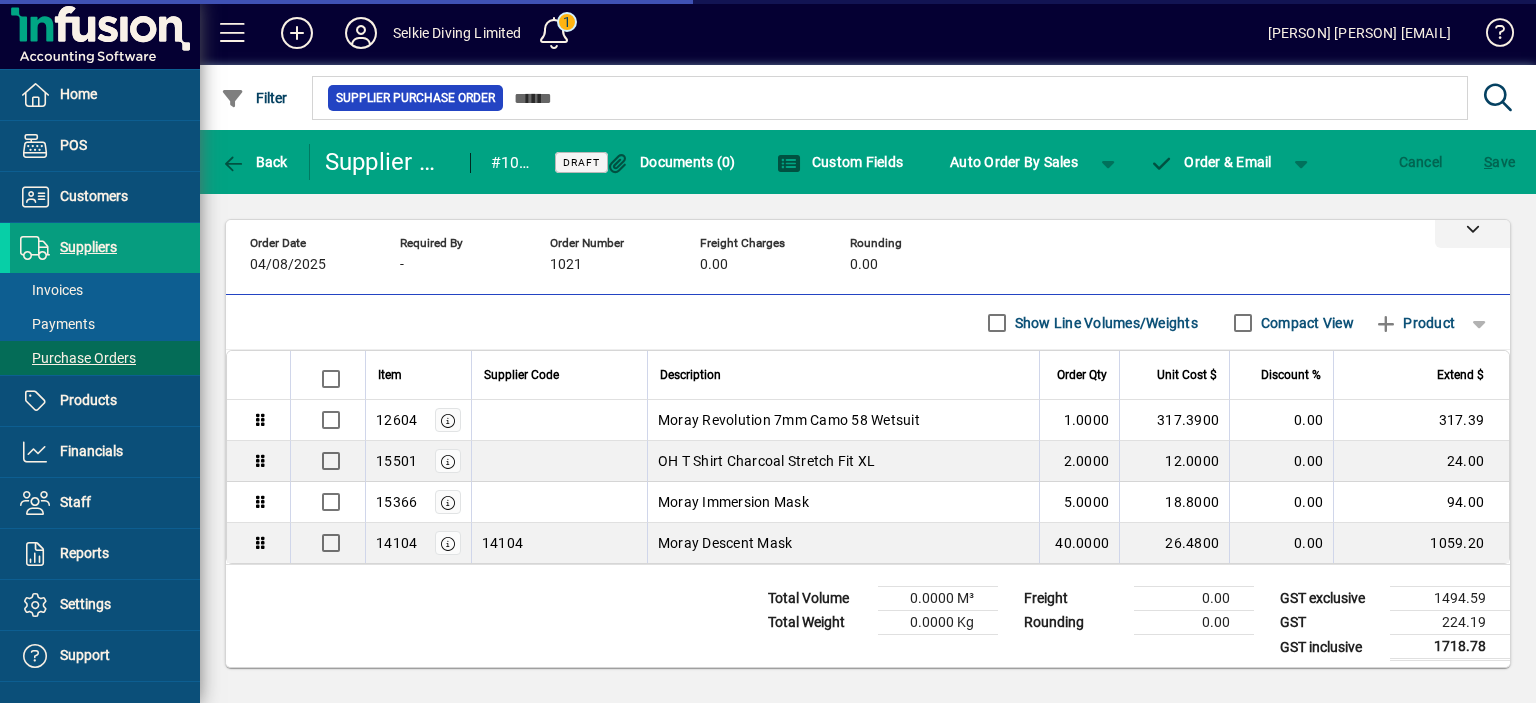 scroll, scrollTop: 40, scrollLeft: 0, axis: vertical 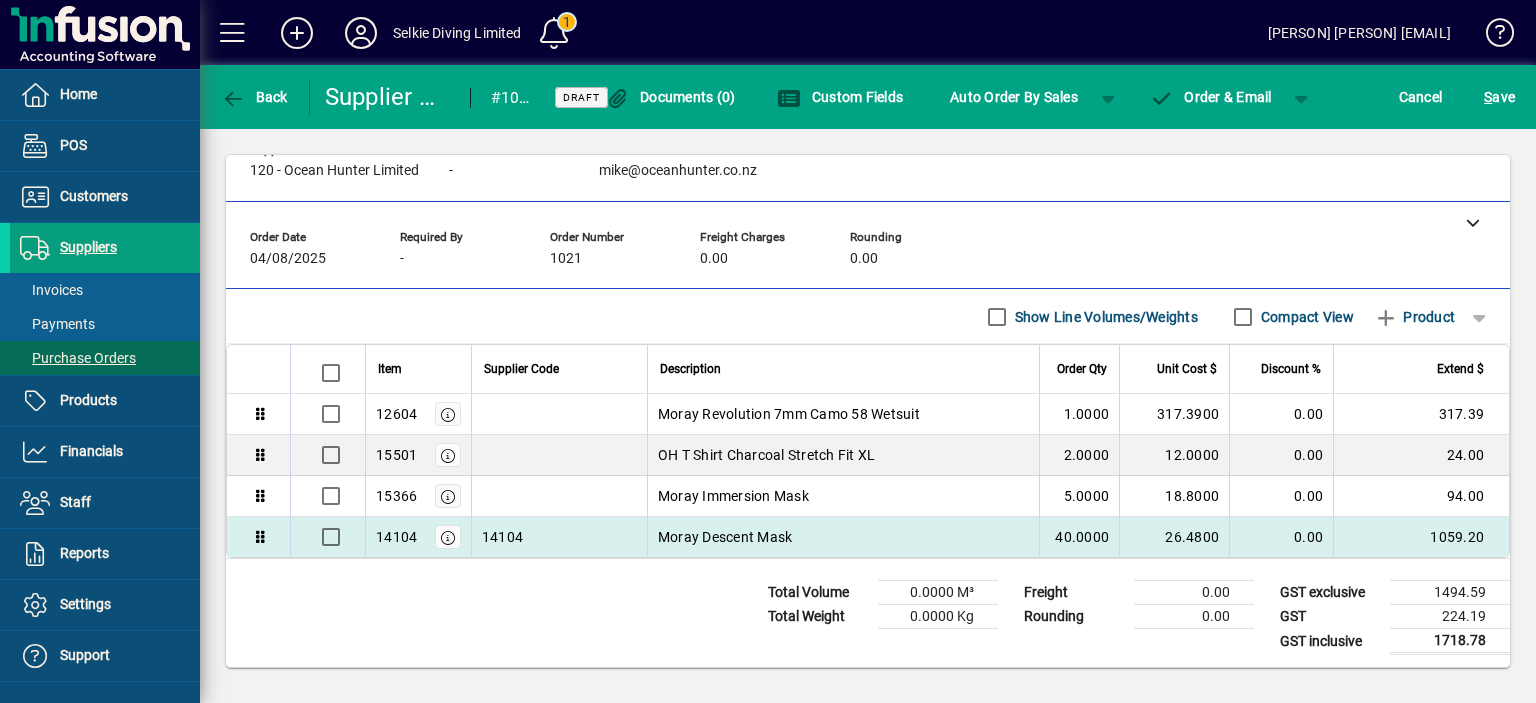 click on "Moray Descent Mask" at bounding box center (843, 537) 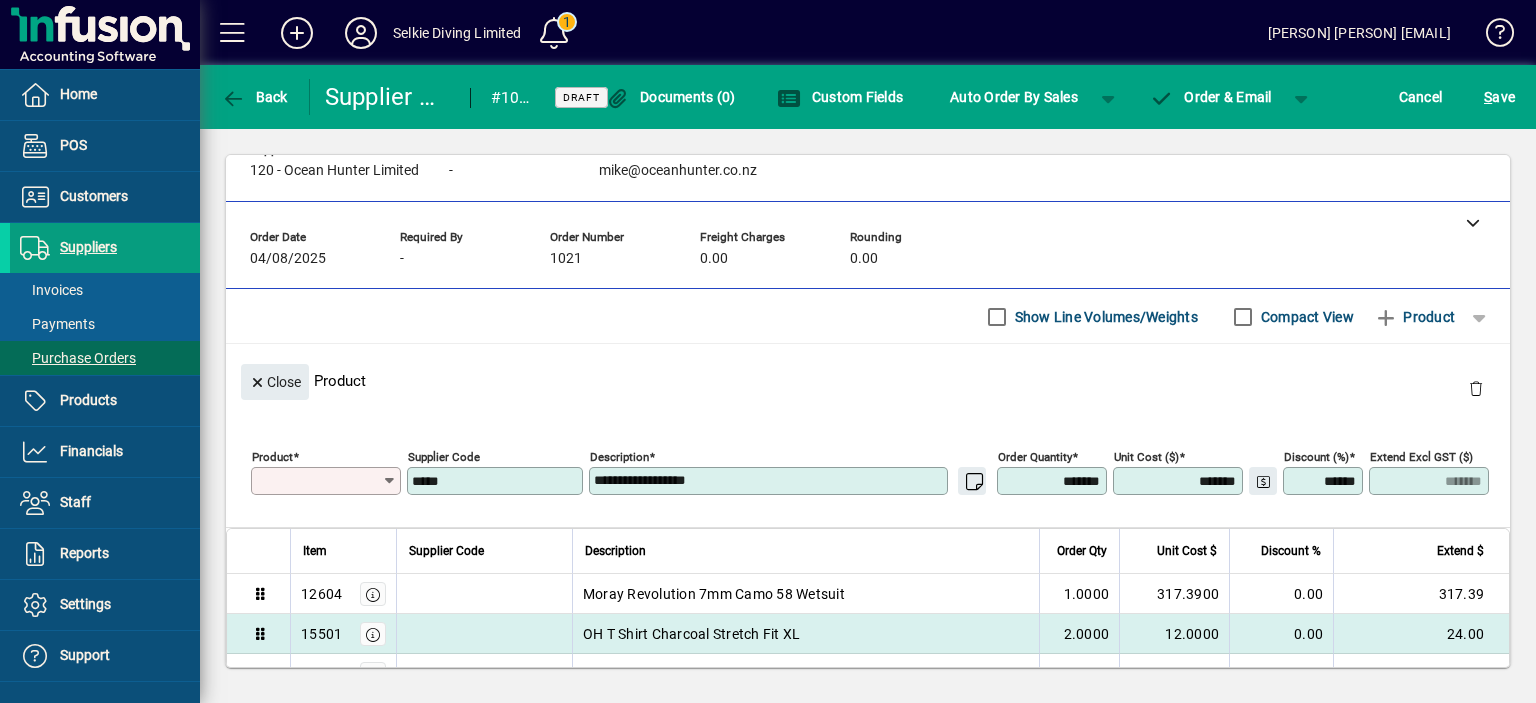 scroll, scrollTop: 138, scrollLeft: 0, axis: vertical 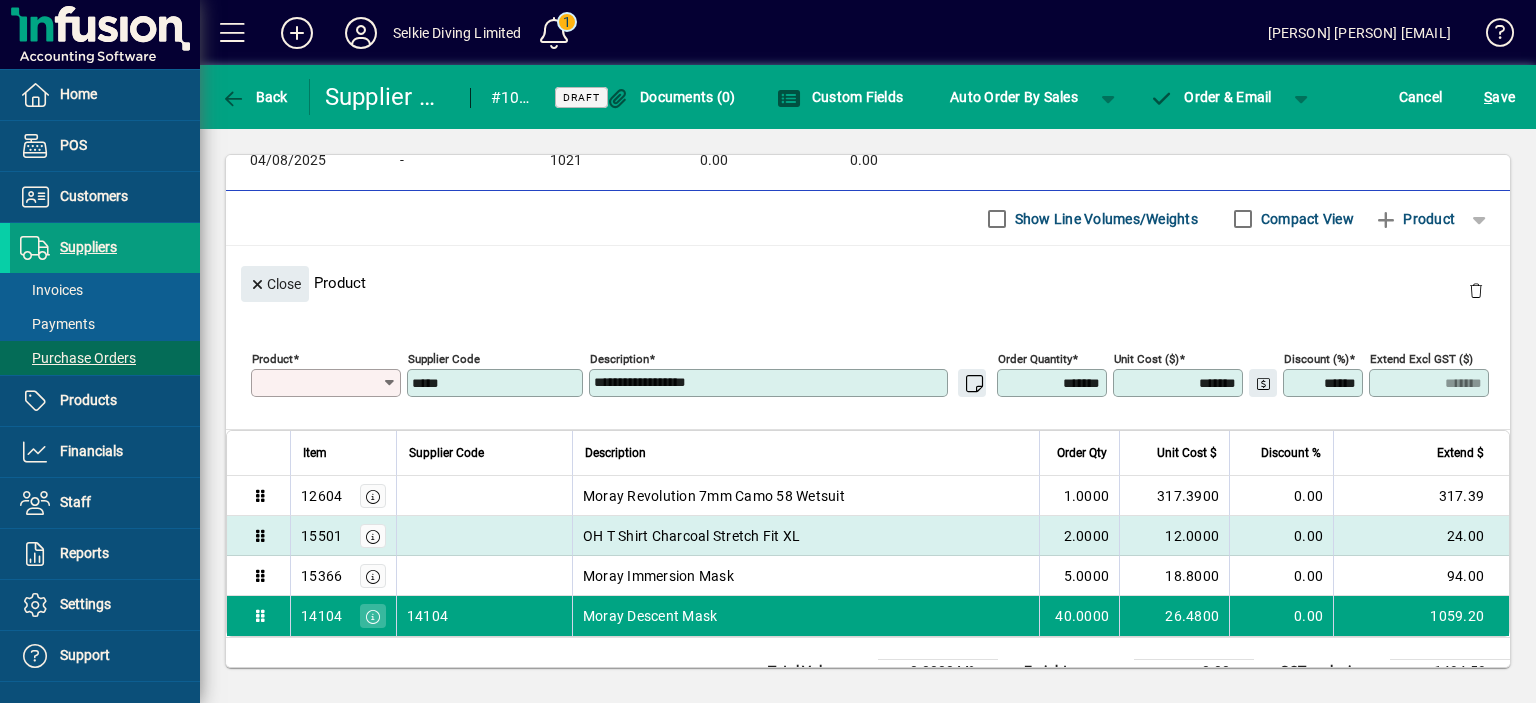 type on "*****" 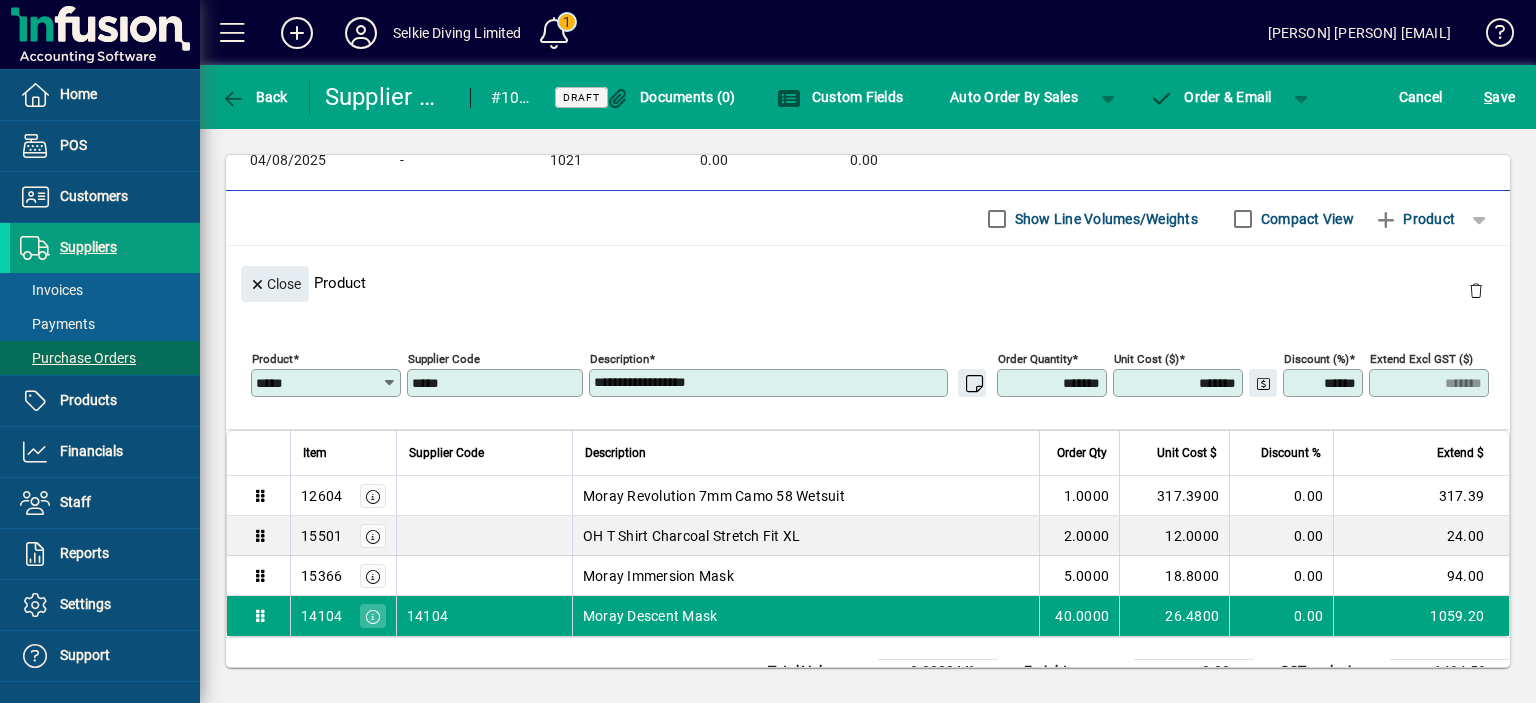 drag, startPoint x: 1024, startPoint y: 384, endPoint x: 1116, endPoint y: 377, distance: 92.26592 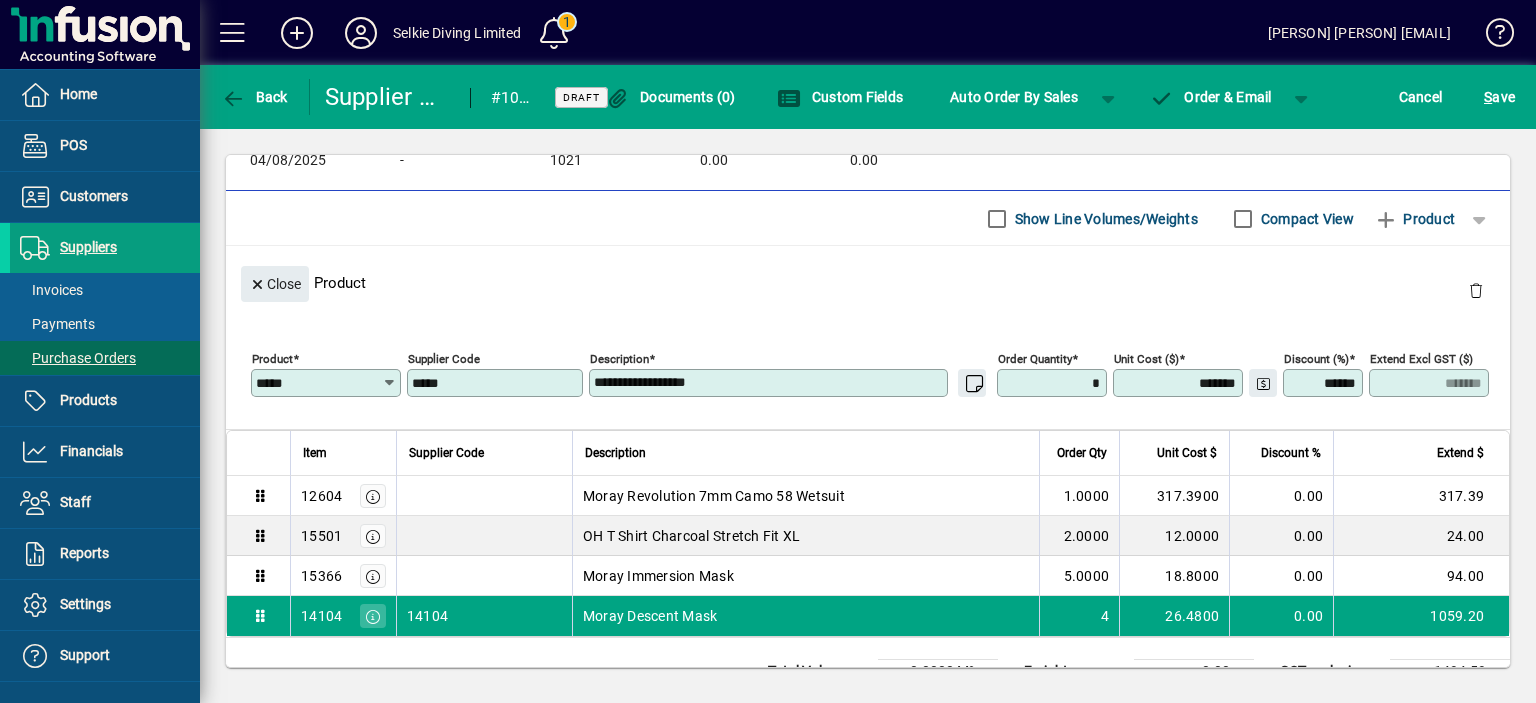 type on "******" 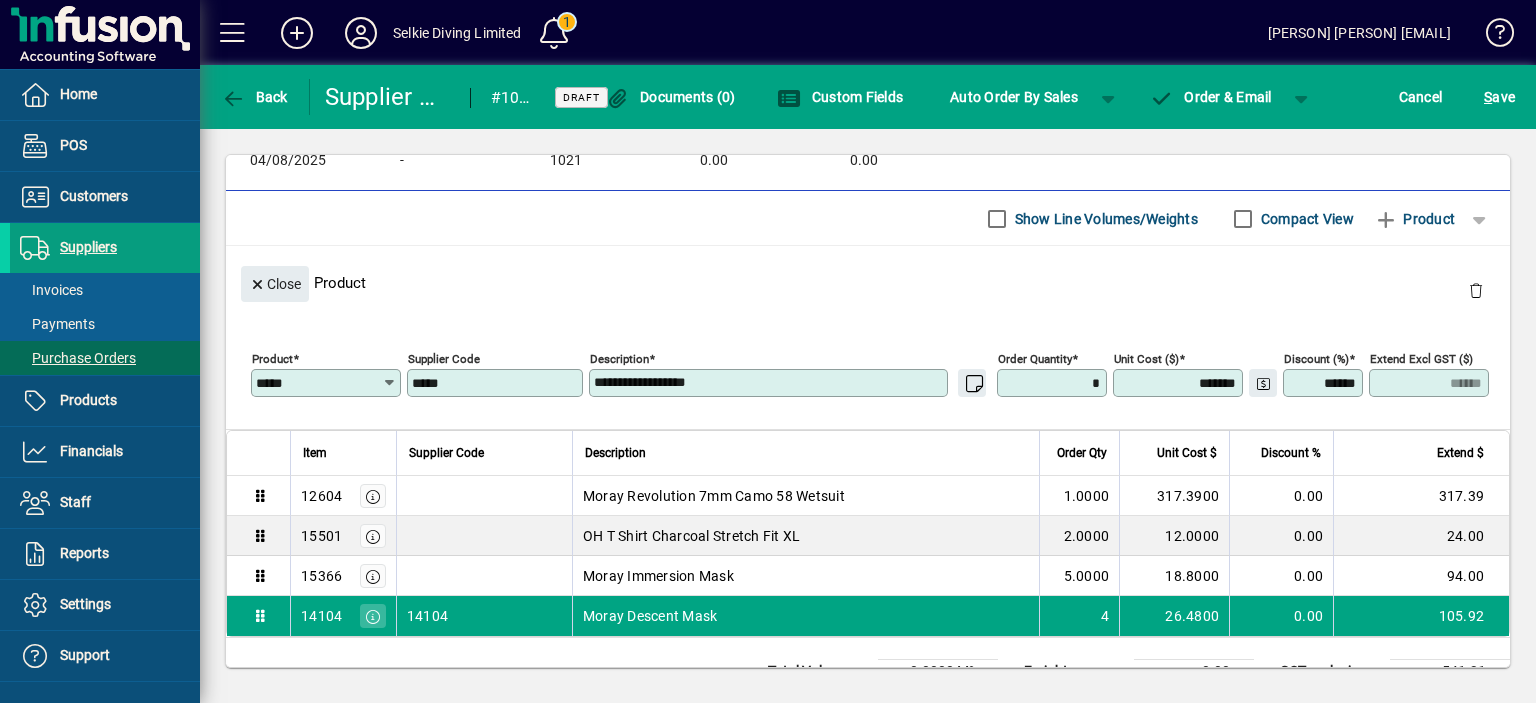 type on "******" 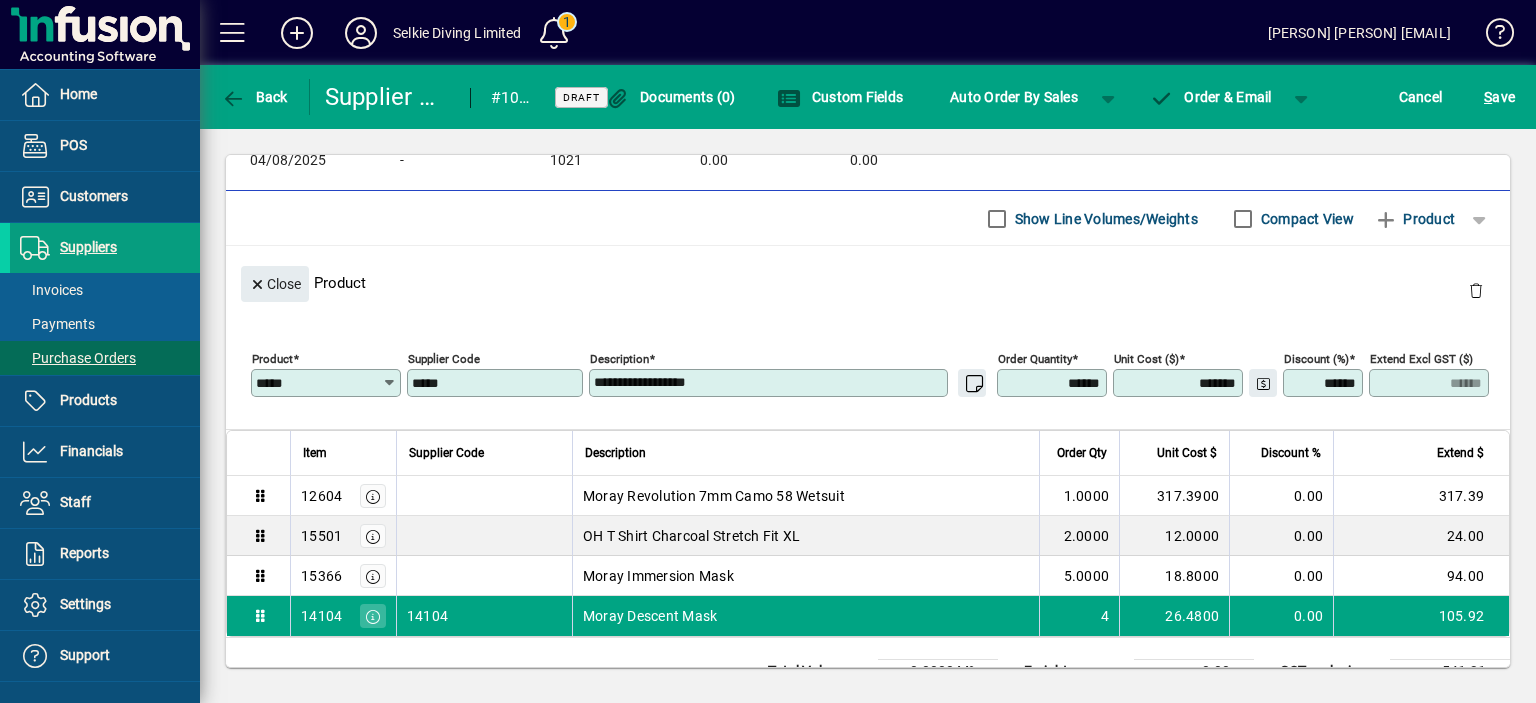 click on "Close  Product" 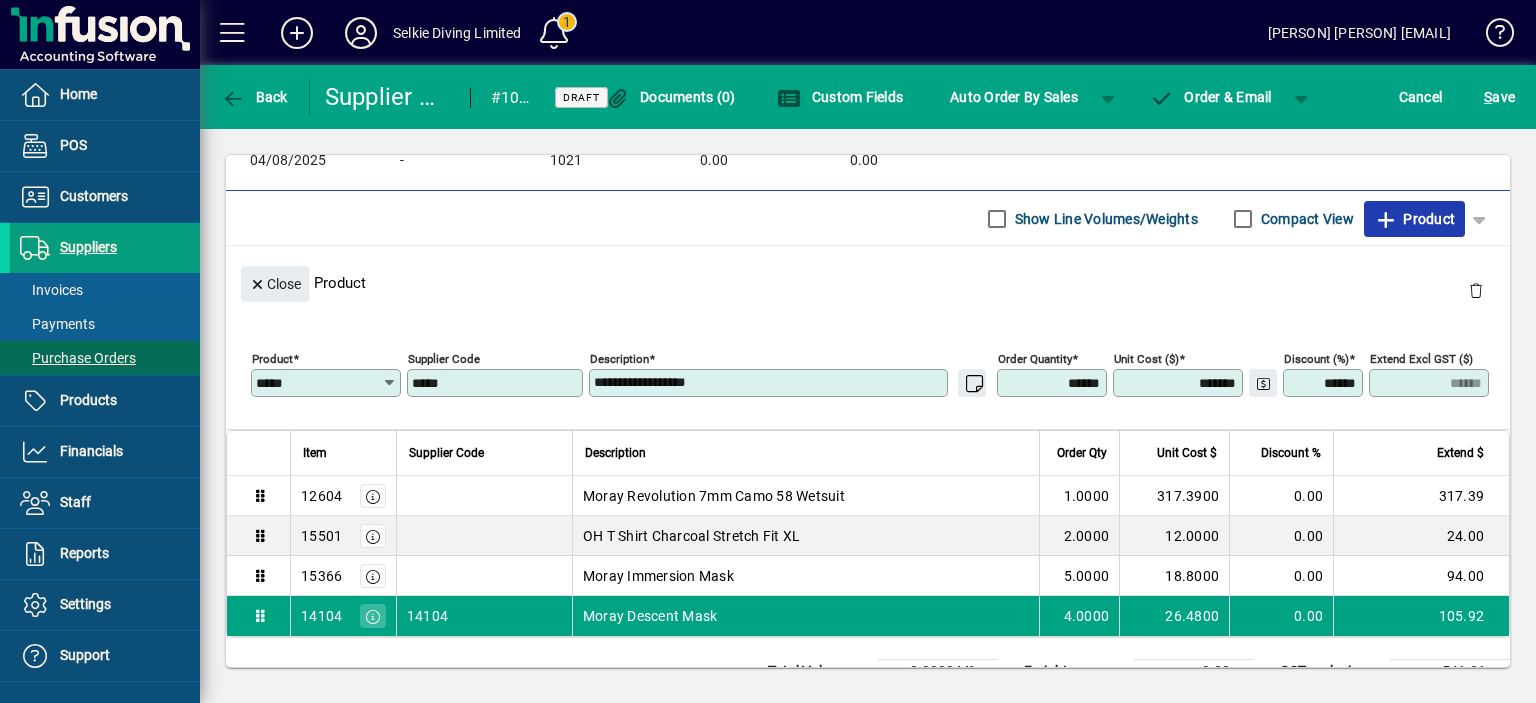 drag, startPoint x: 1372, startPoint y: 222, endPoint x: 1119, endPoint y: 275, distance: 258.4918 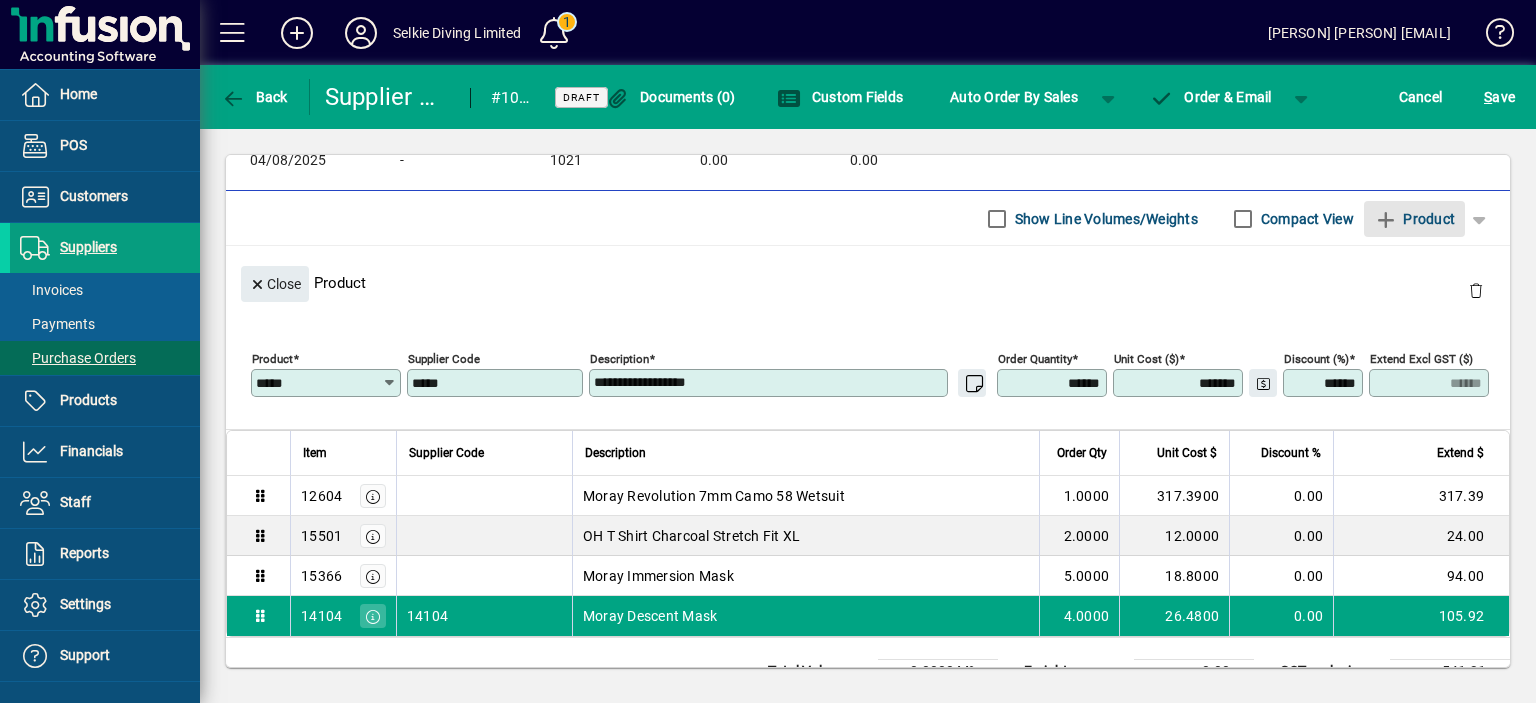 type 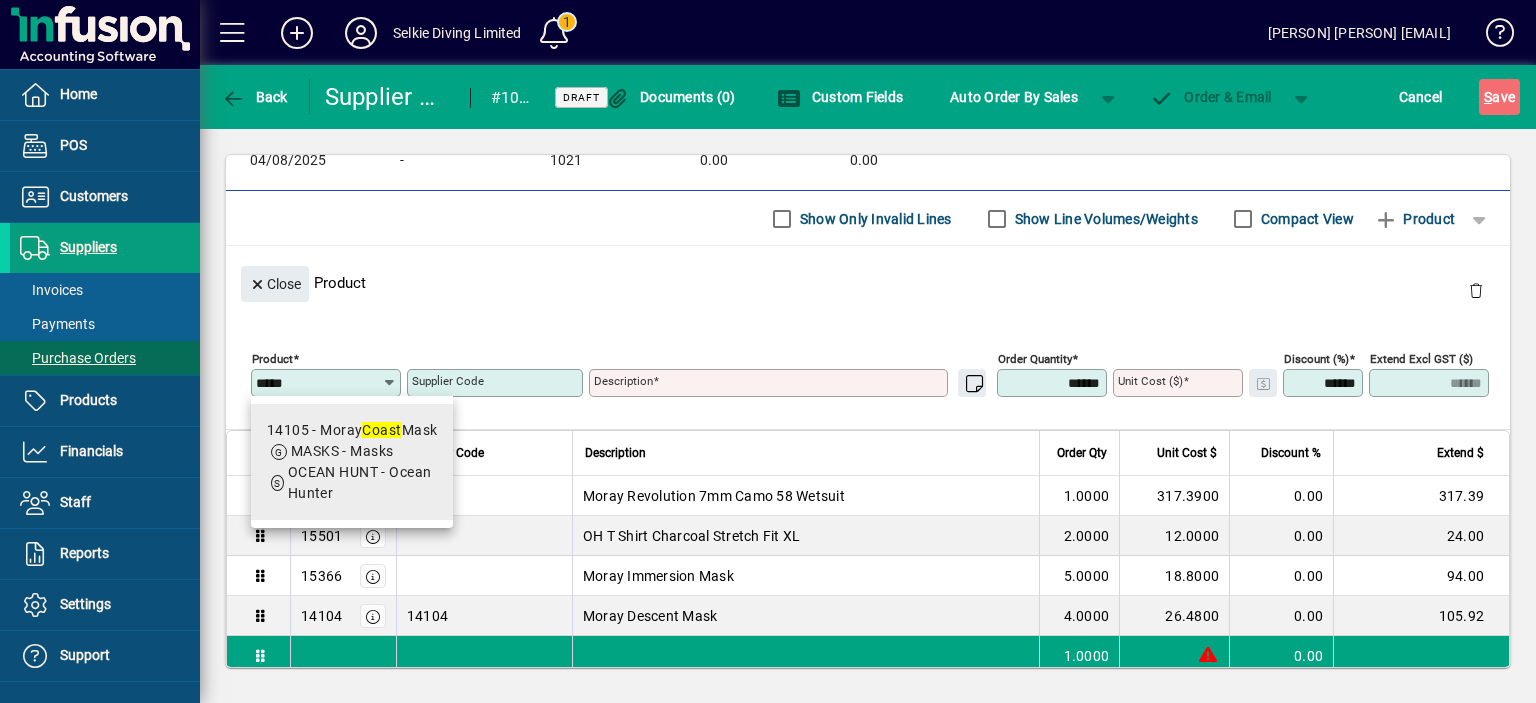 click on "OCEAN HUNT - Ocean Hunter" at bounding box center (360, 482) 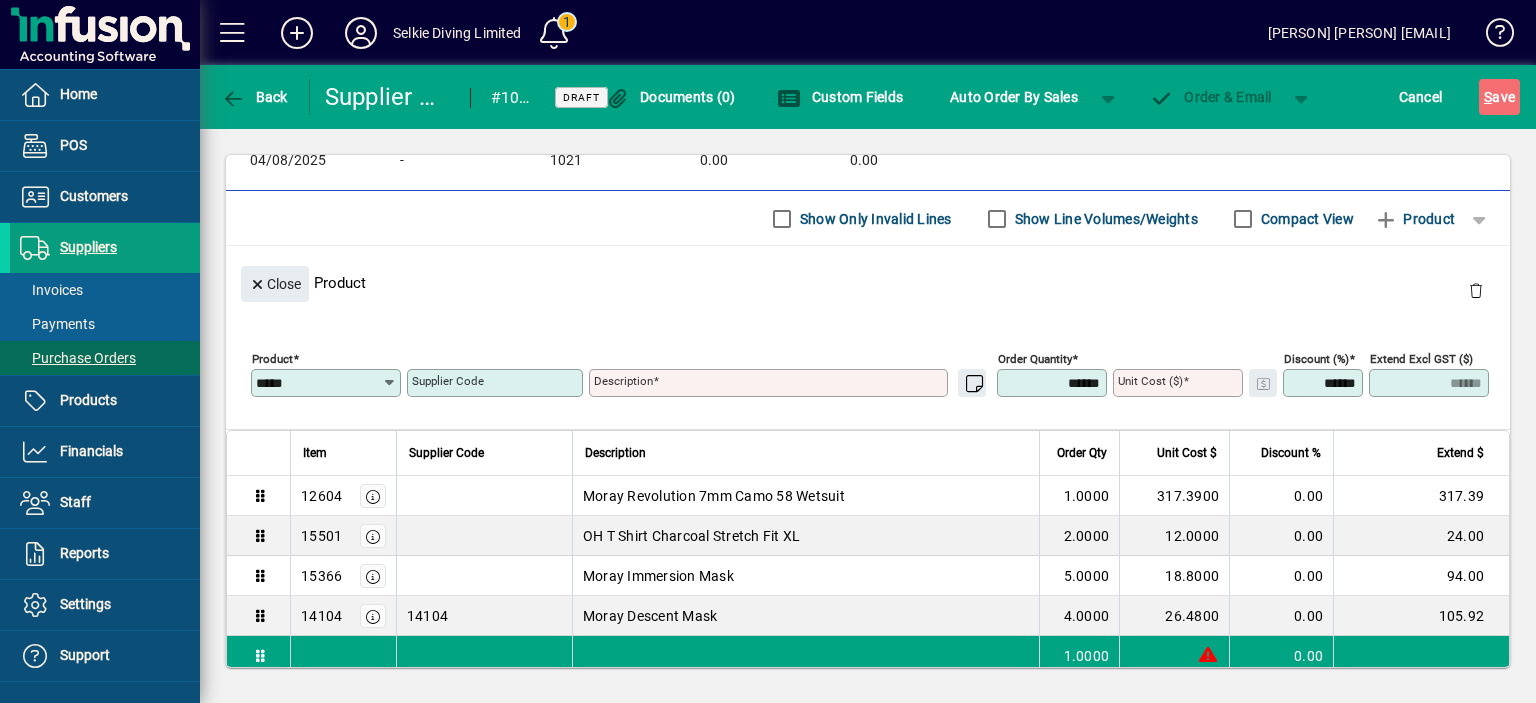 type on "**********" 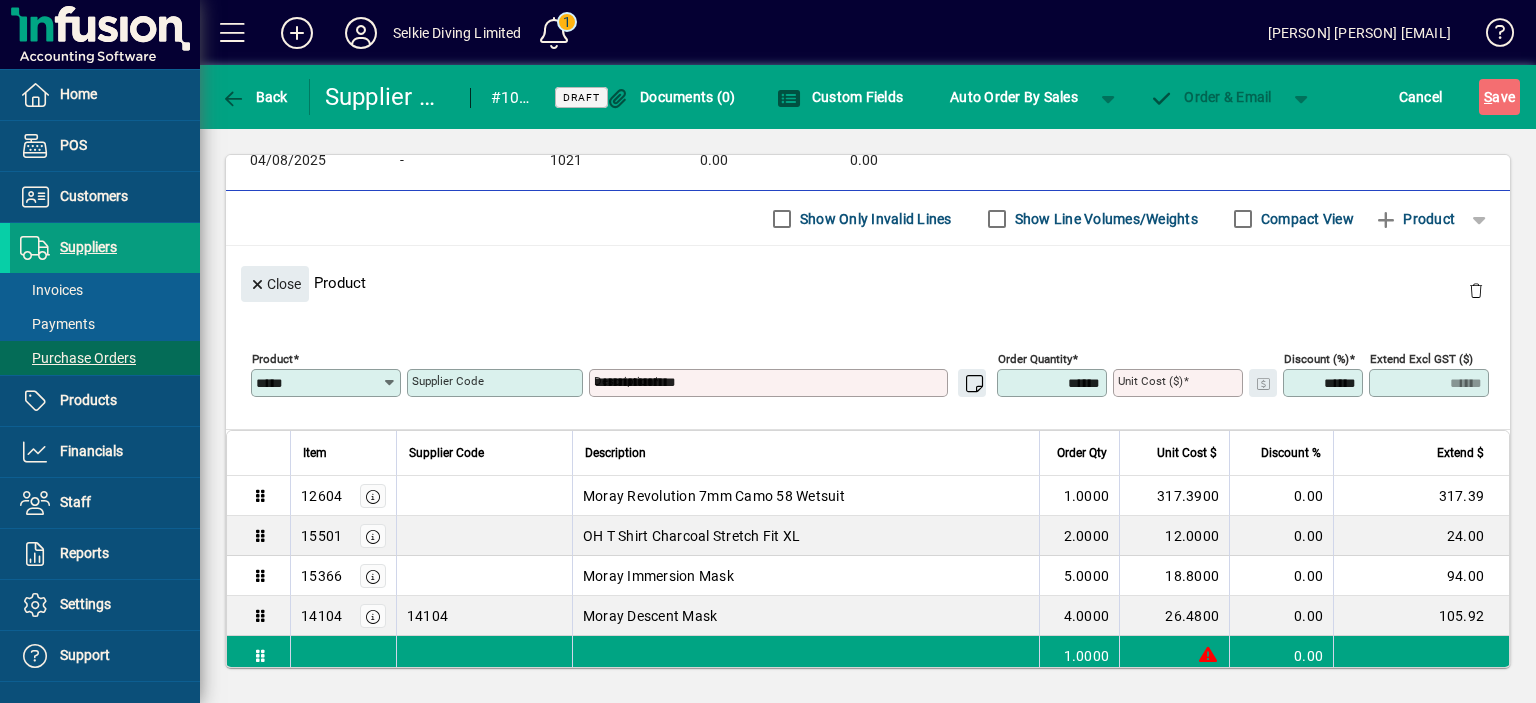 type on "*****" 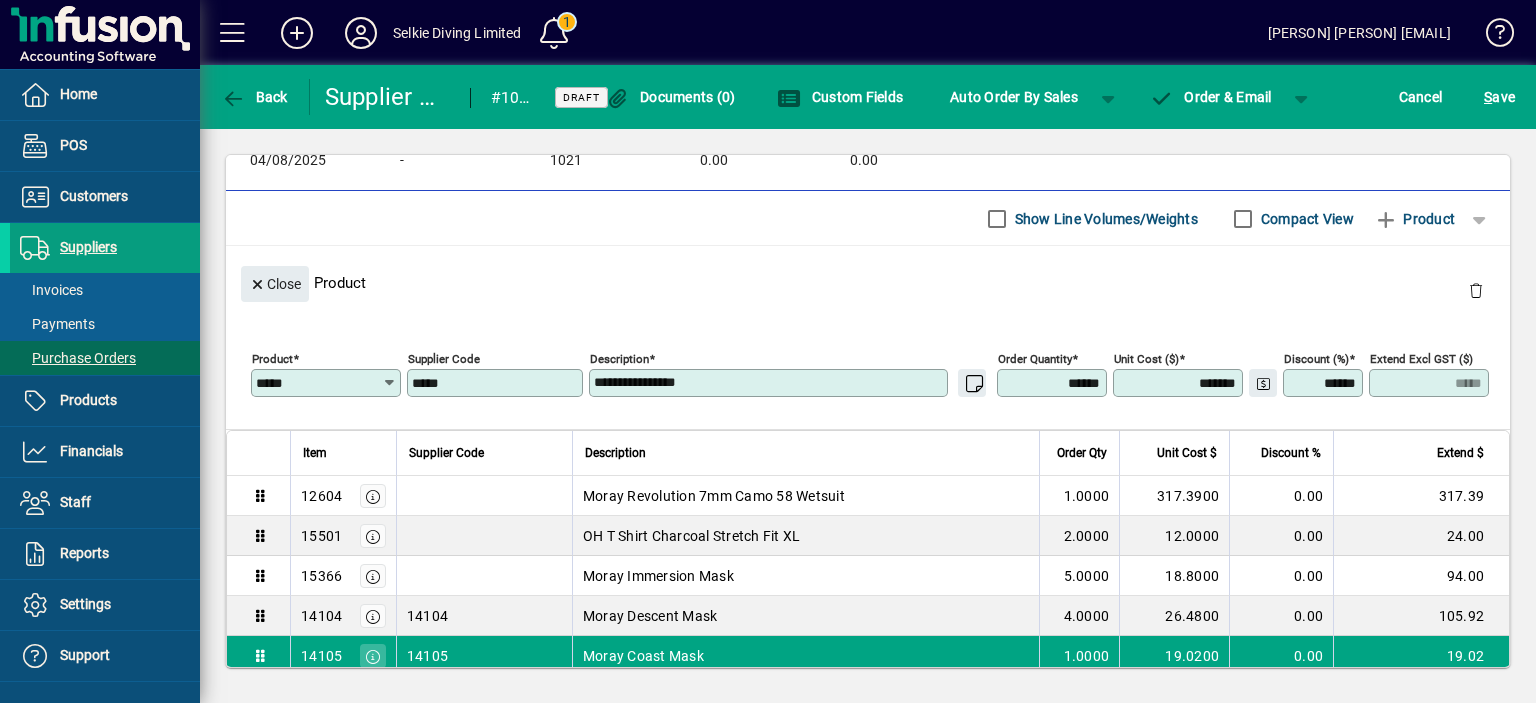 drag, startPoint x: 1132, startPoint y: 383, endPoint x: 1159, endPoint y: 391, distance: 28.160255 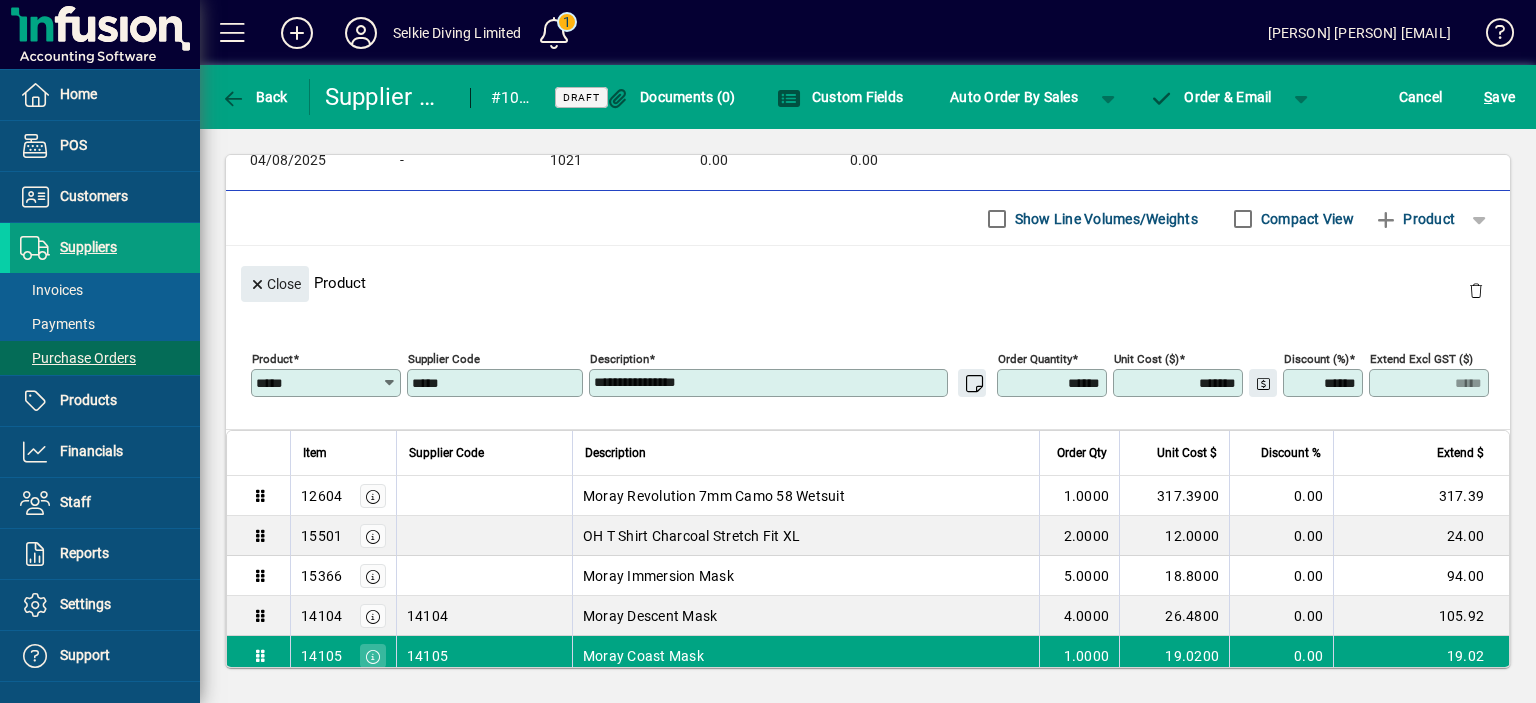 type on "*" 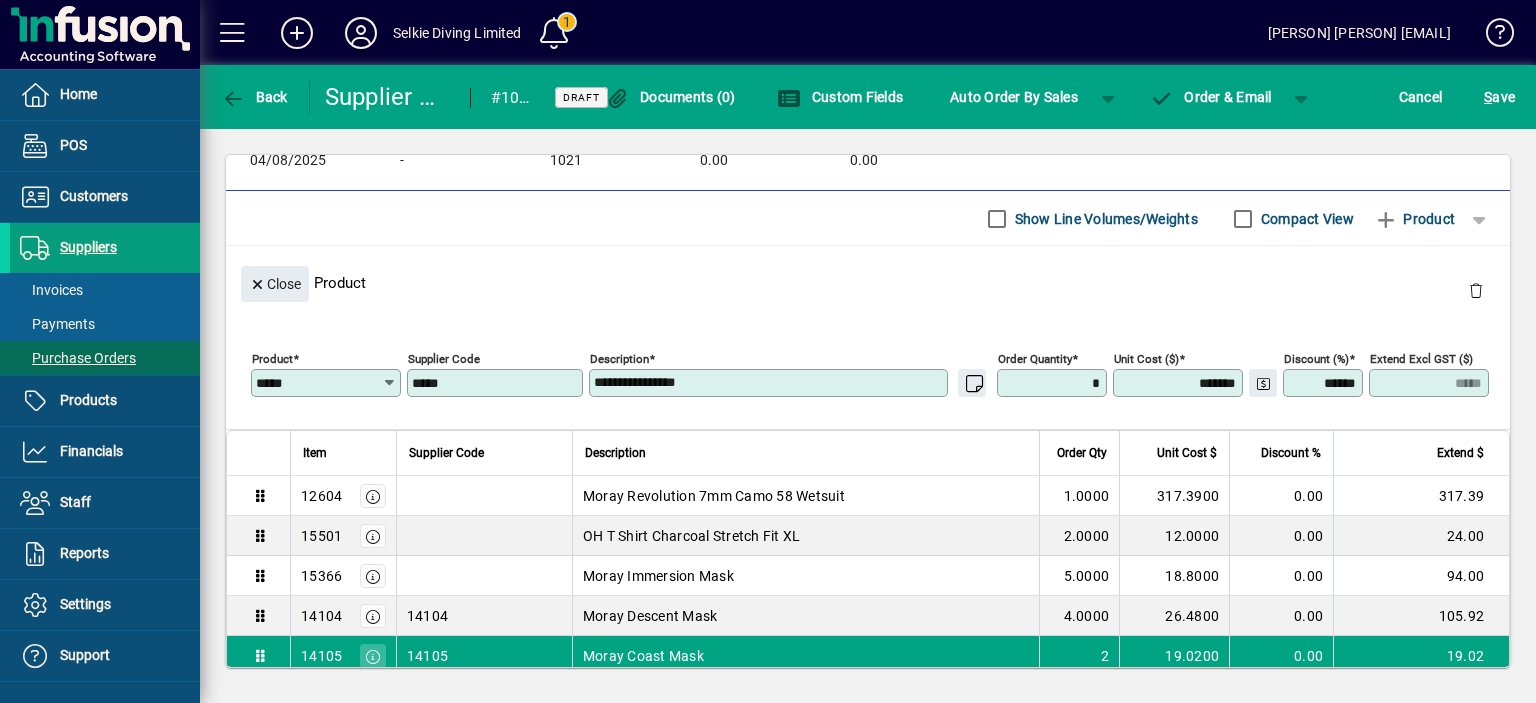 type on "*****" 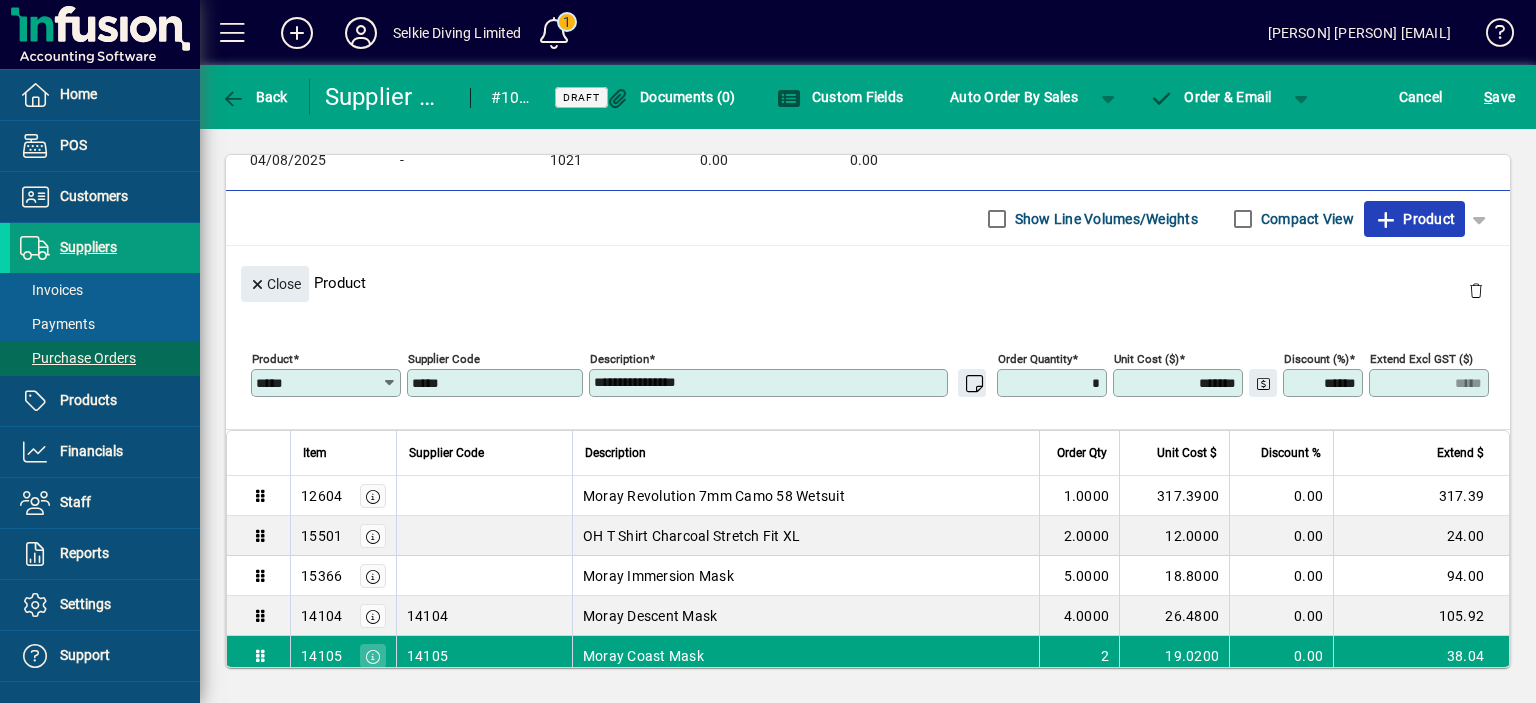 type on "******" 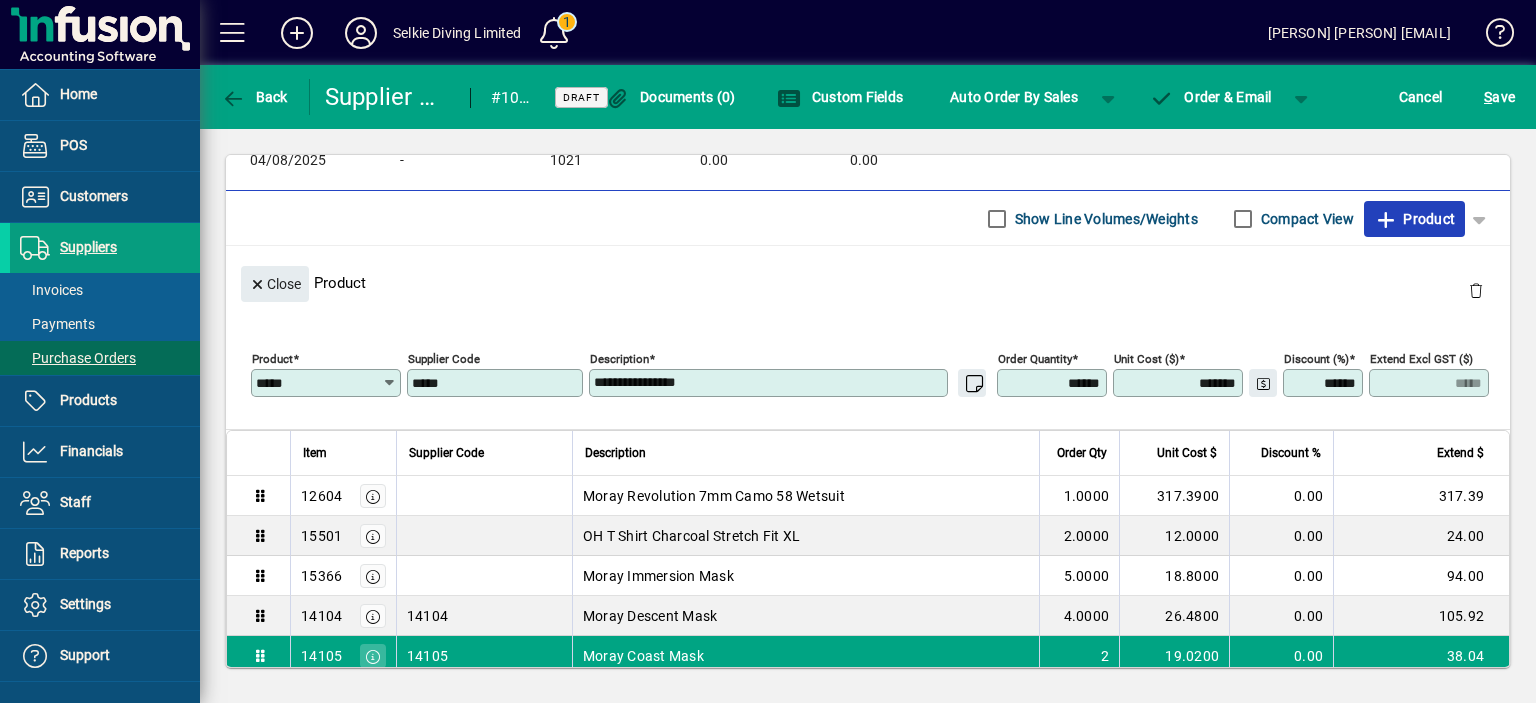click 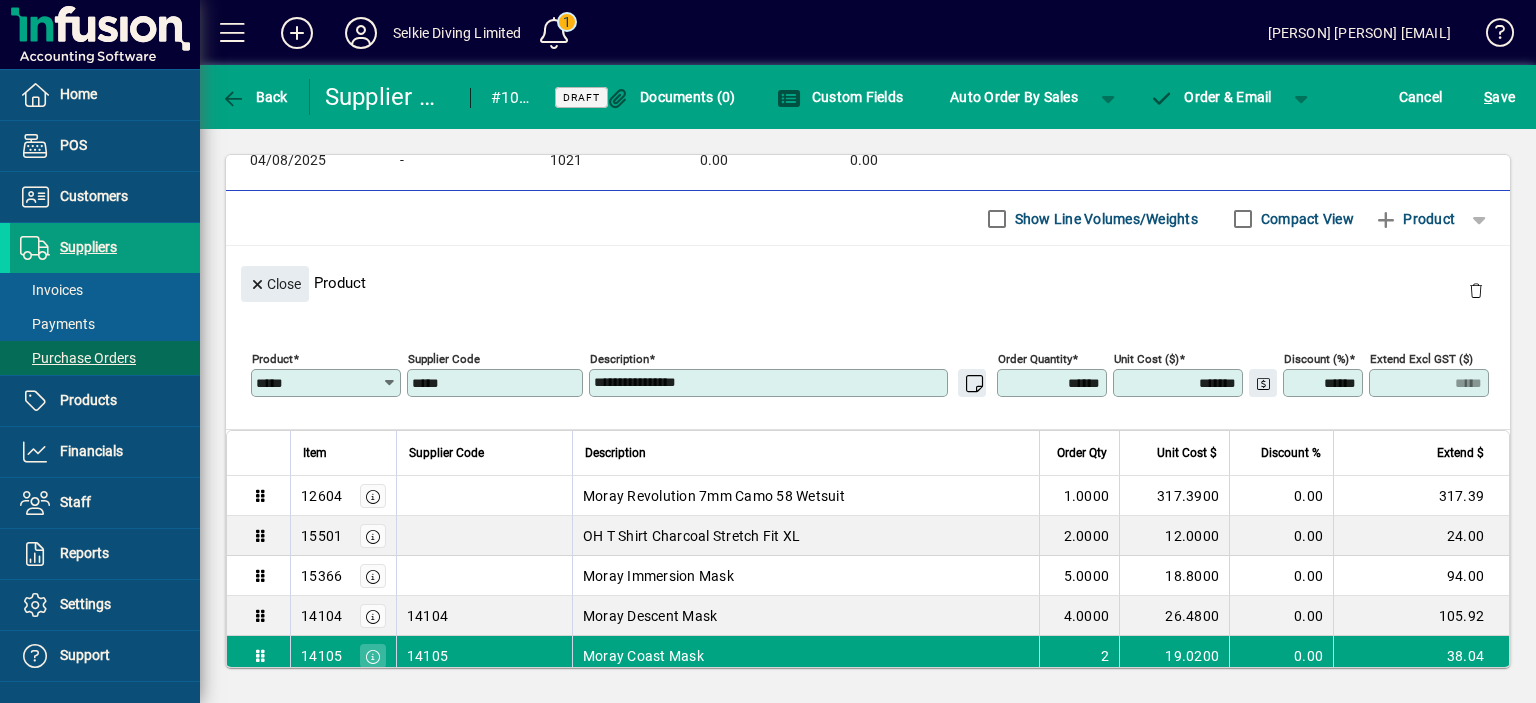 type 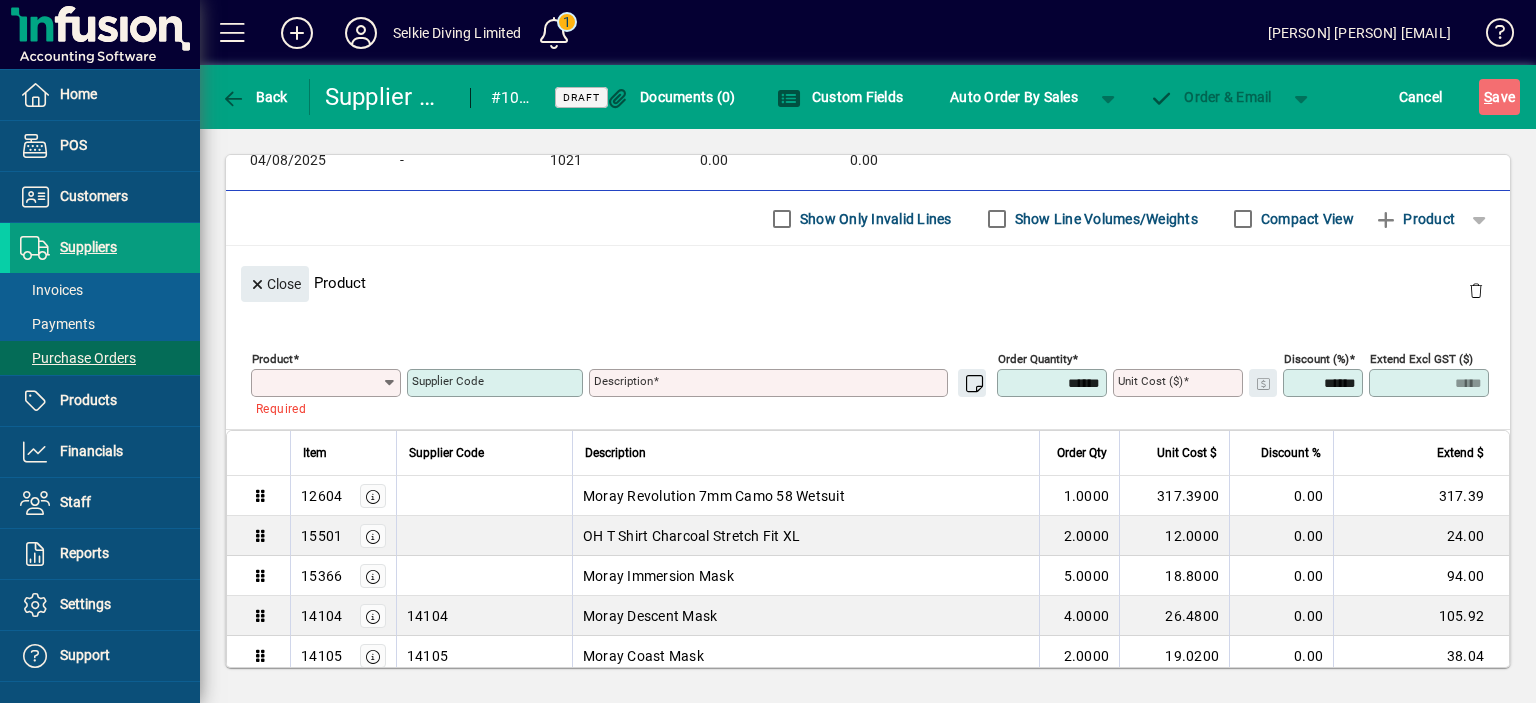 click on "Product" at bounding box center (319, 383) 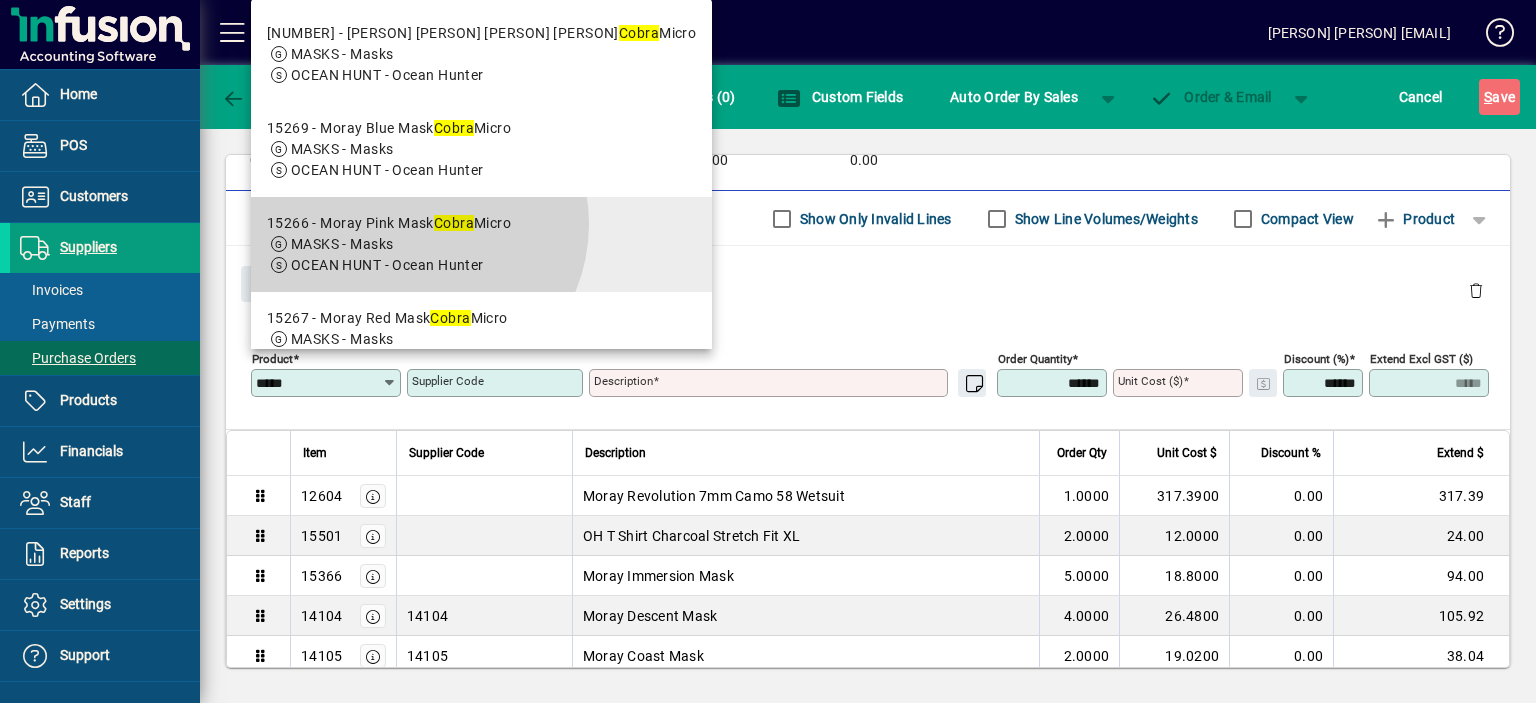 click on "15266 - Moray Pink Mask Cobra Micro" at bounding box center [389, 223] 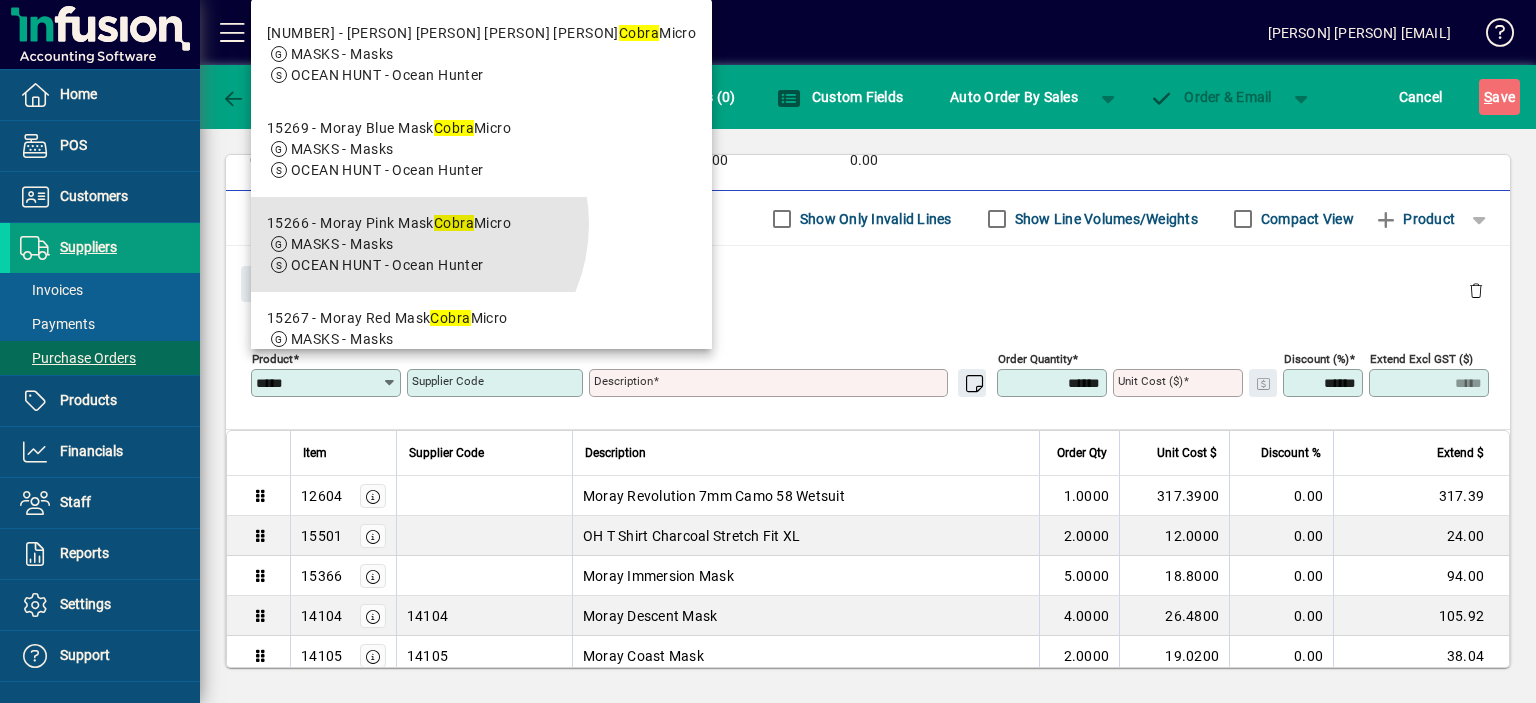type on "**********" 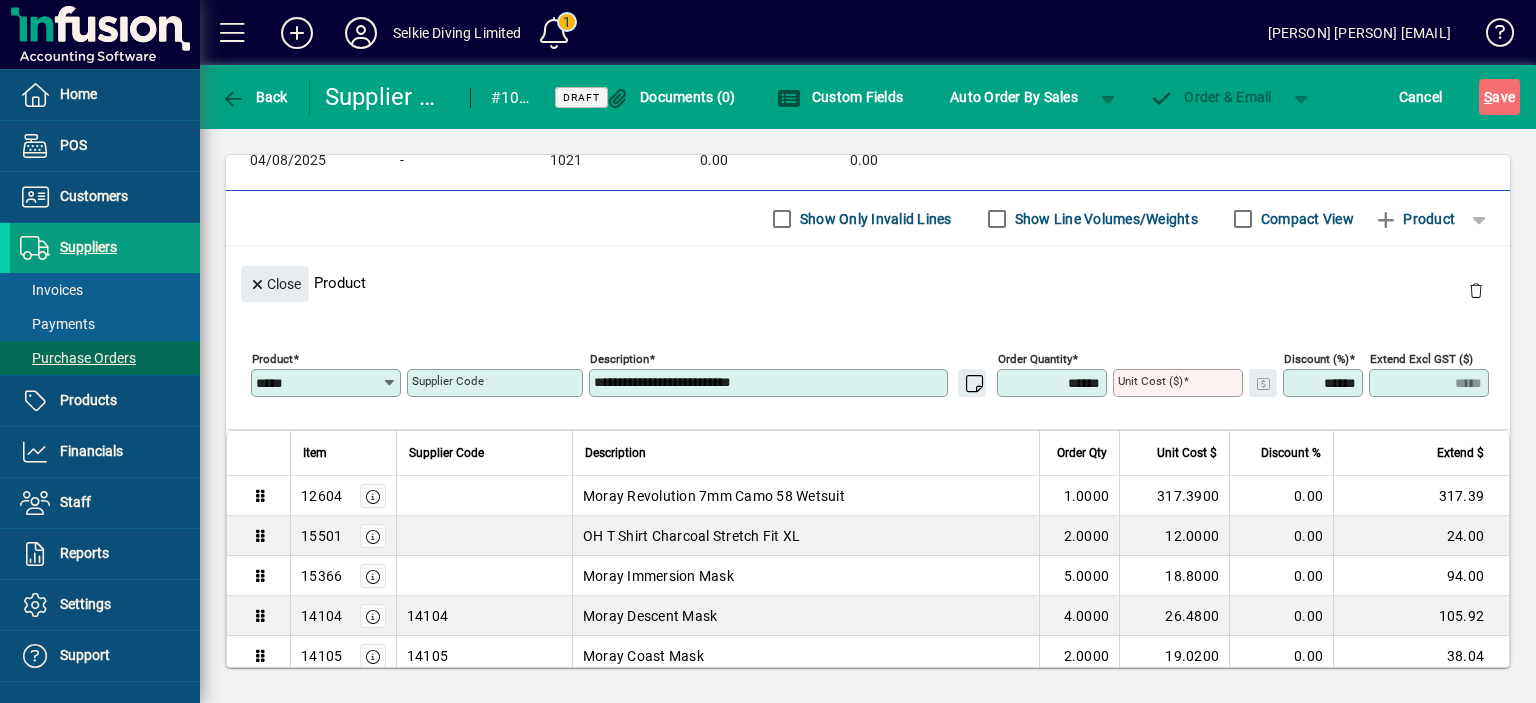 type on "*******" 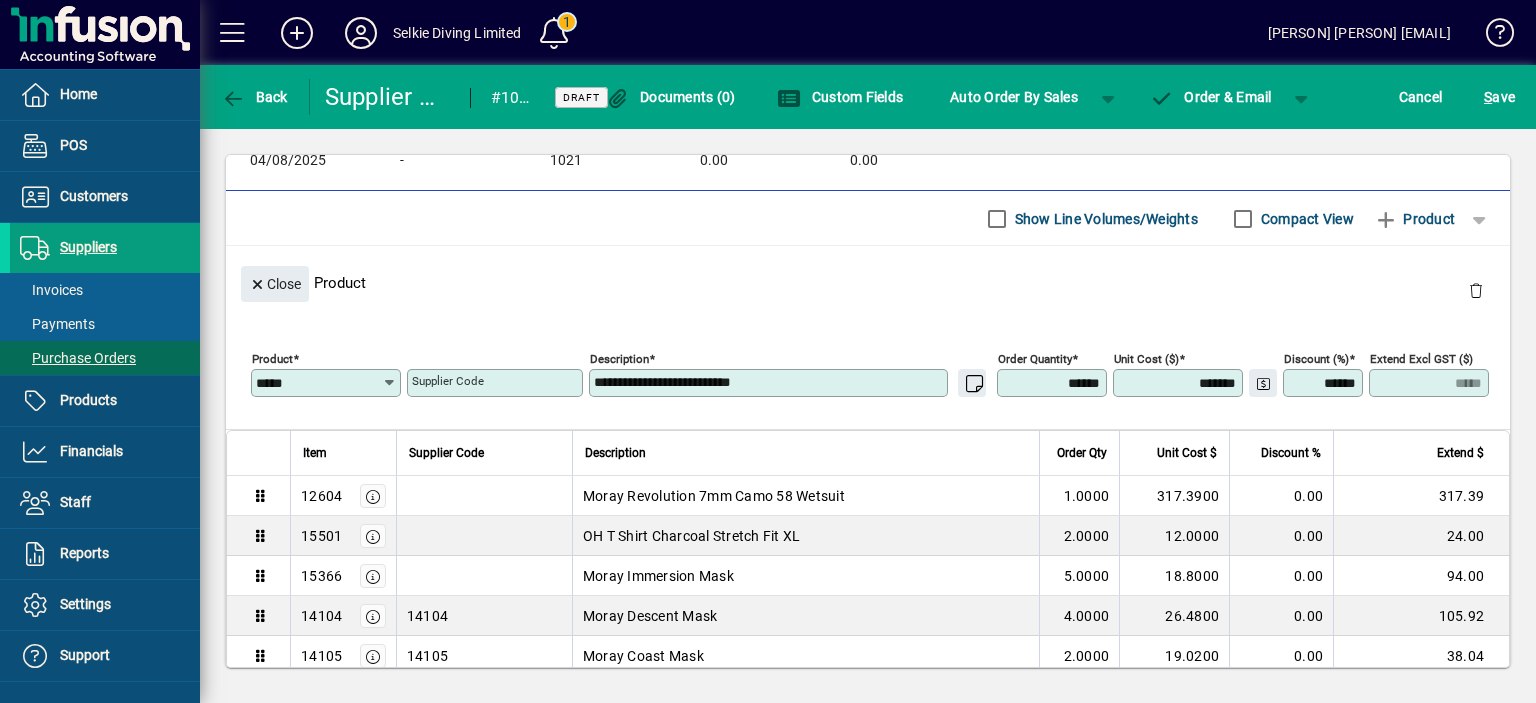 drag, startPoint x: 1043, startPoint y: 383, endPoint x: 1034, endPoint y: 378, distance: 10.29563 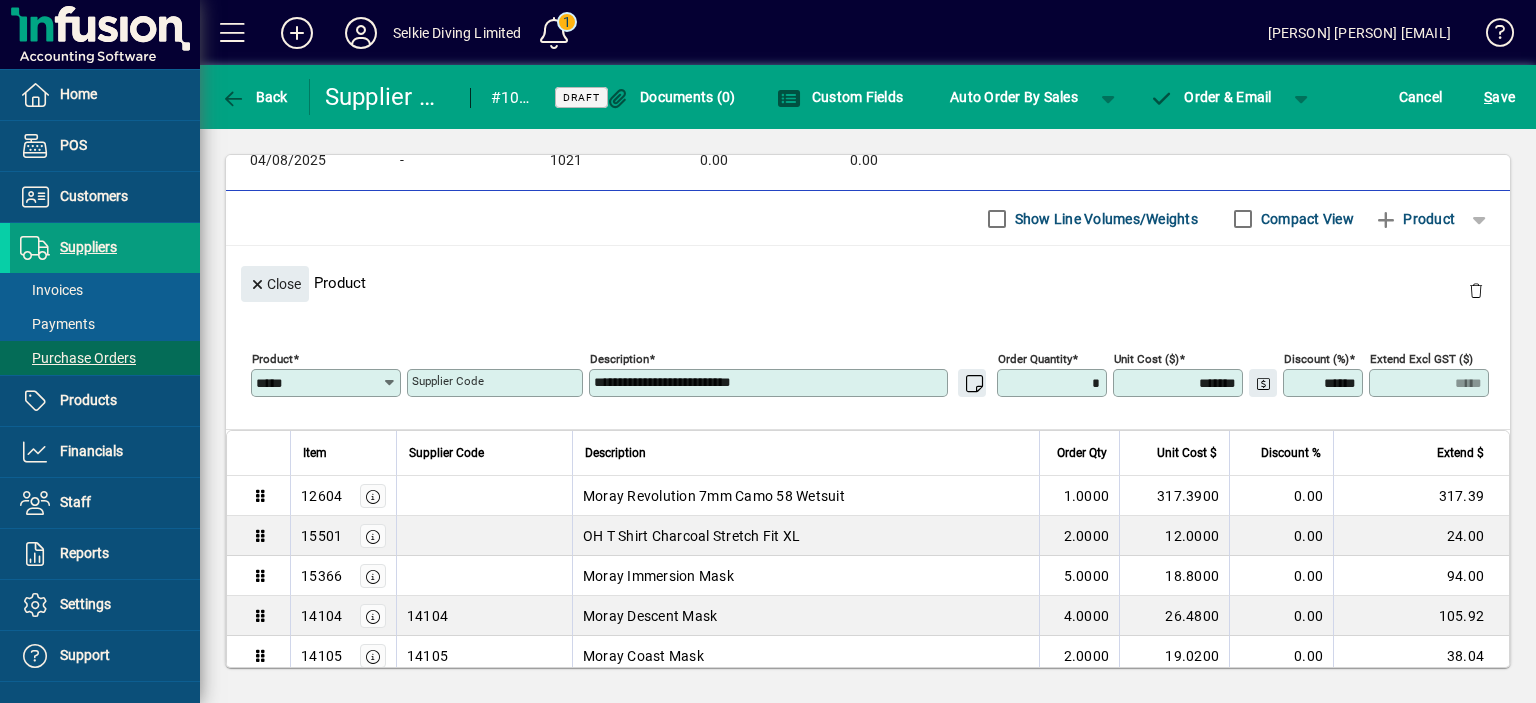 type on "*****" 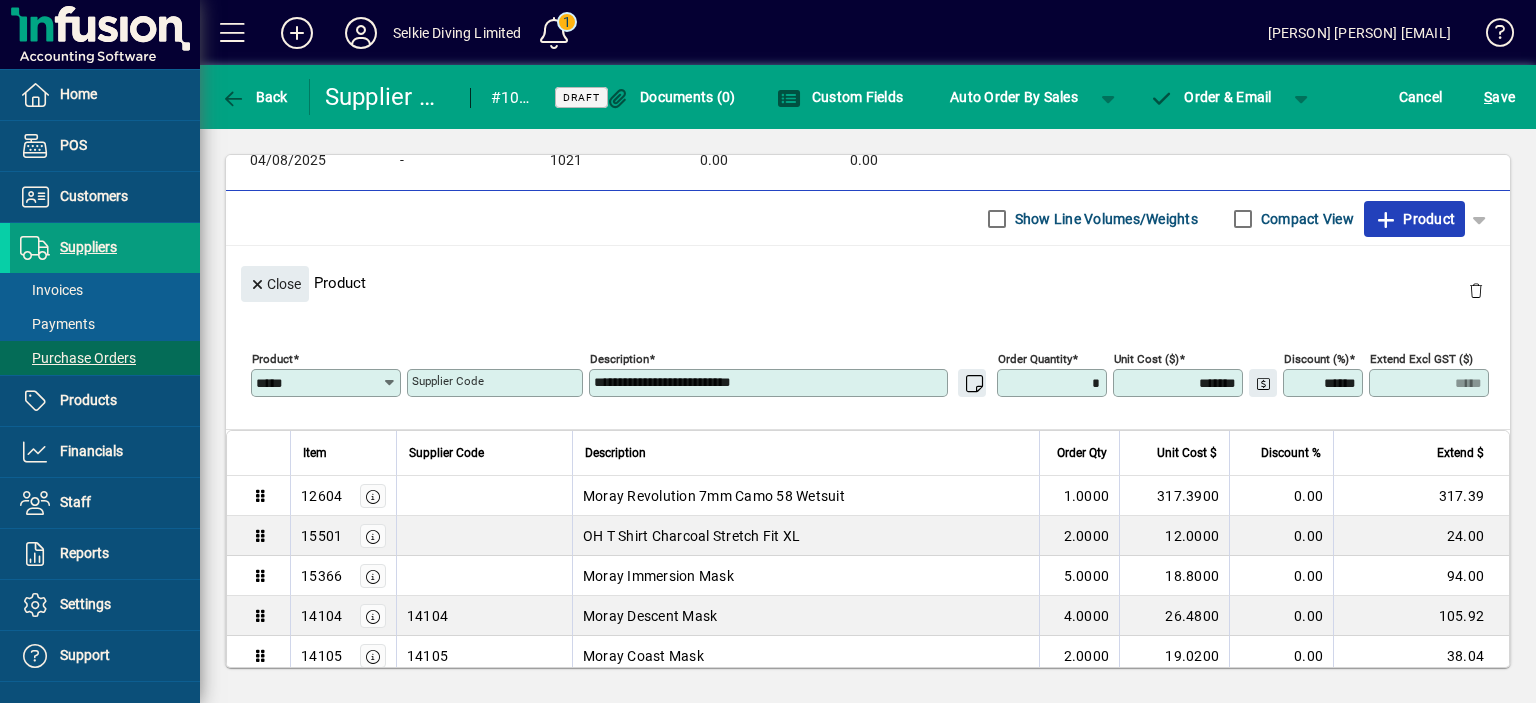 type on "******" 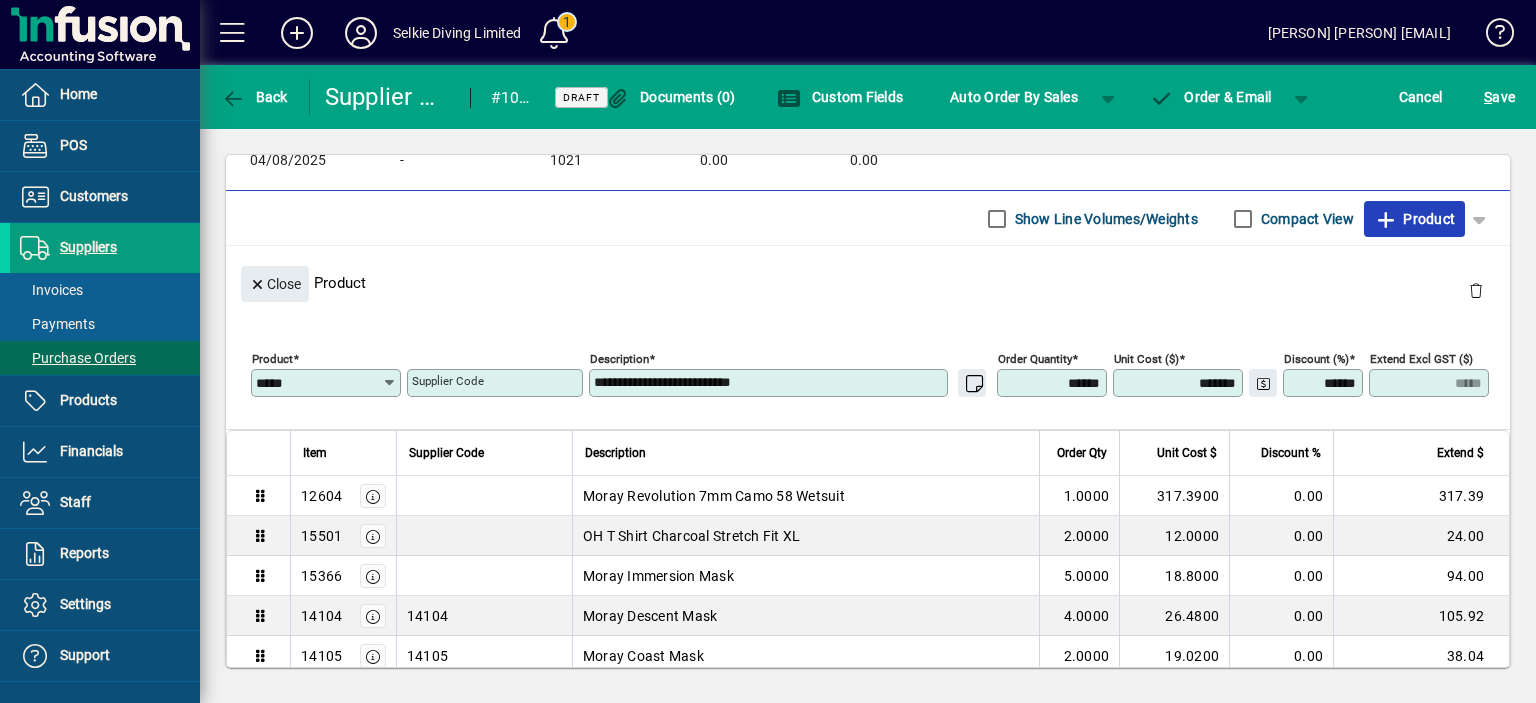 click 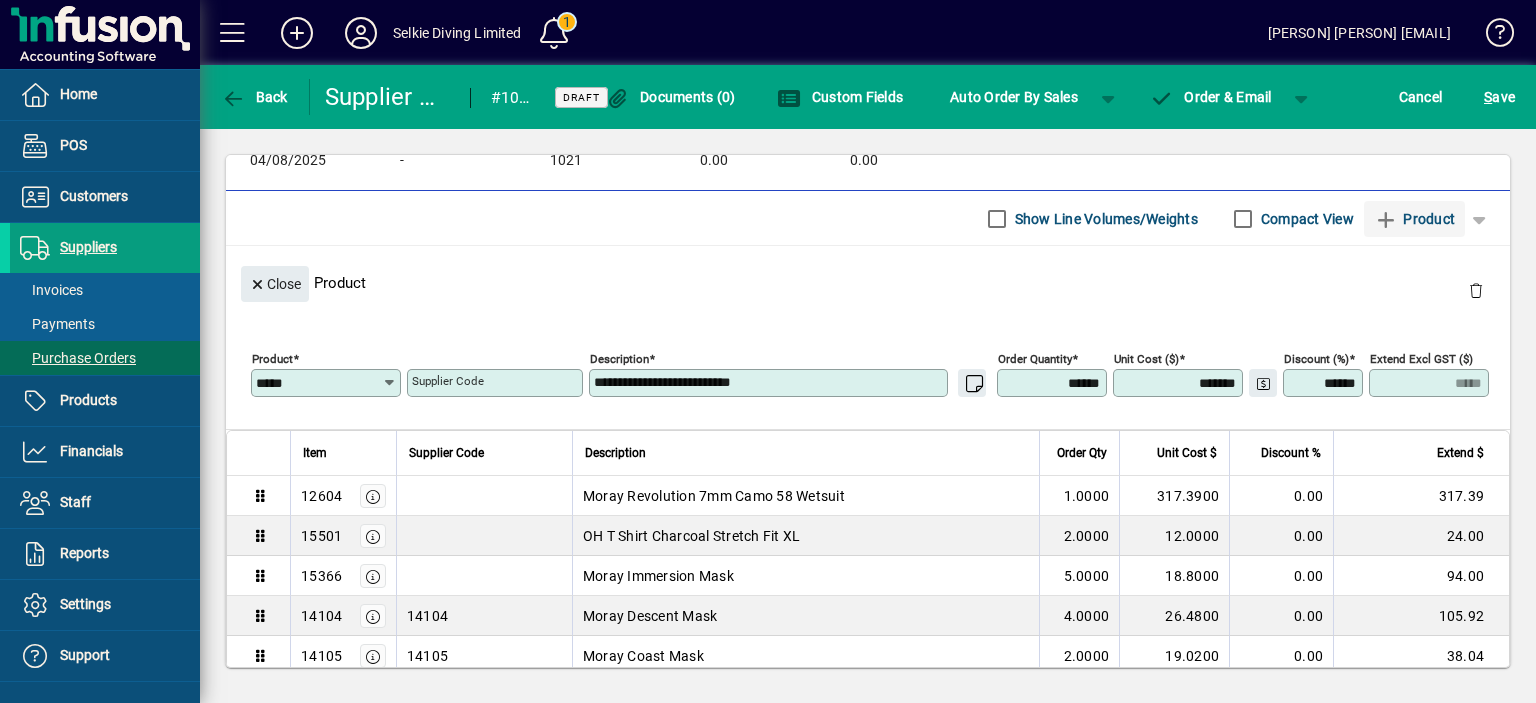 type 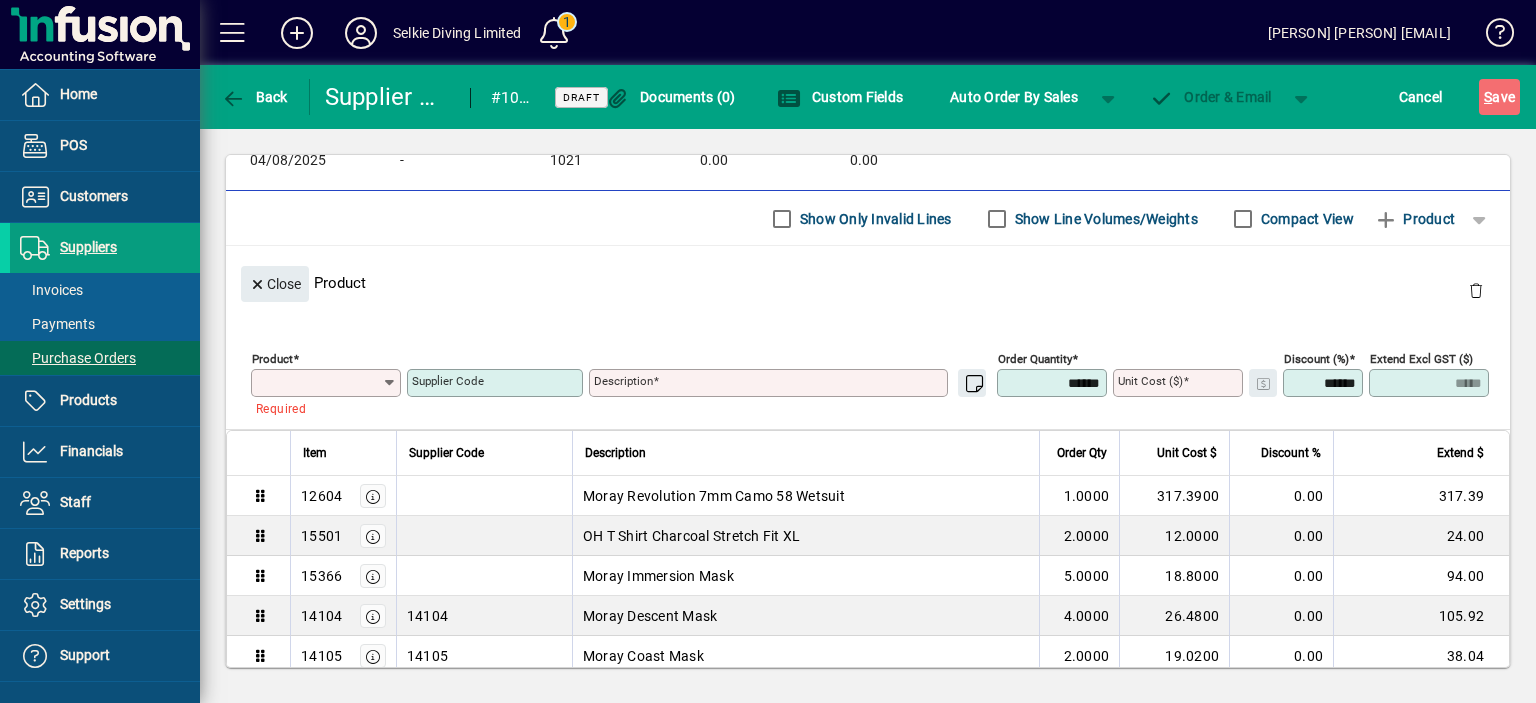 click on "Product" at bounding box center [319, 383] 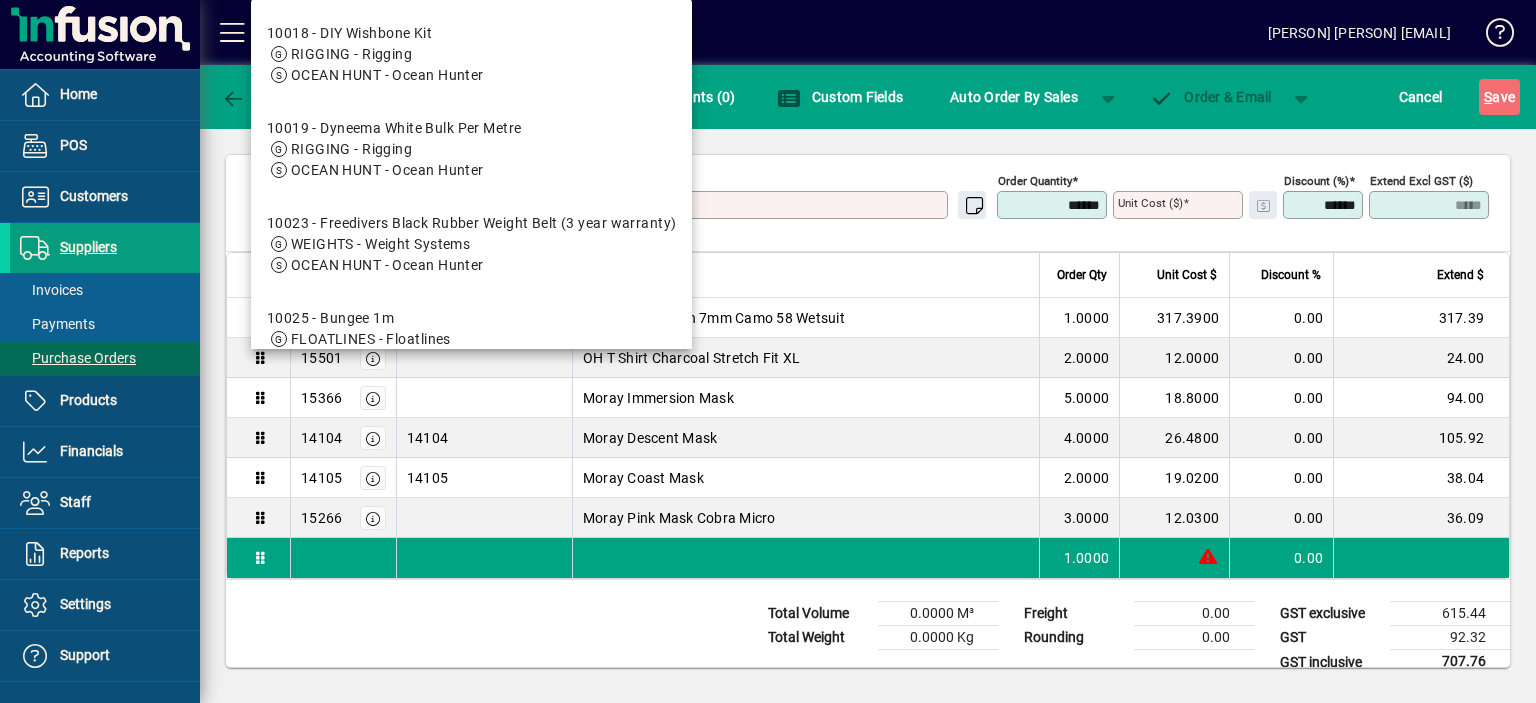scroll, scrollTop: 338, scrollLeft: 0, axis: vertical 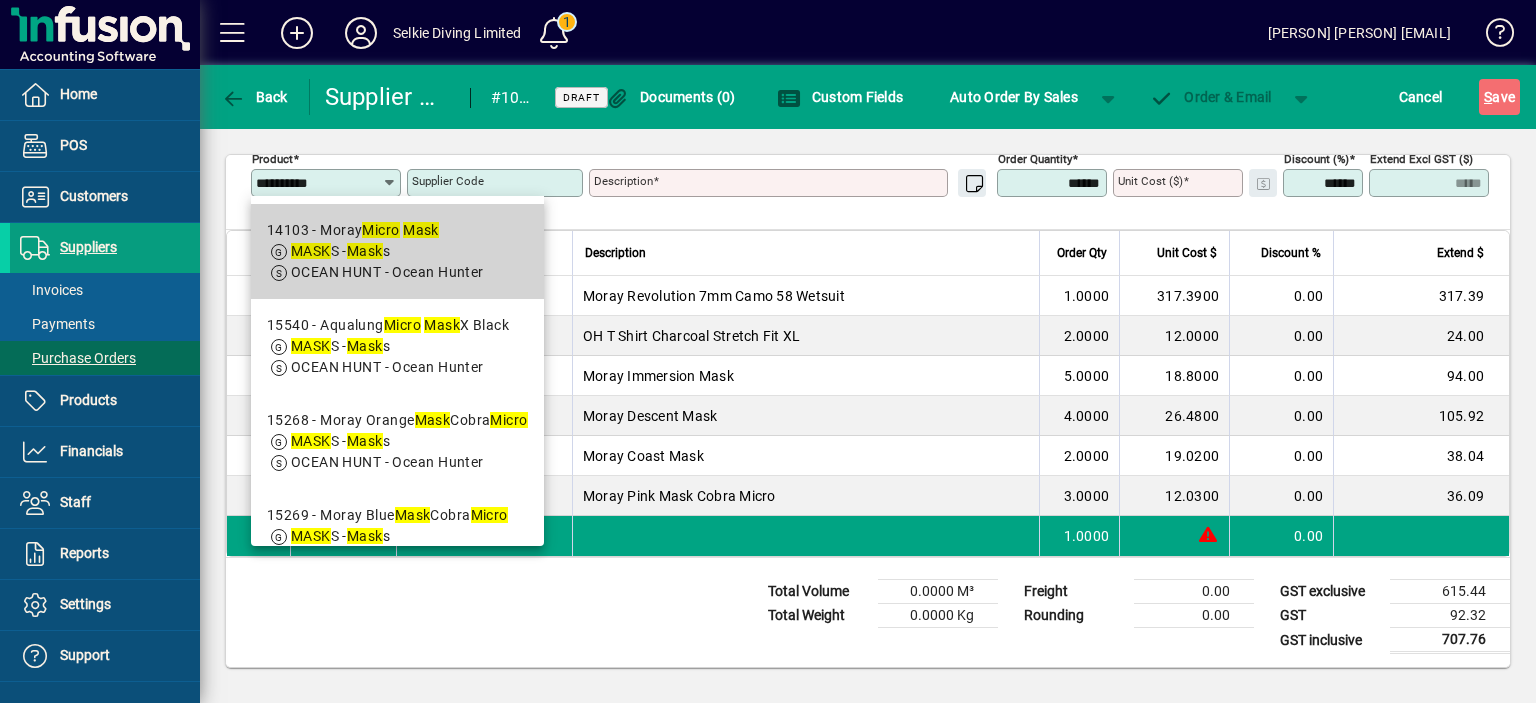 click on "Mask" at bounding box center [421, 230] 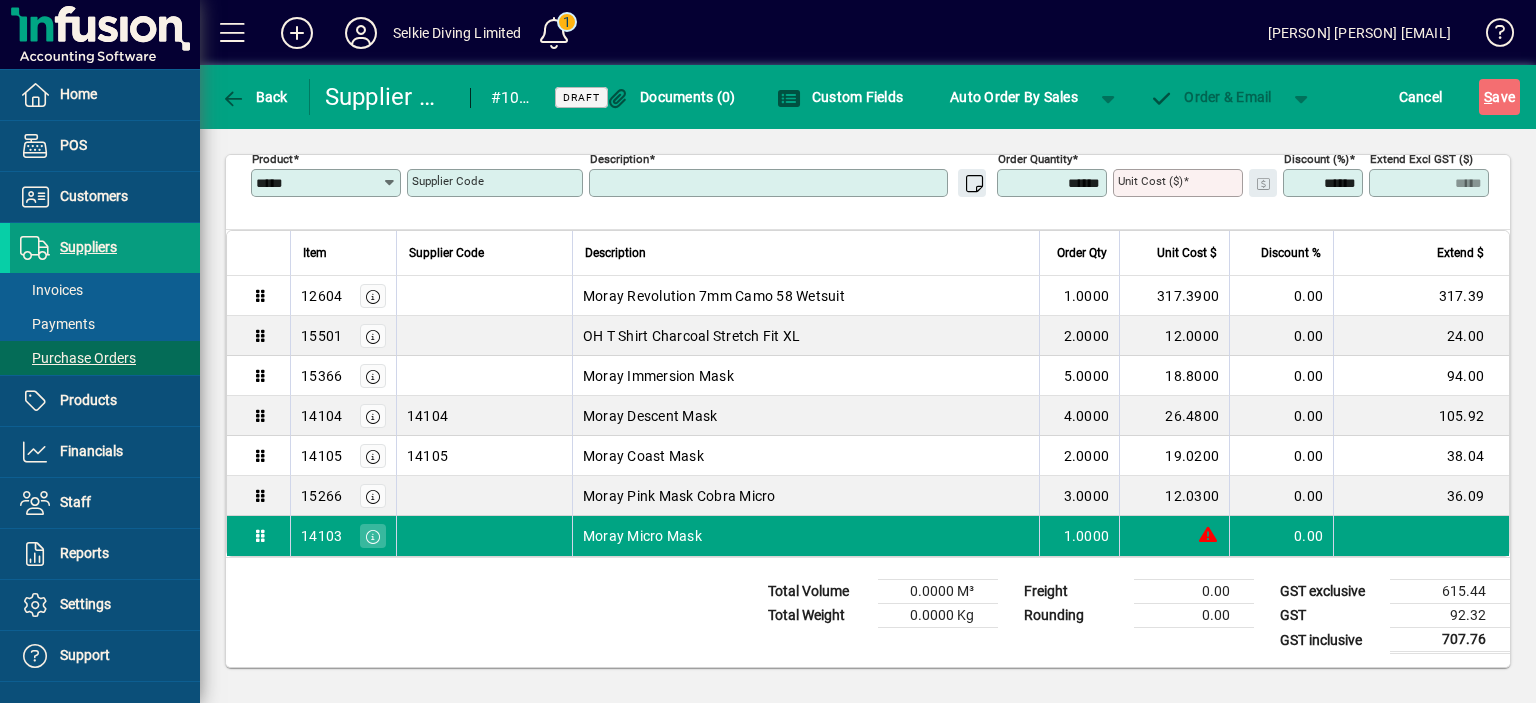 type on "**********" 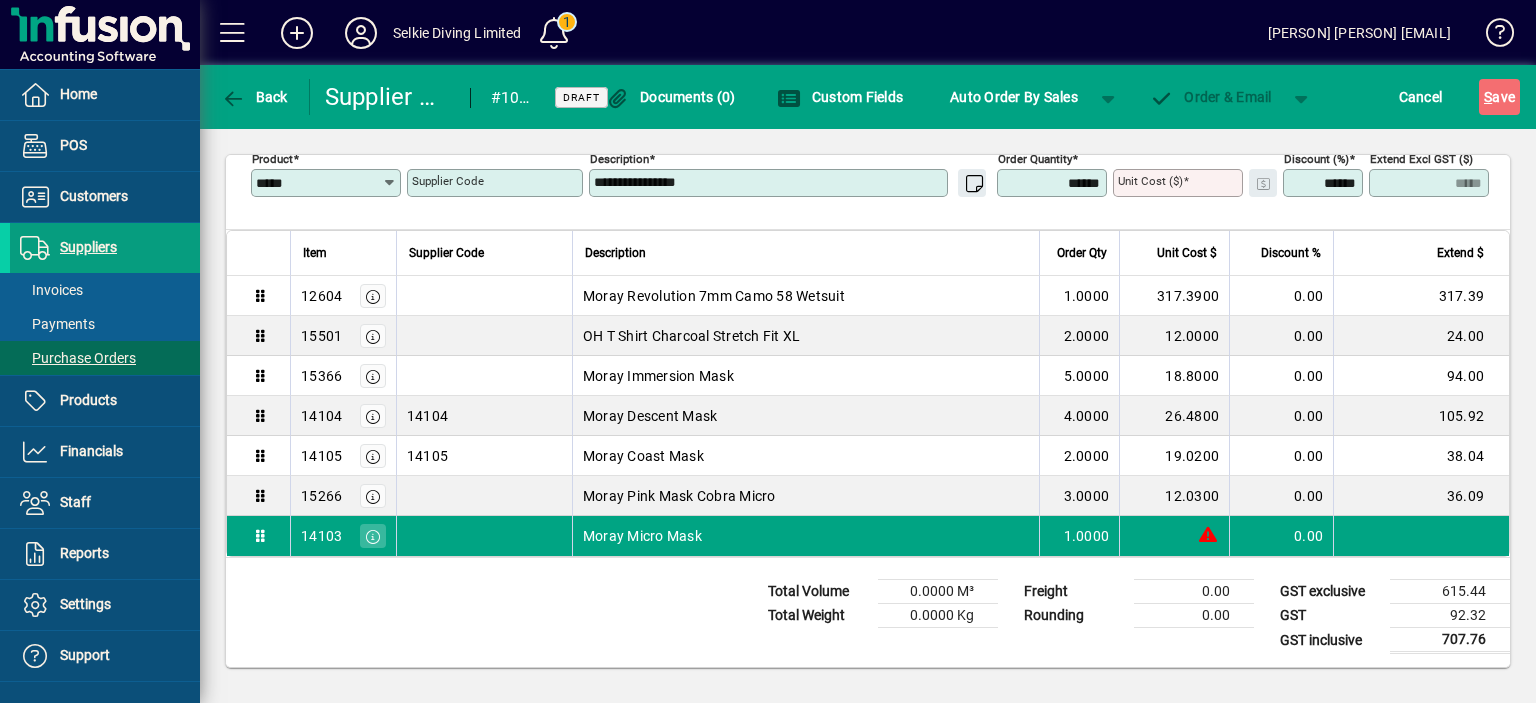 type on "*******" 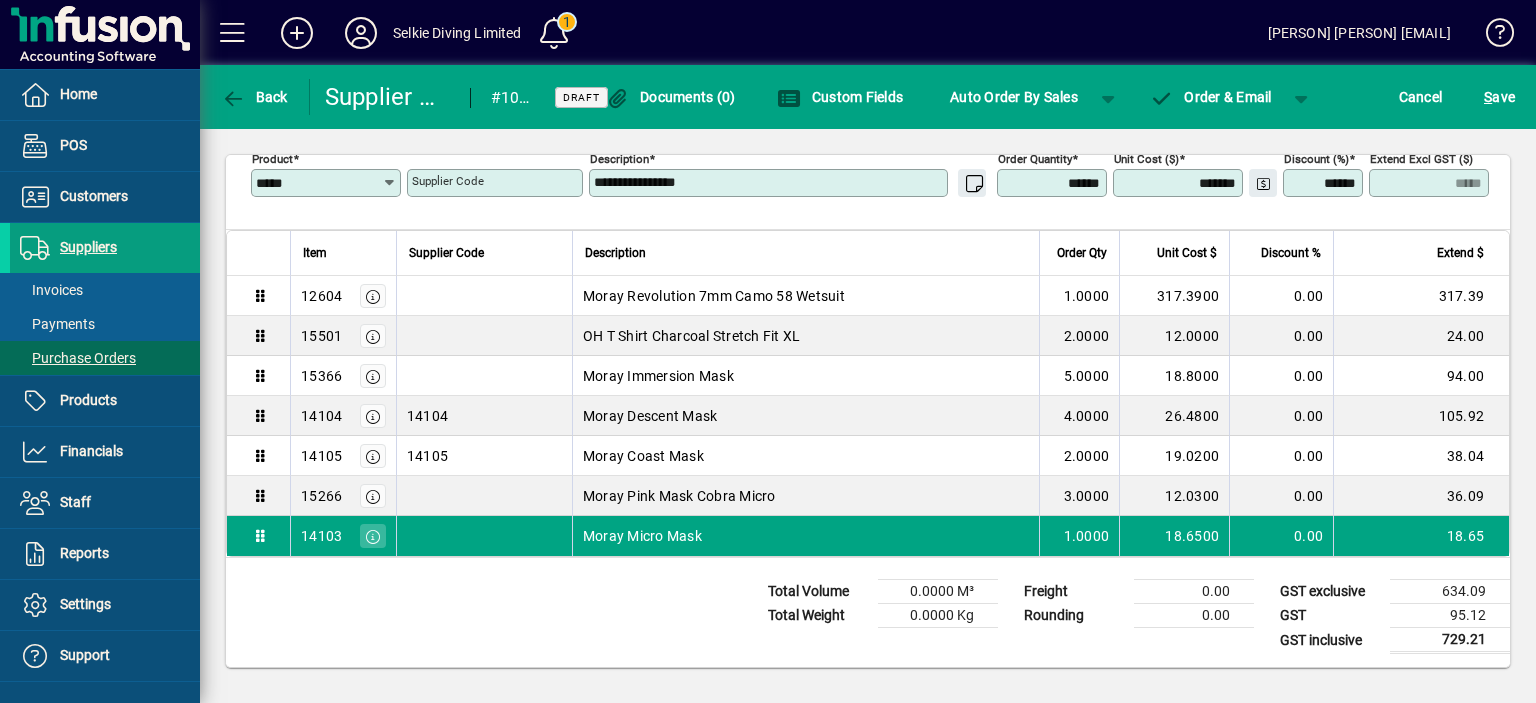 drag, startPoint x: 1021, startPoint y: 174, endPoint x: 1128, endPoint y: 191, distance: 108.34205 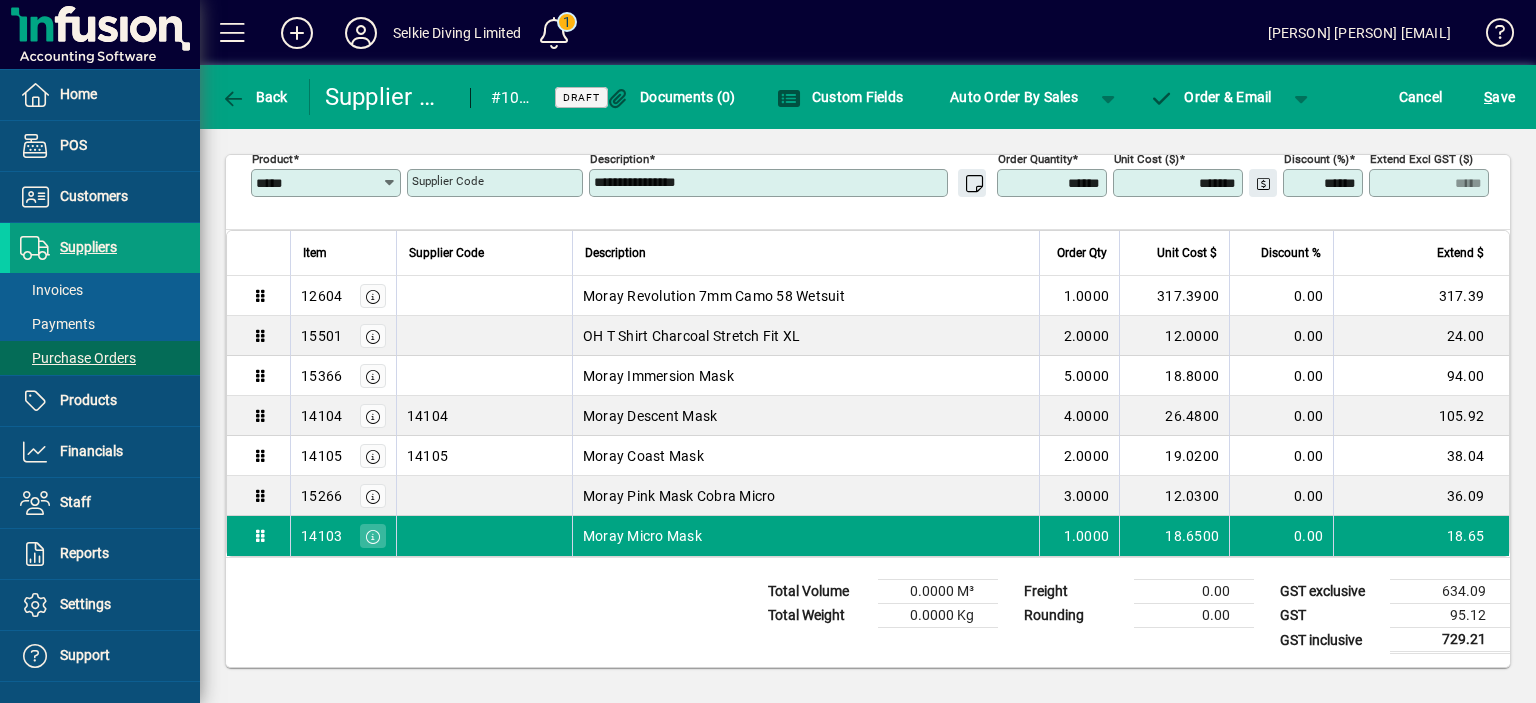 type on "*" 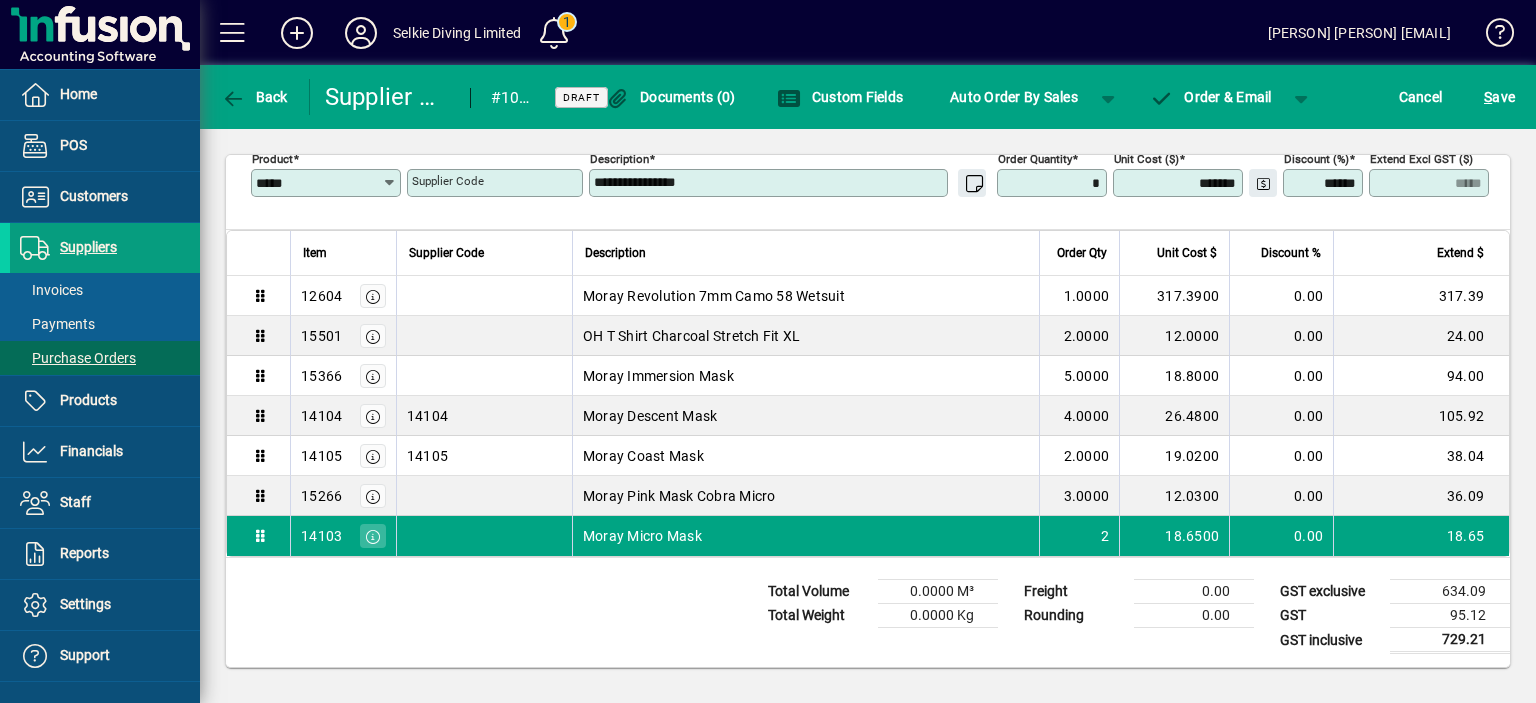 type on "*****" 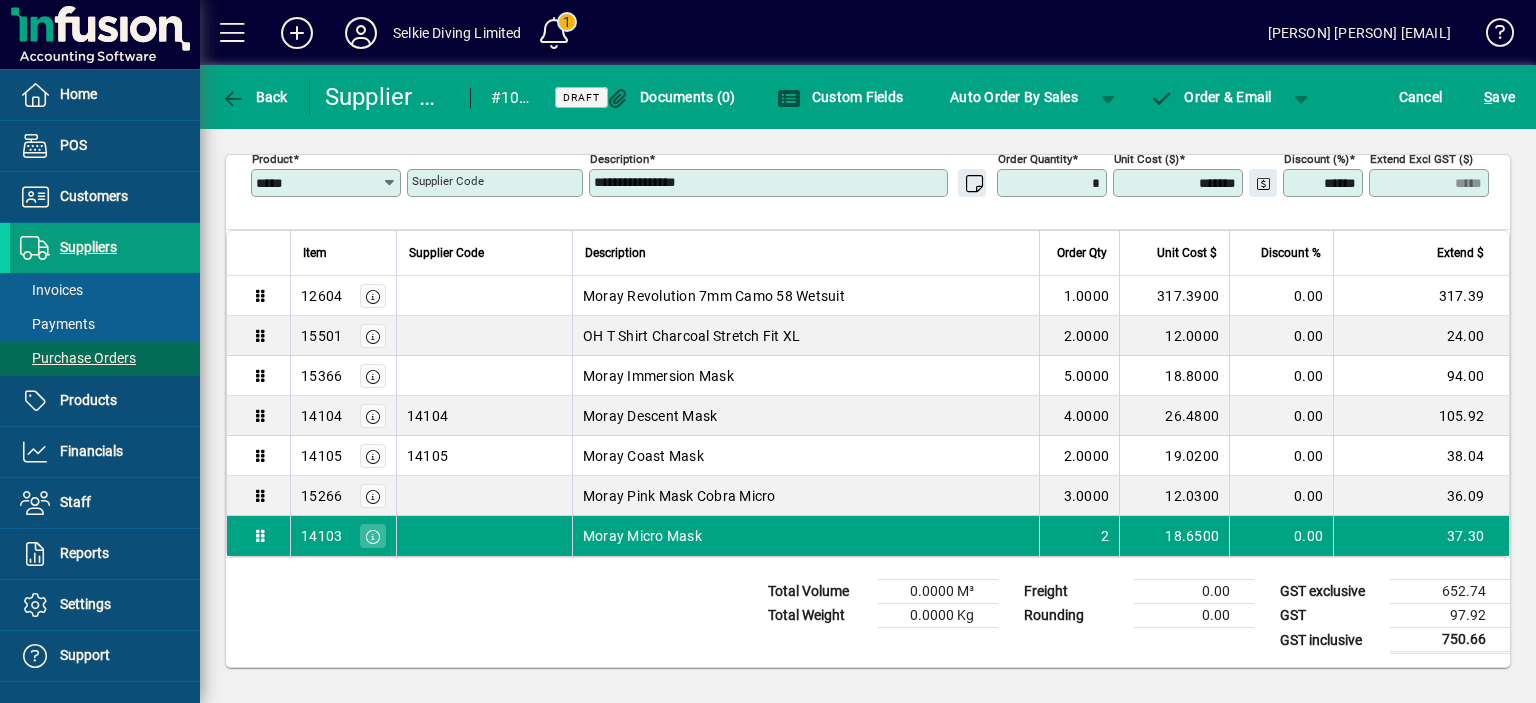type on "******" 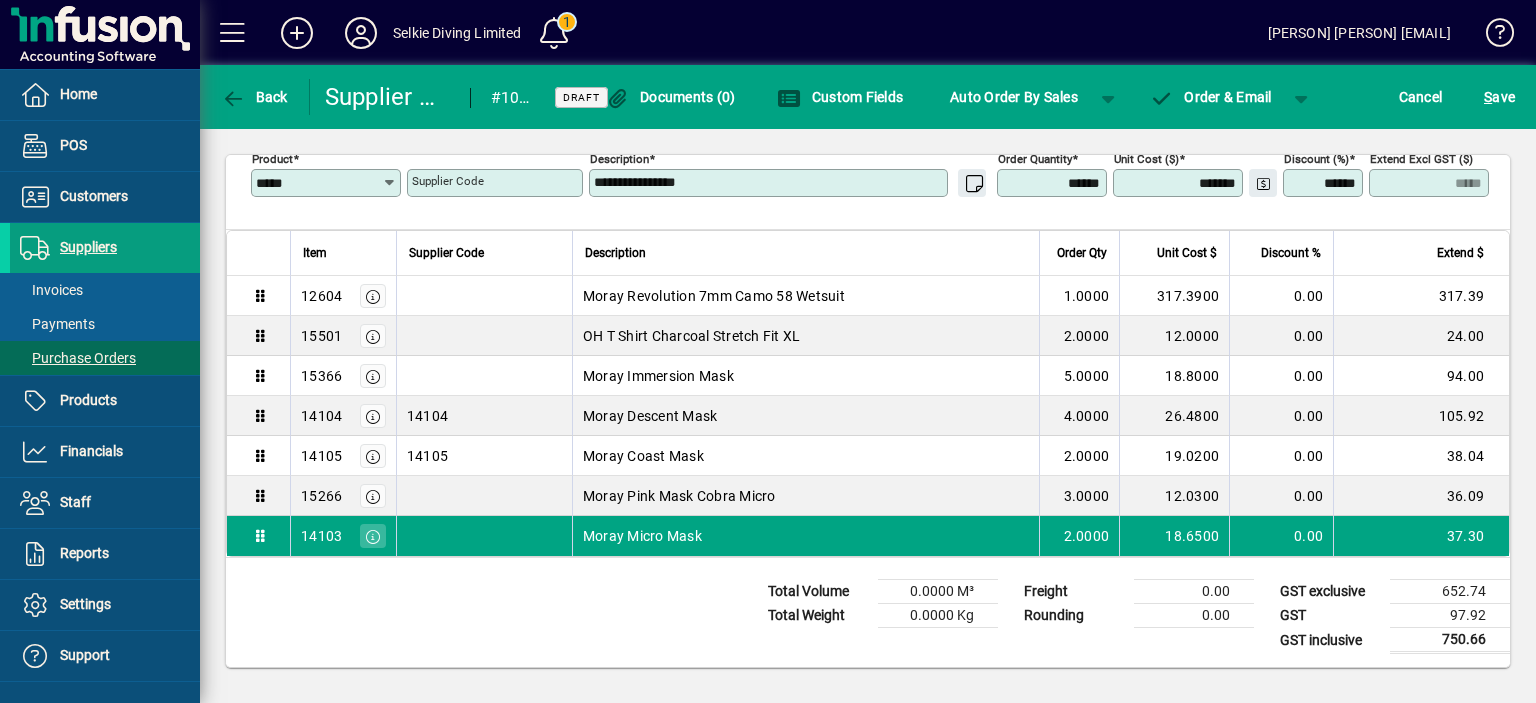 click 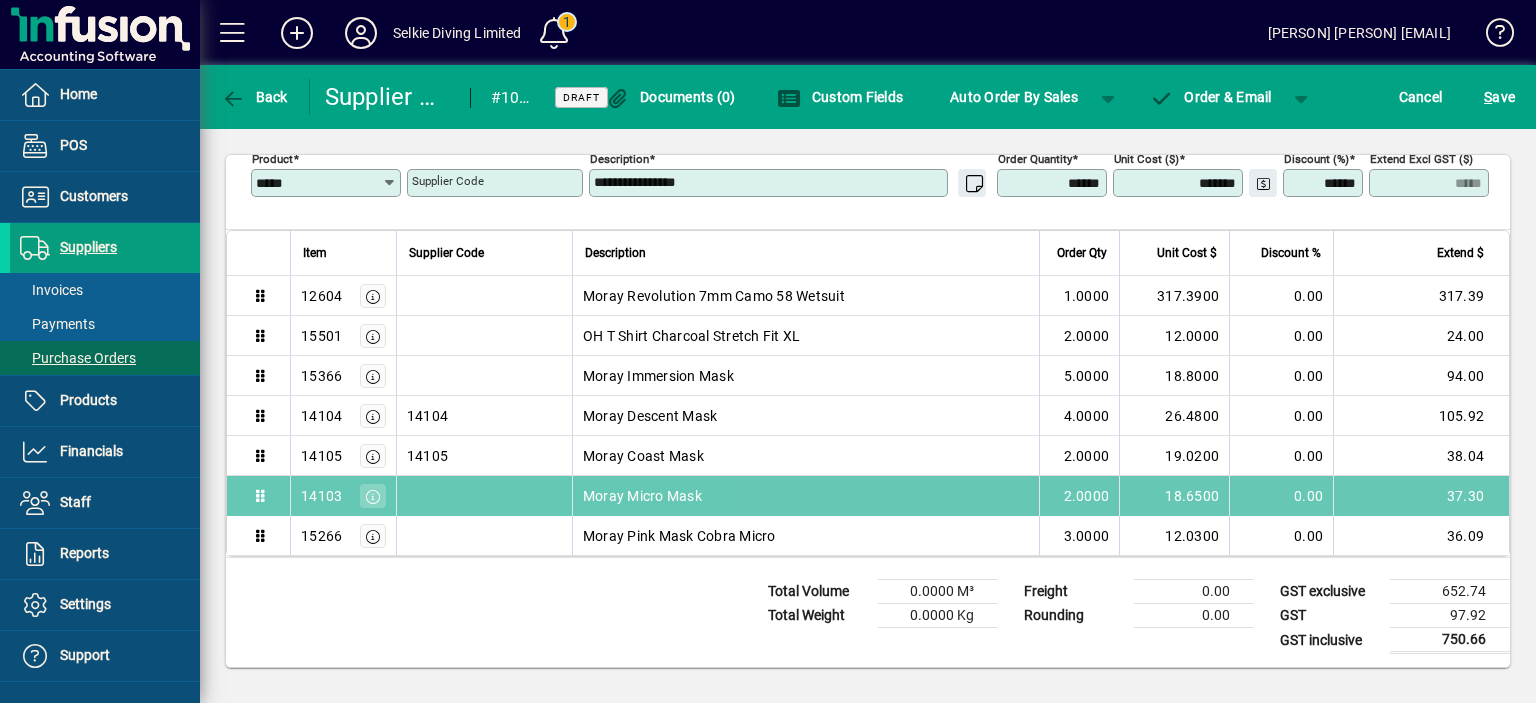 drag, startPoint x: 258, startPoint y: 525, endPoint x: 240, endPoint y: 478, distance: 50.32892 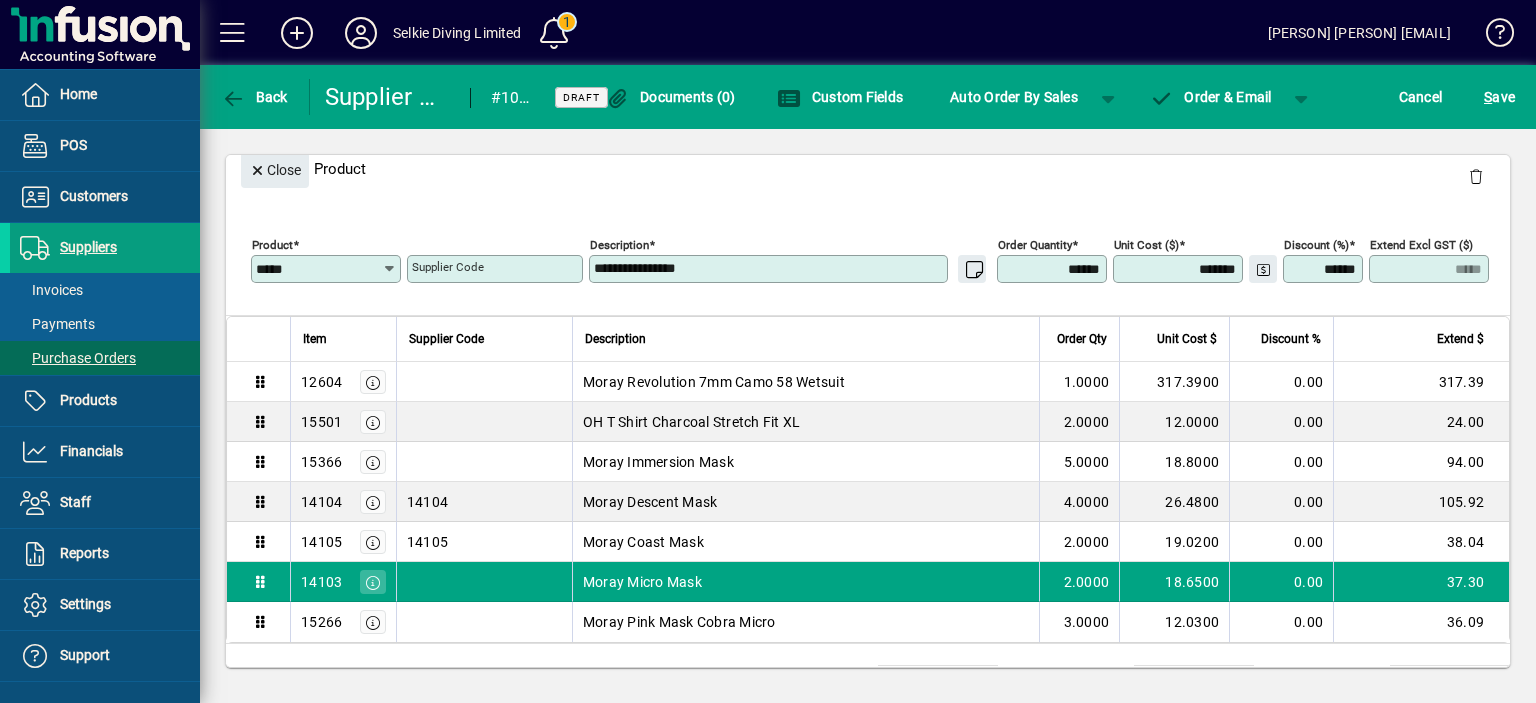 scroll, scrollTop: 138, scrollLeft: 0, axis: vertical 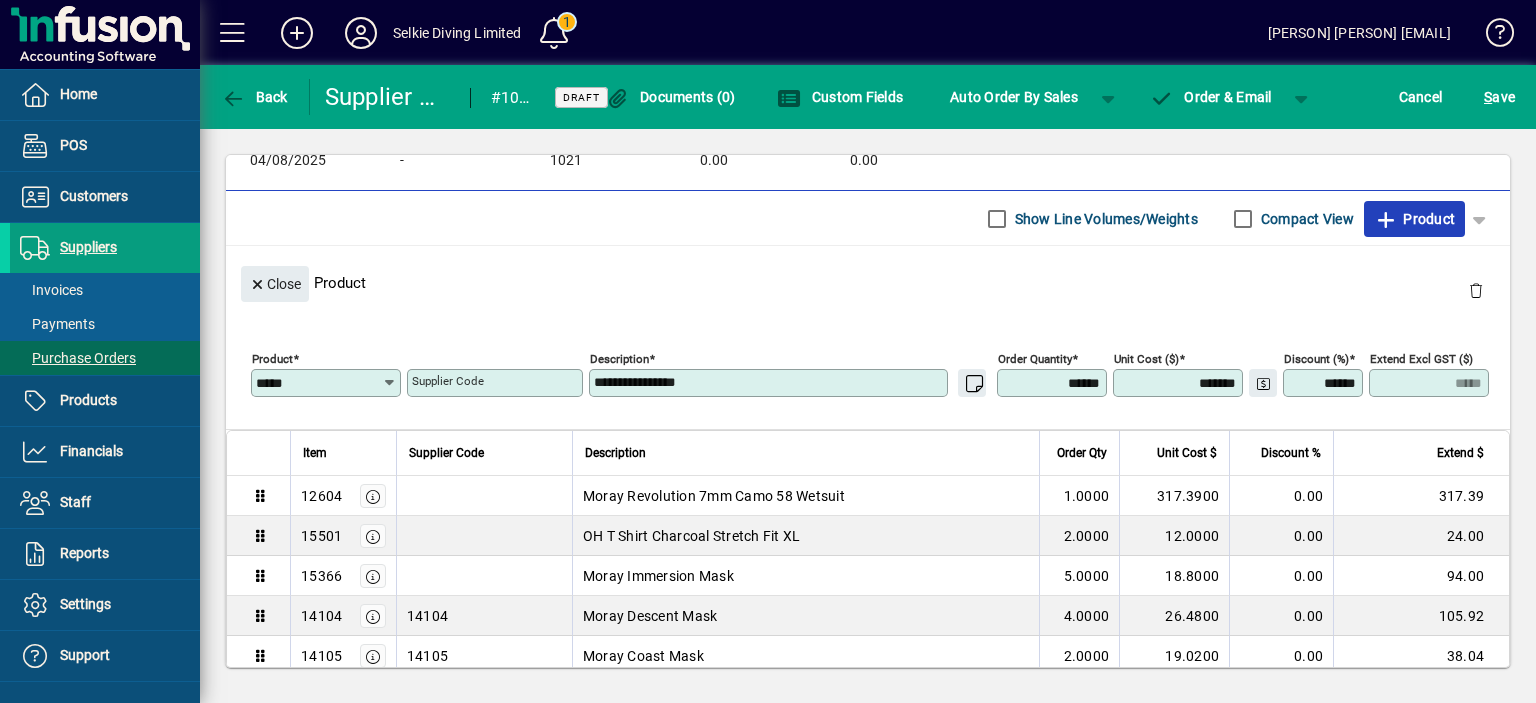 click 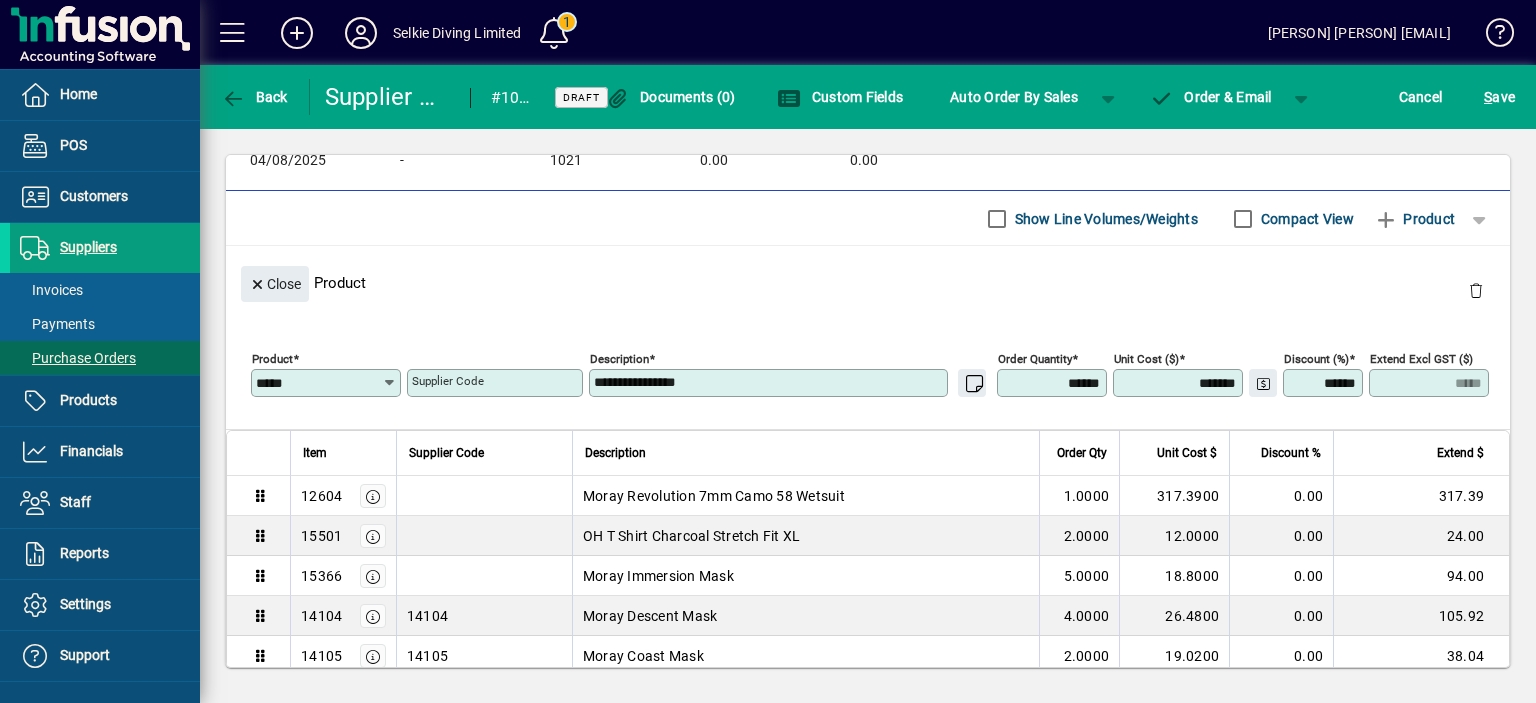 type 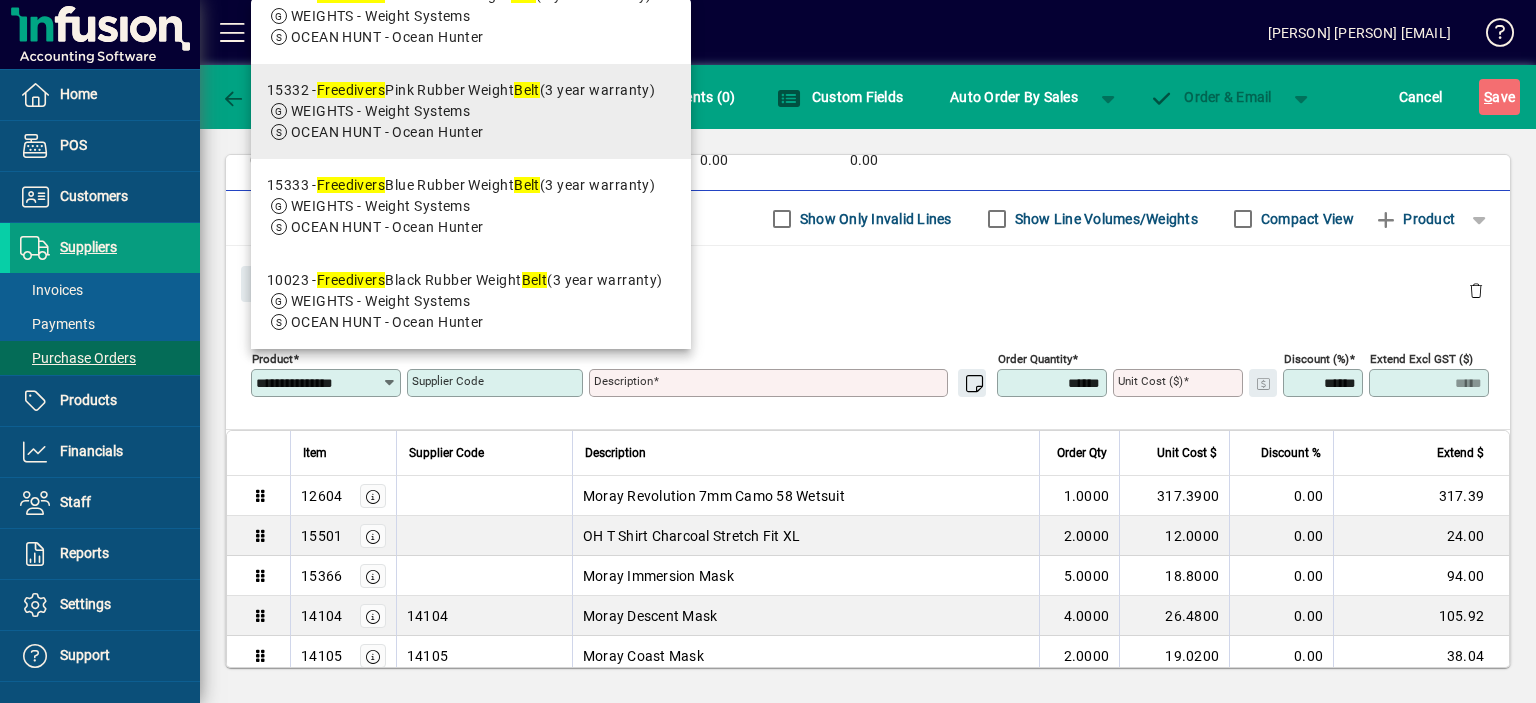 scroll, scrollTop: 236, scrollLeft: 0, axis: vertical 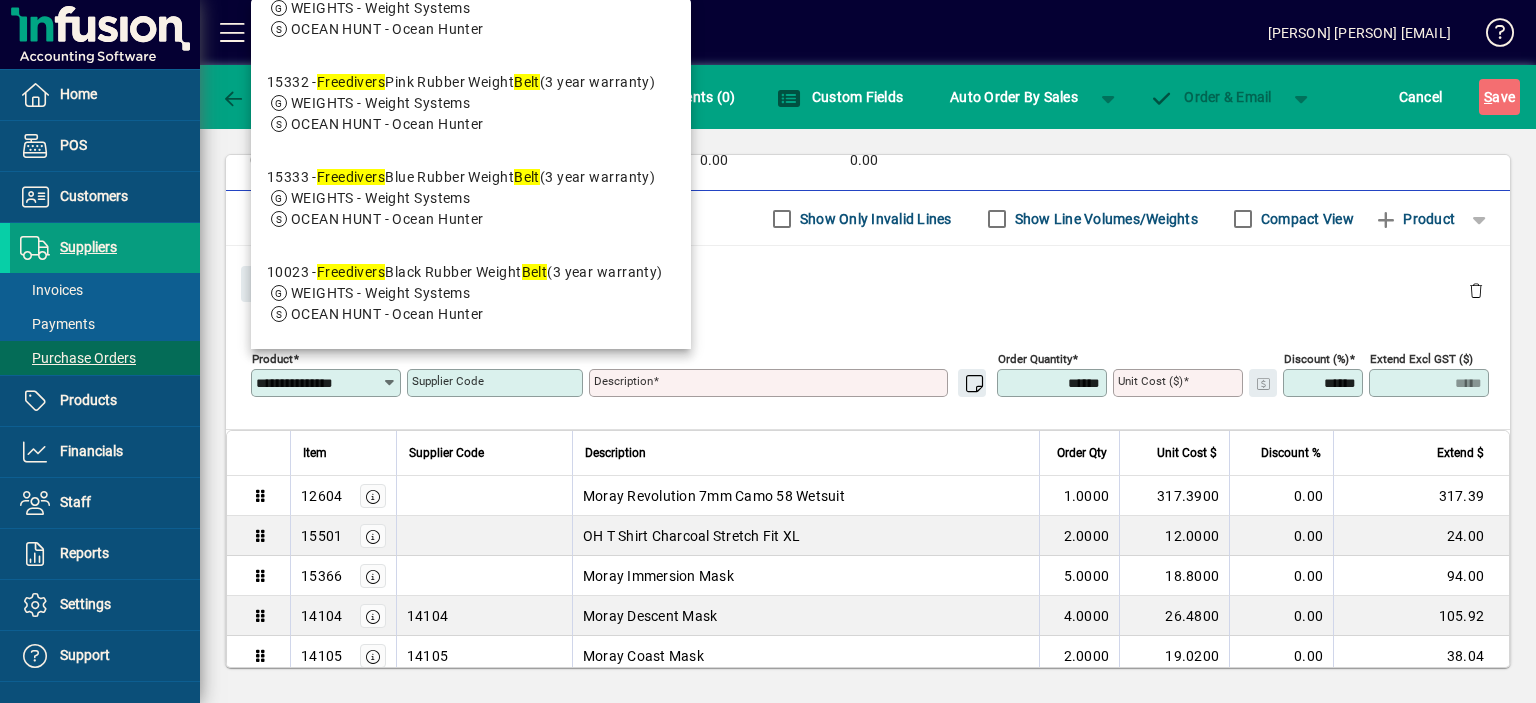click on "WEIGHTS - Weight Systems" at bounding box center (381, 293) 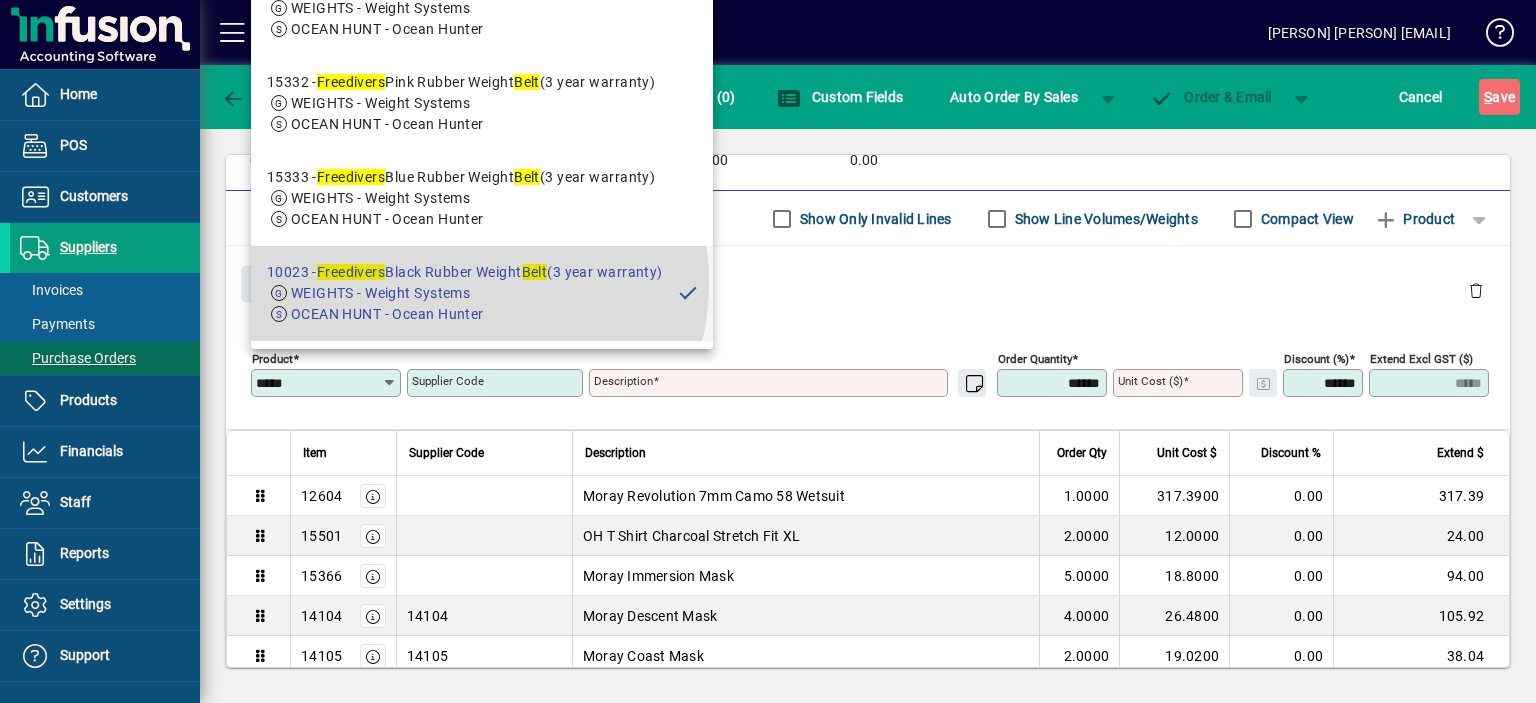 type on "**********" 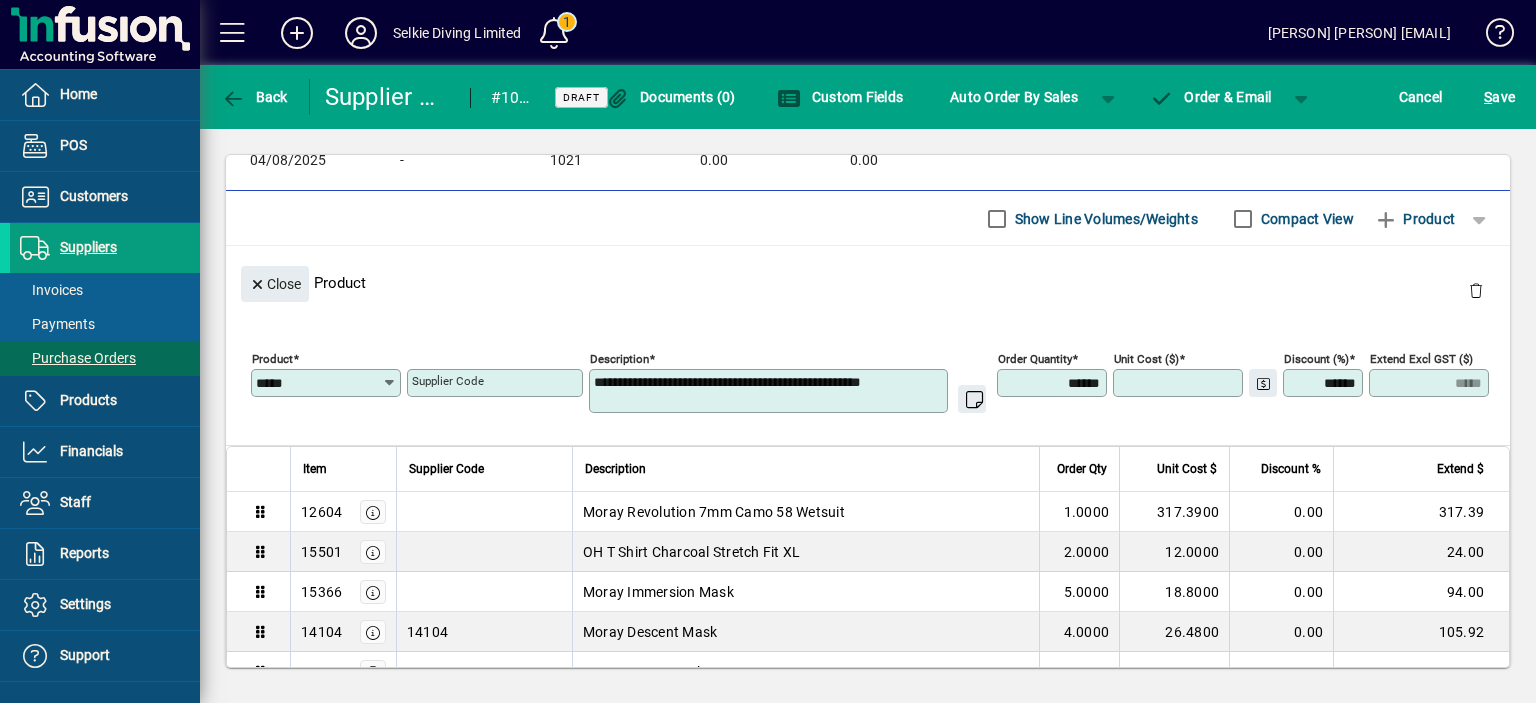 type on "*******" 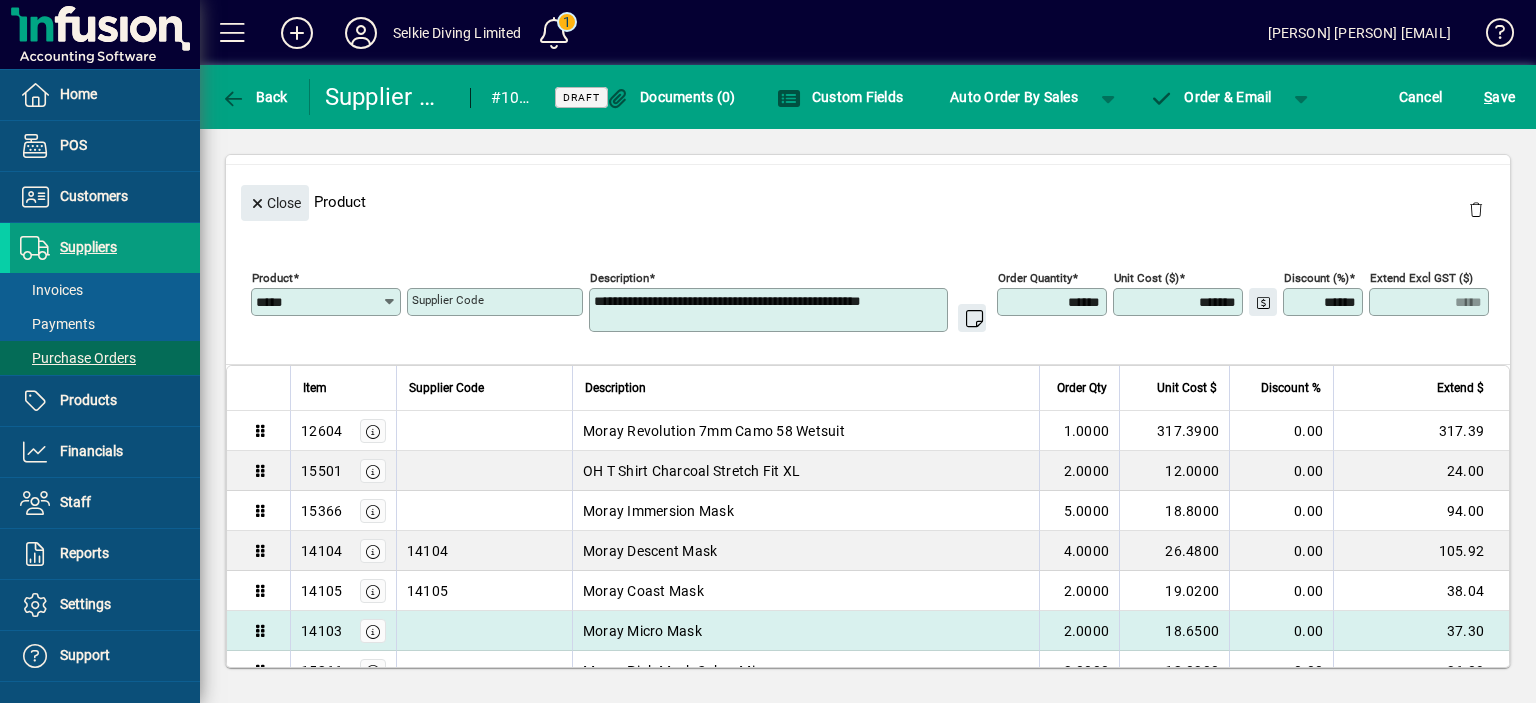 scroll, scrollTop: 338, scrollLeft: 0, axis: vertical 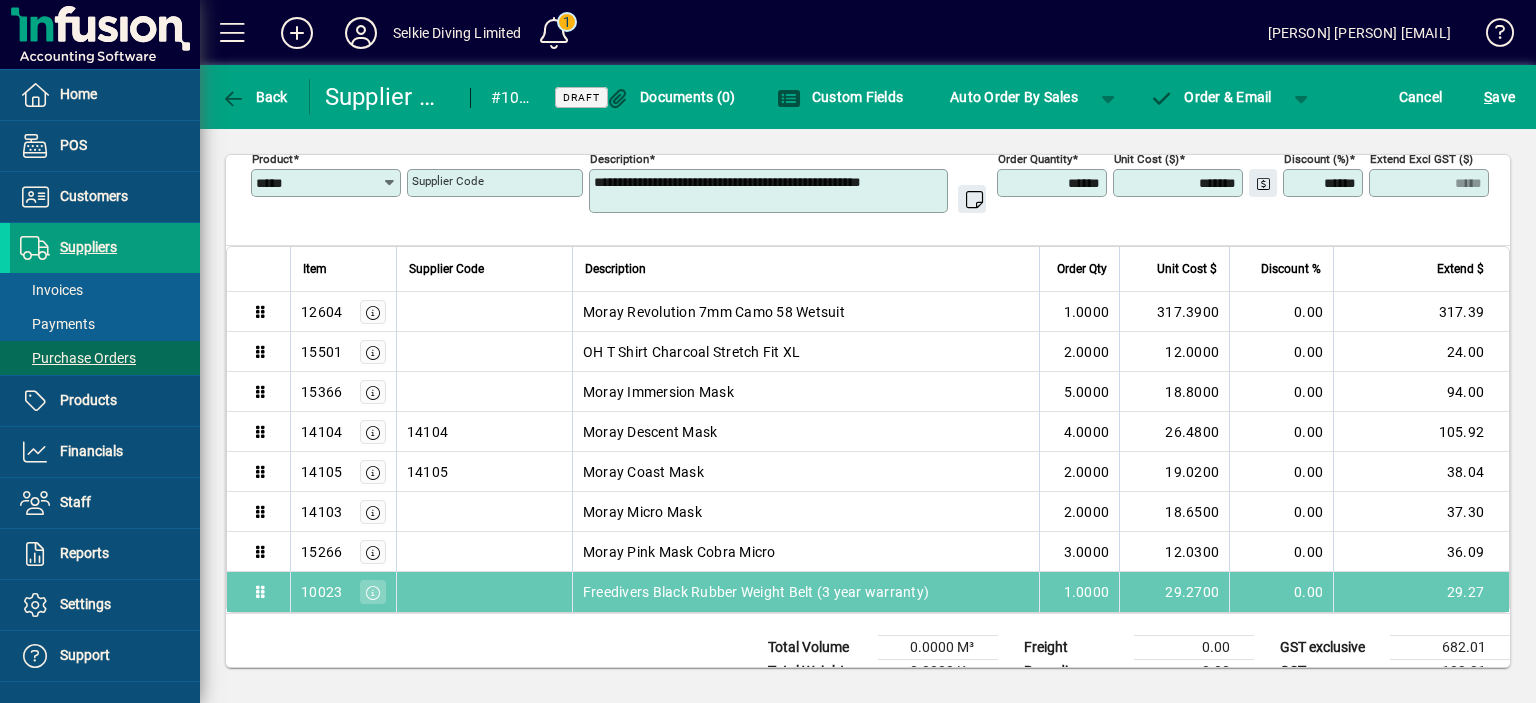 drag, startPoint x: 1035, startPoint y: 587, endPoint x: 1126, endPoint y: 589, distance: 91.02197 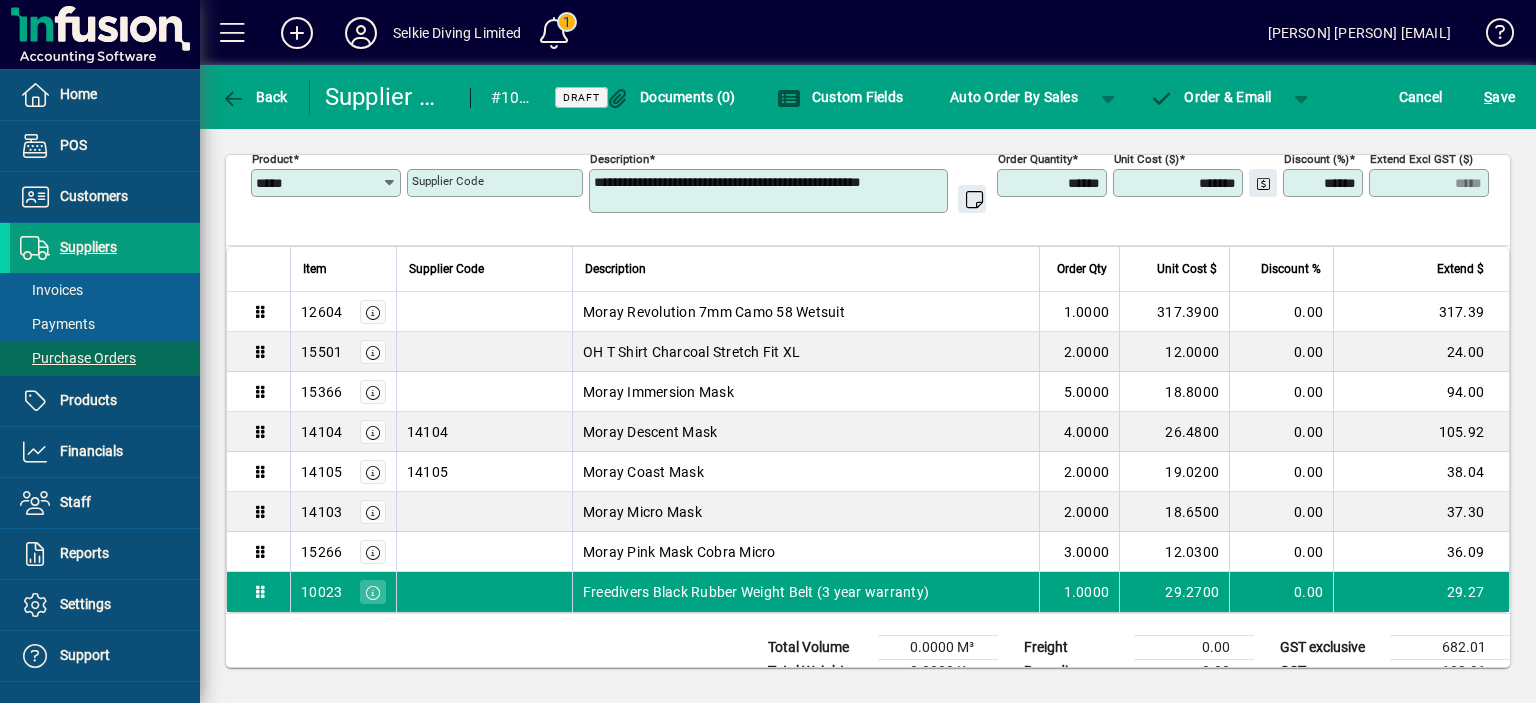drag, startPoint x: 1022, startPoint y: 185, endPoint x: 1173, endPoint y: 188, distance: 151.0298 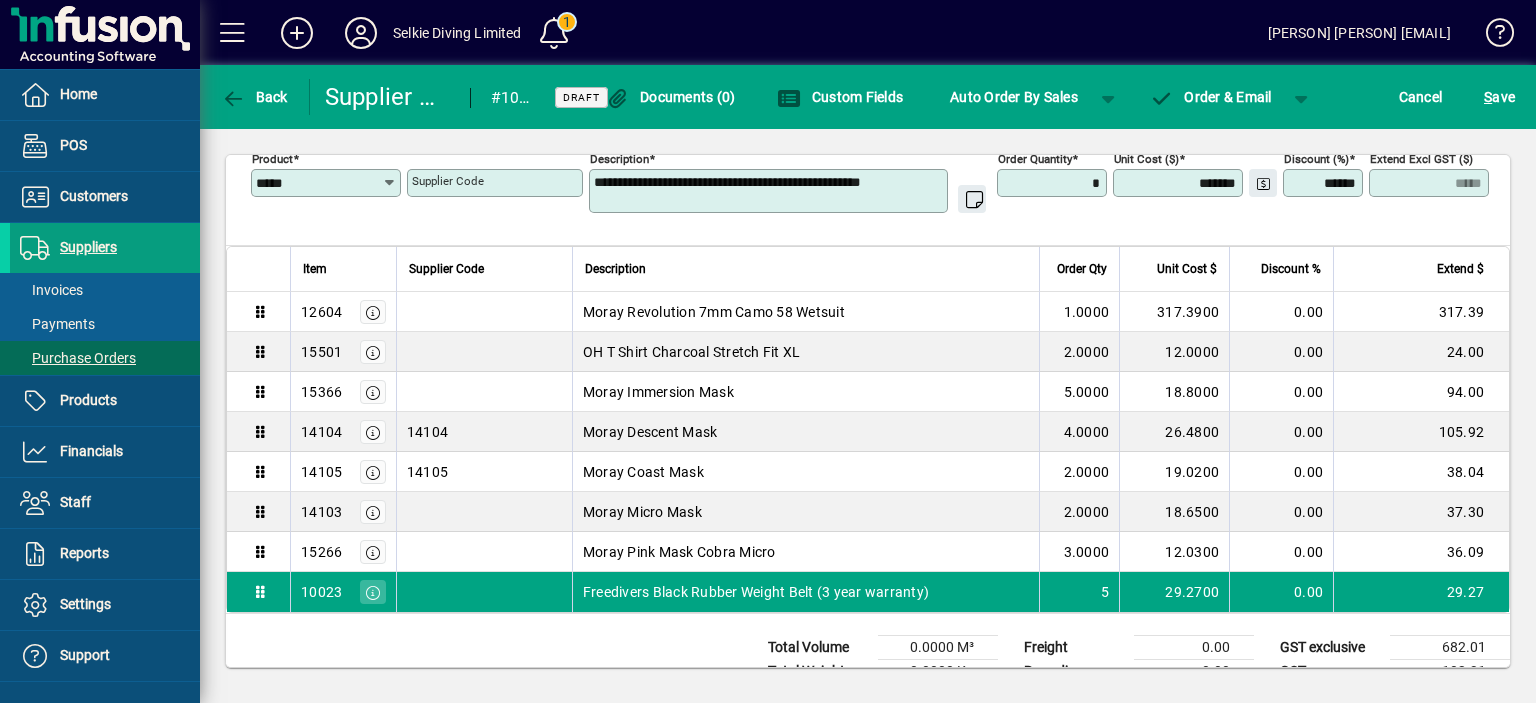 type on "******" 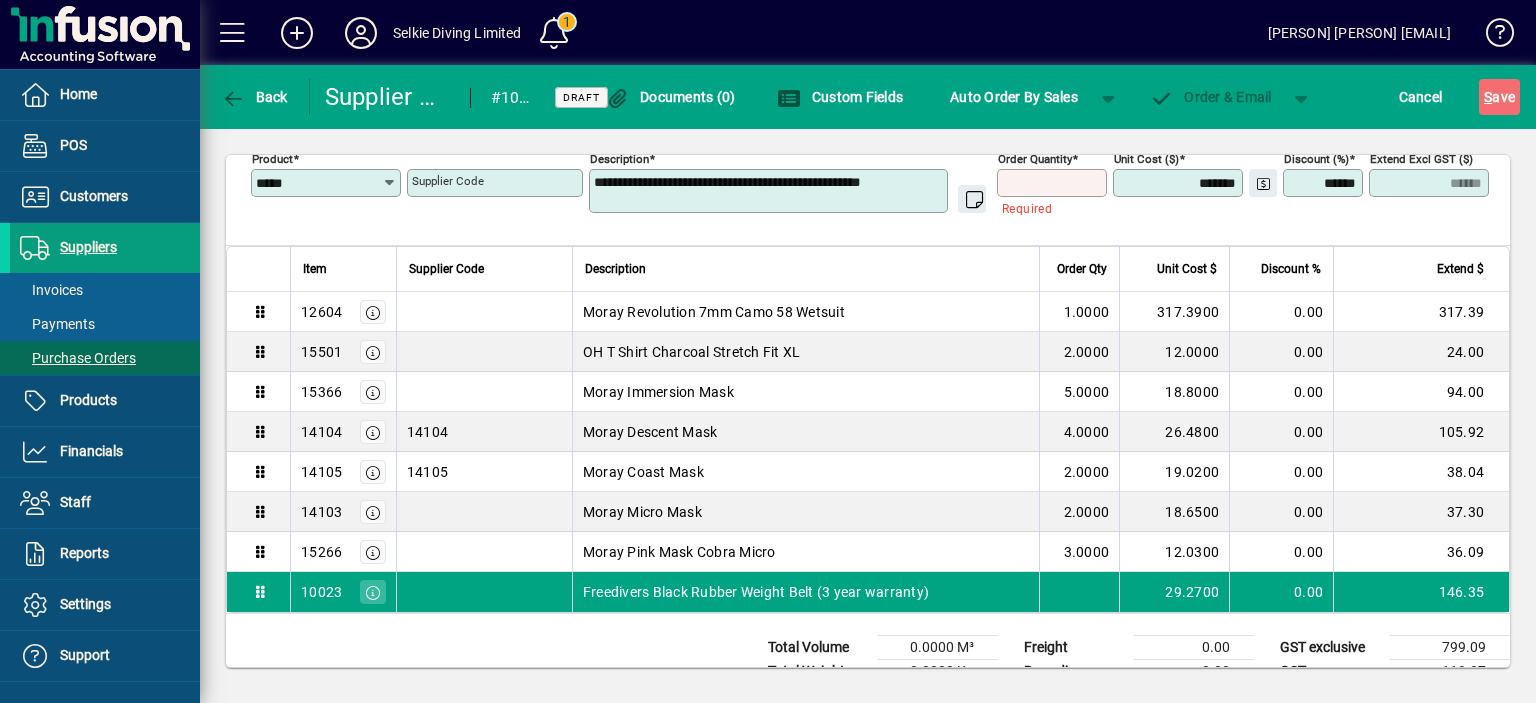 type on "*" 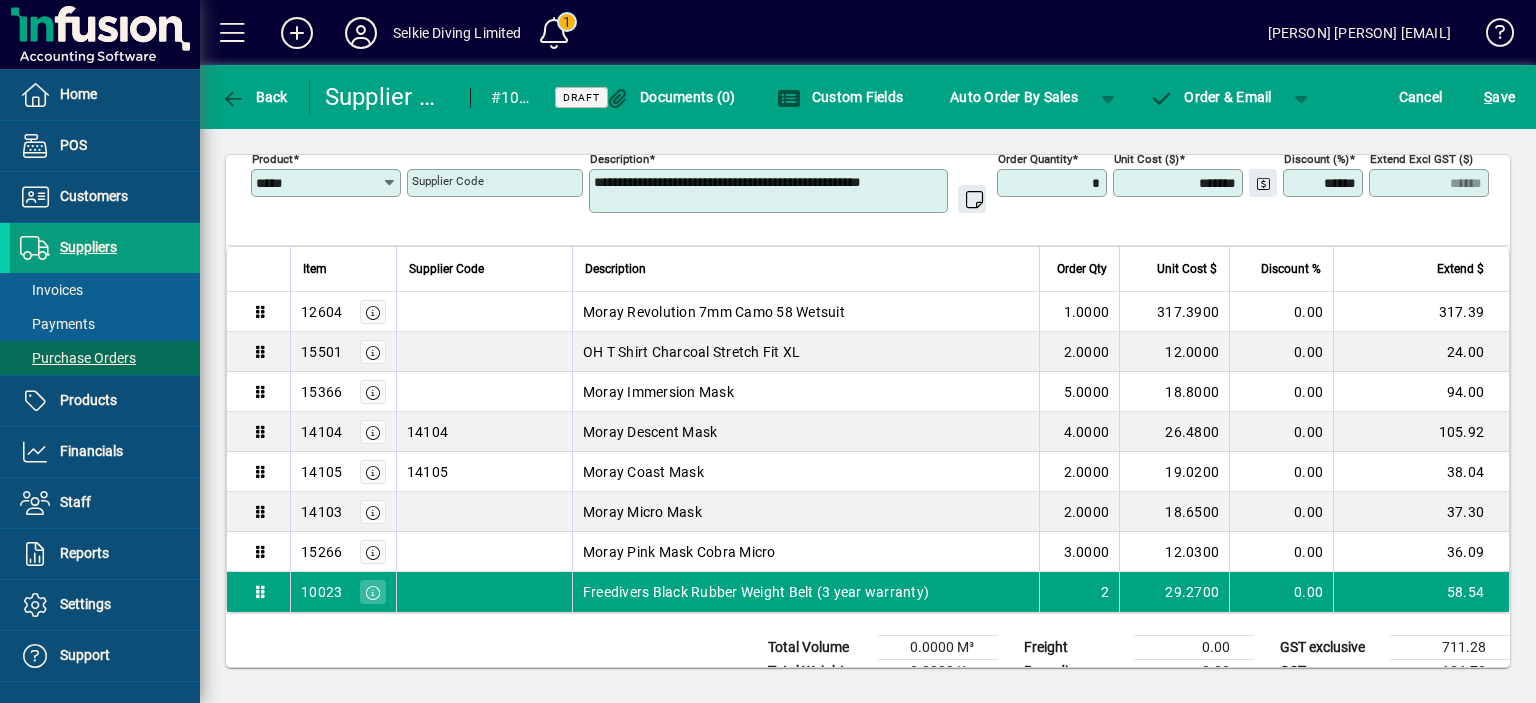 type on "*****" 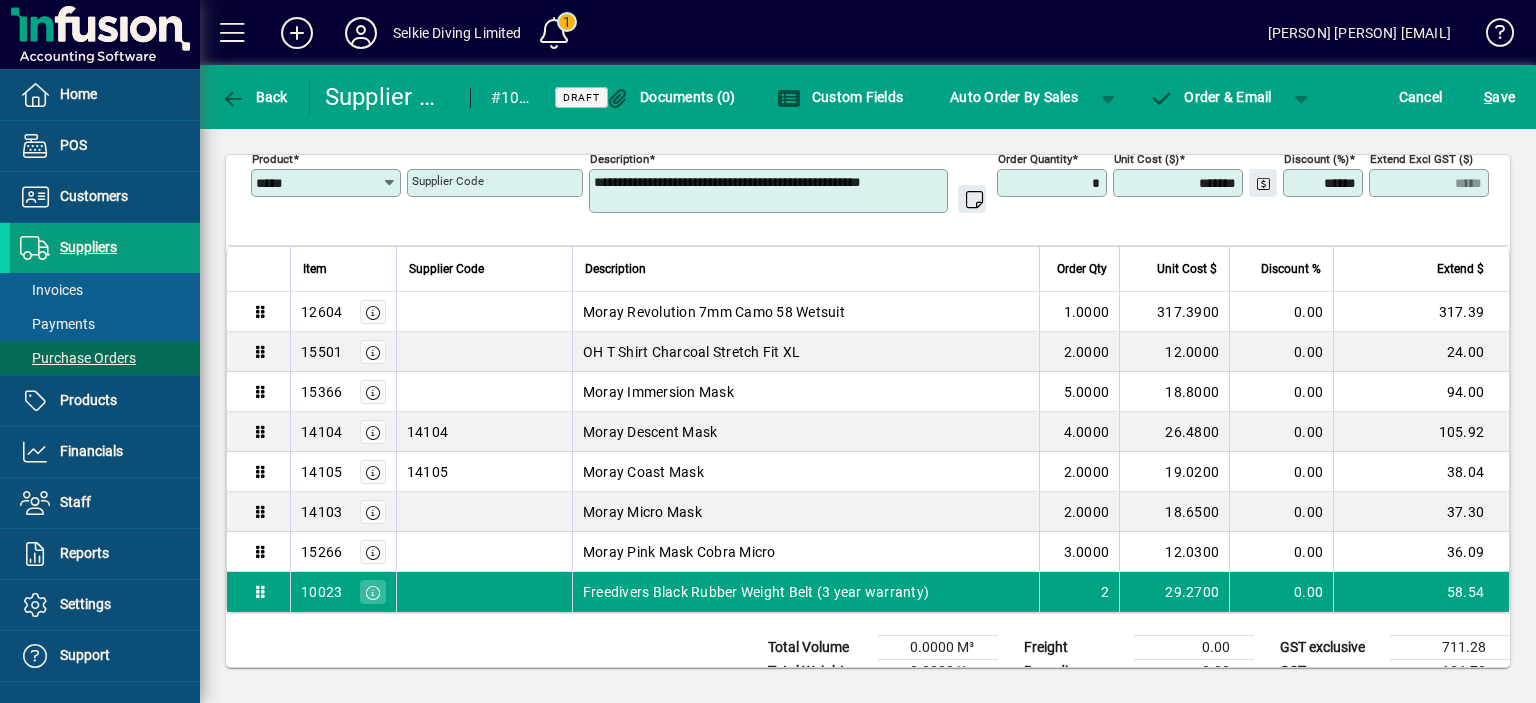 type on "******" 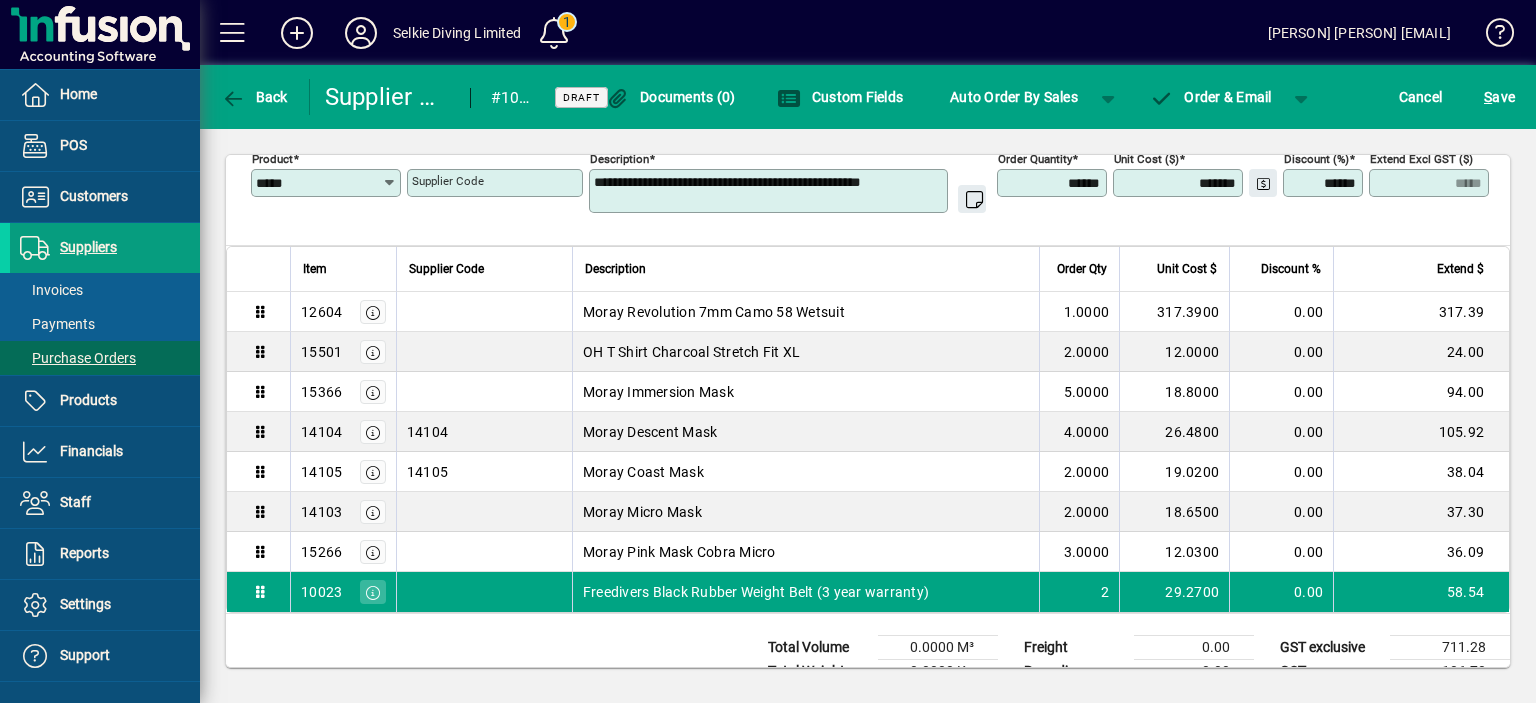 click 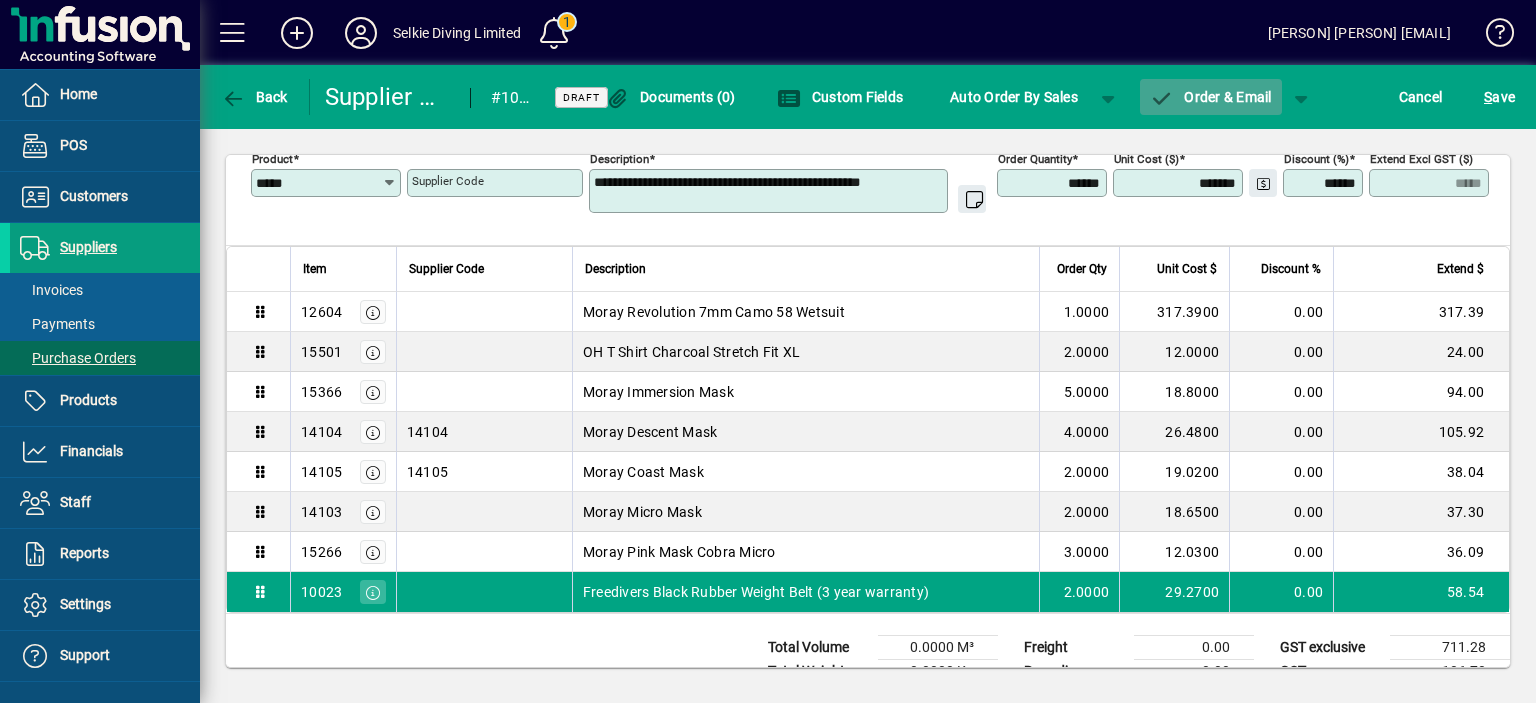 click on "Order & Email" 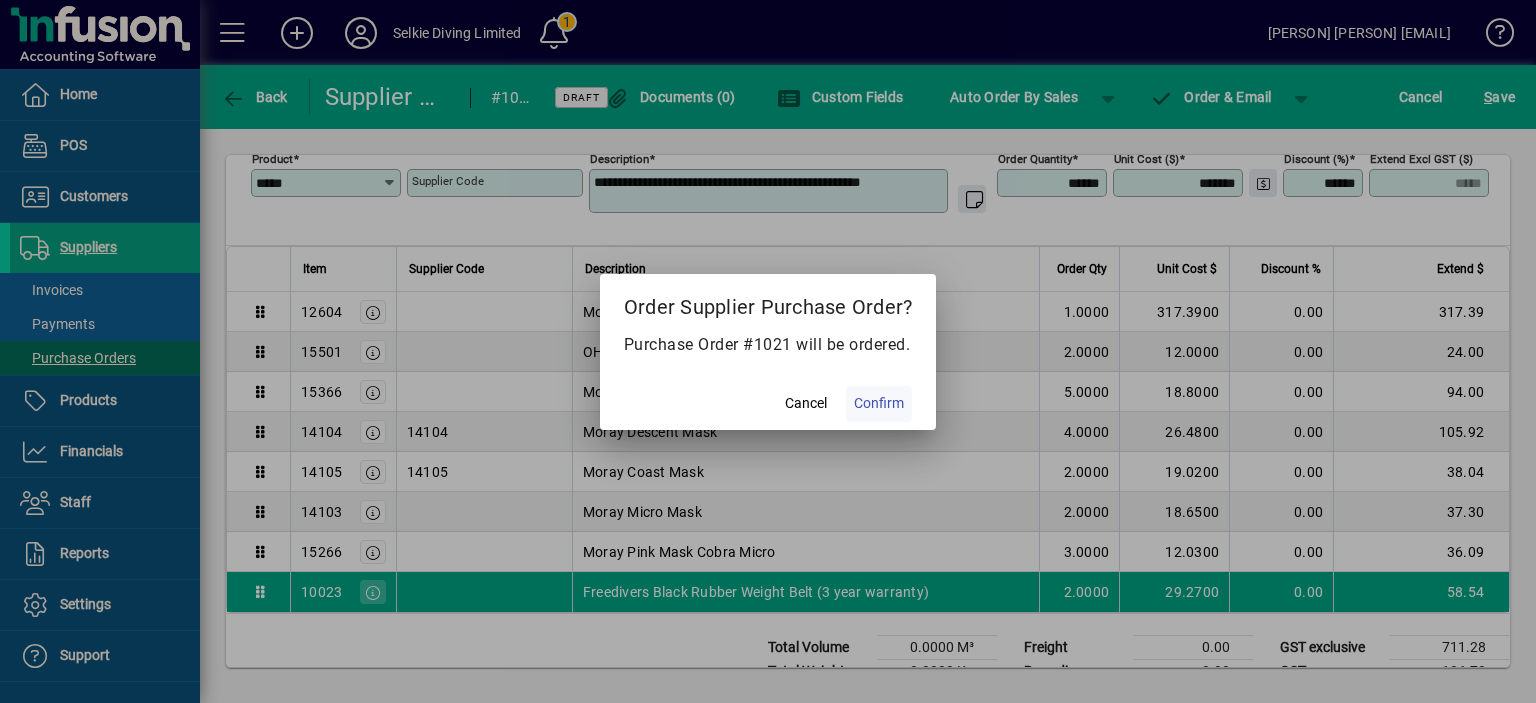 click on "Confirm" 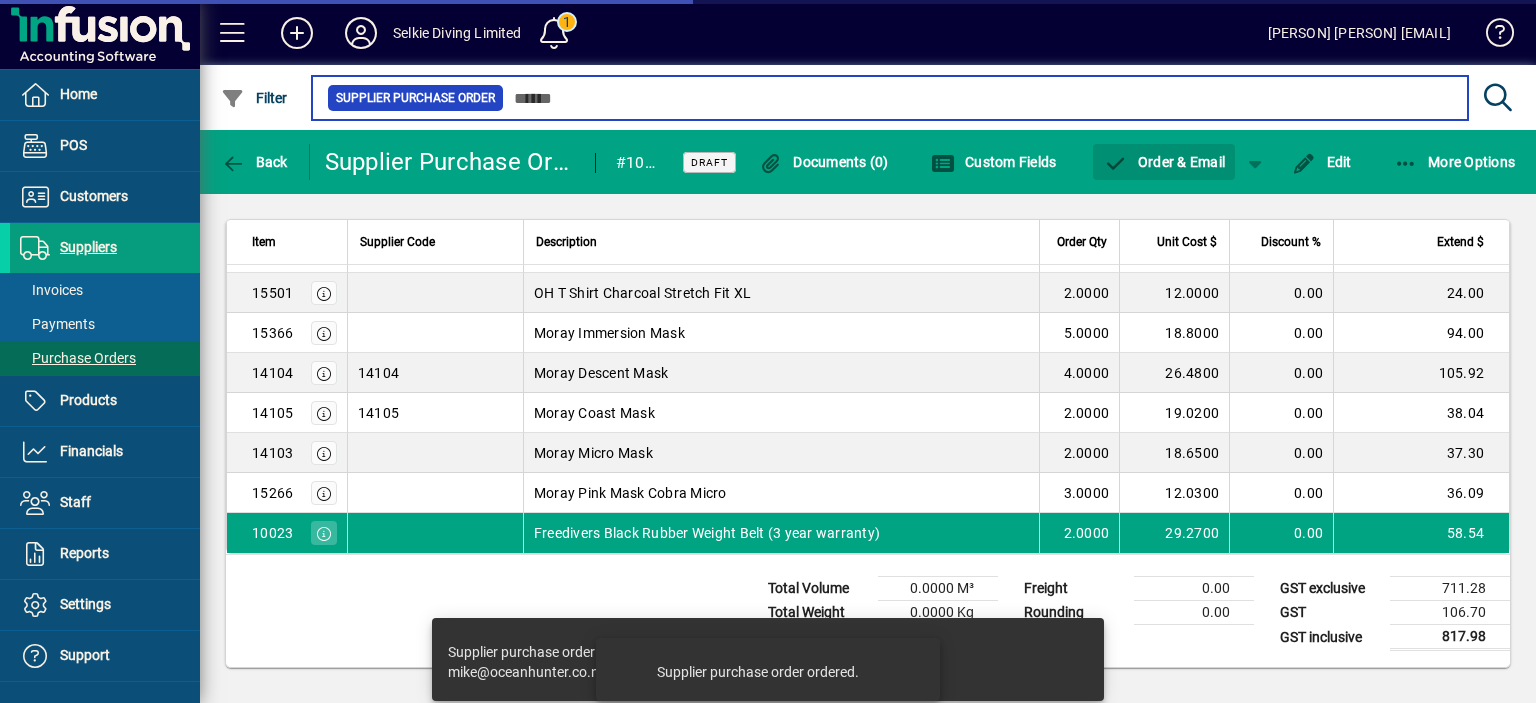 scroll, scrollTop: 0, scrollLeft: 0, axis: both 